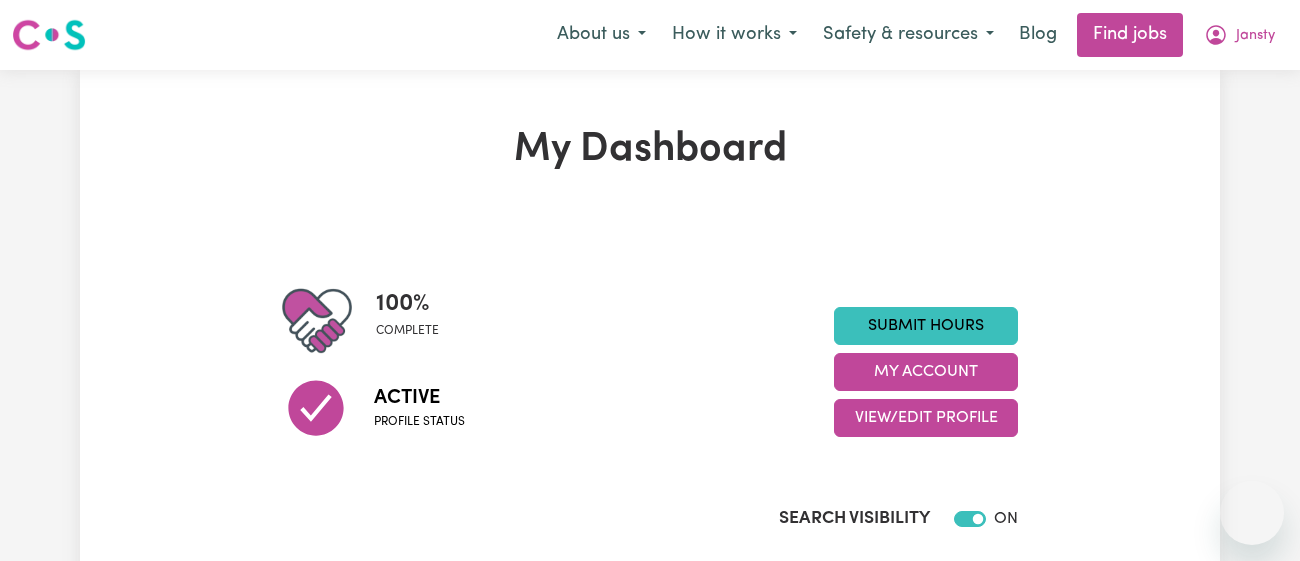 scroll, scrollTop: 0, scrollLeft: 0, axis: both 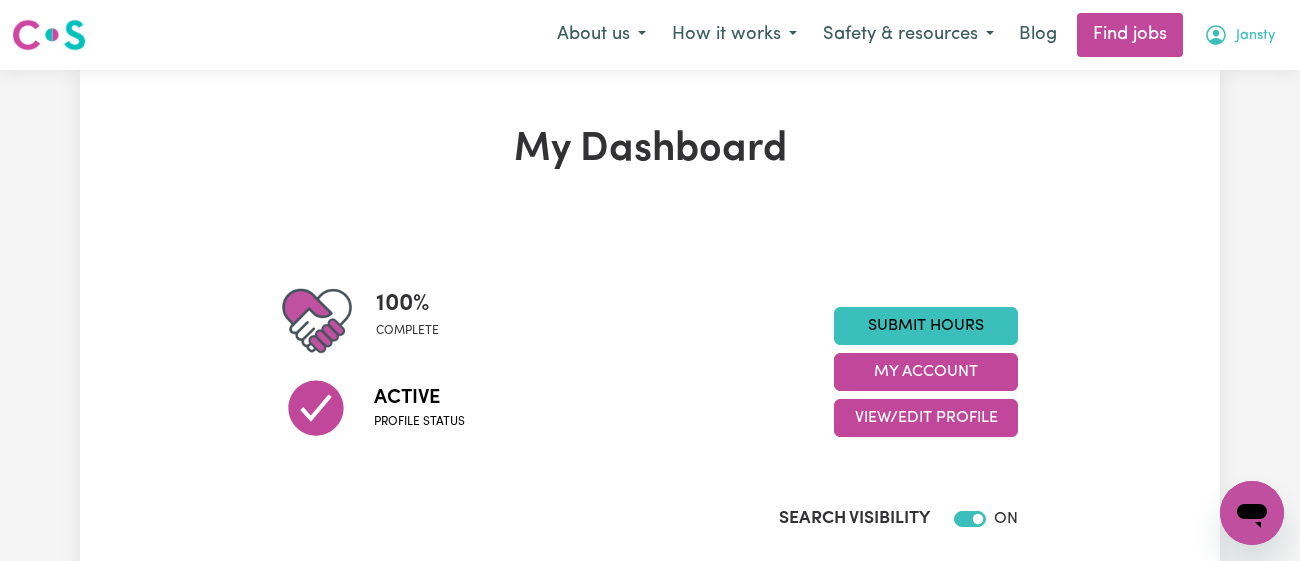 click 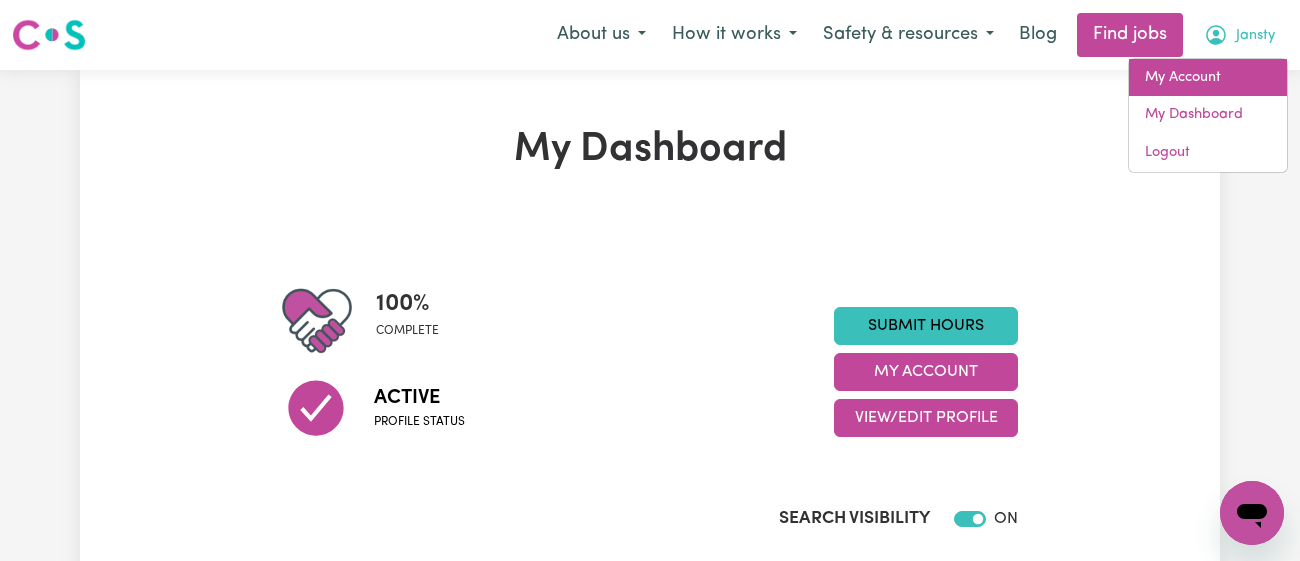 click on "My Account" at bounding box center (1208, 78) 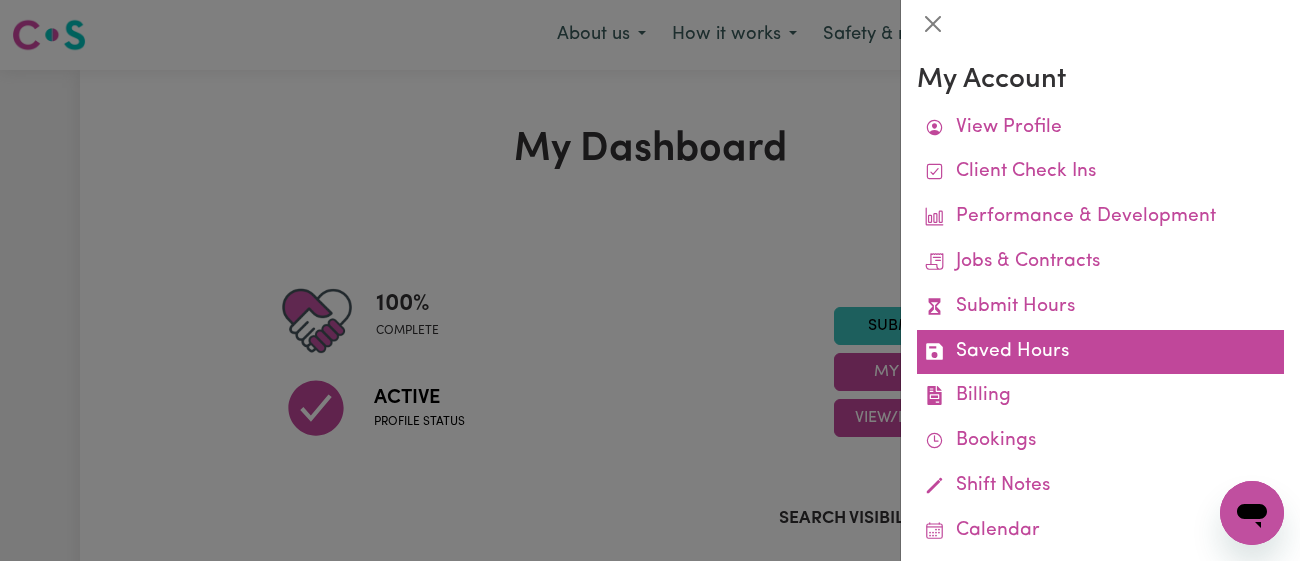 click on "Saved Hours" at bounding box center [1100, 352] 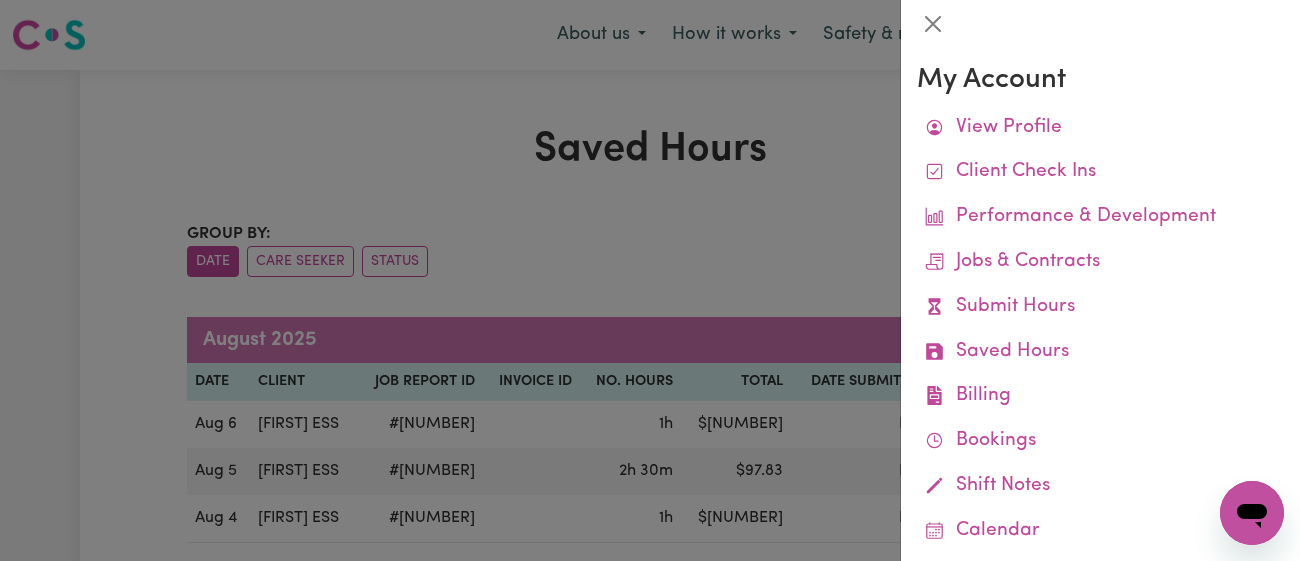 click at bounding box center (650, 280) 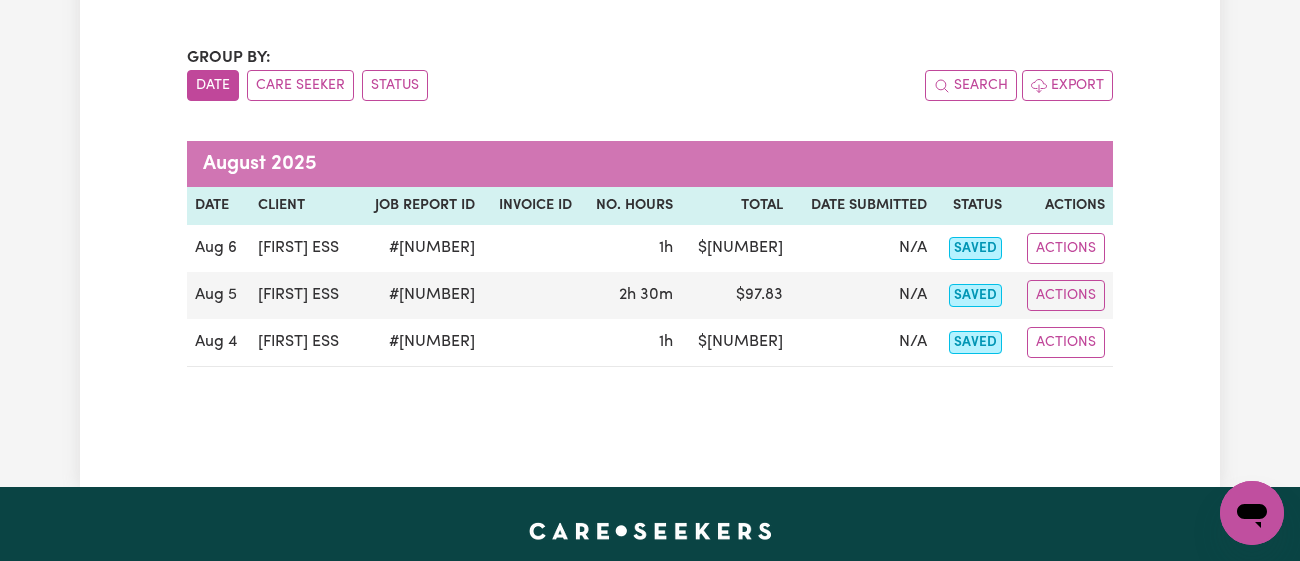 scroll, scrollTop: 0, scrollLeft: 0, axis: both 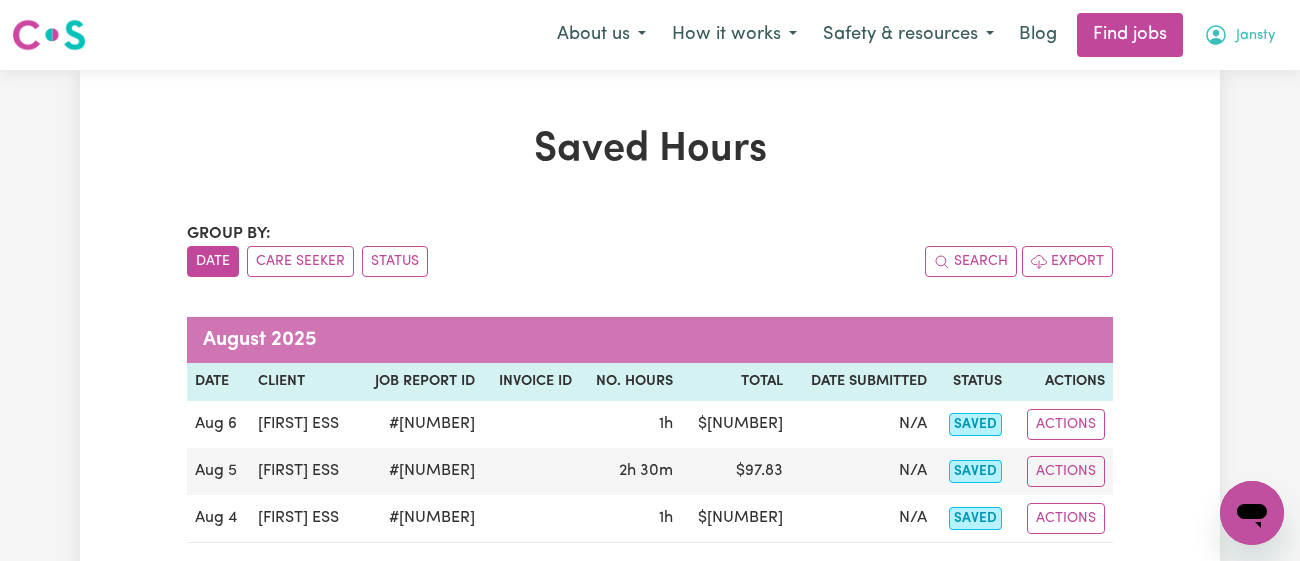 click on "Jansty" at bounding box center (1239, 35) 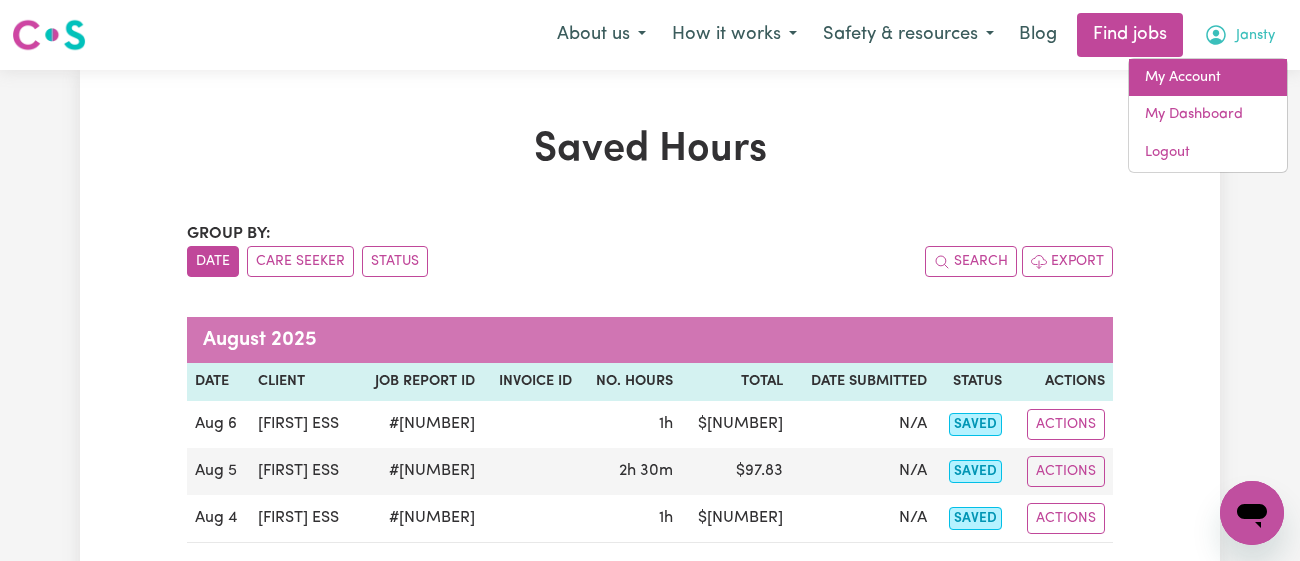 click on "My Account" at bounding box center (1208, 78) 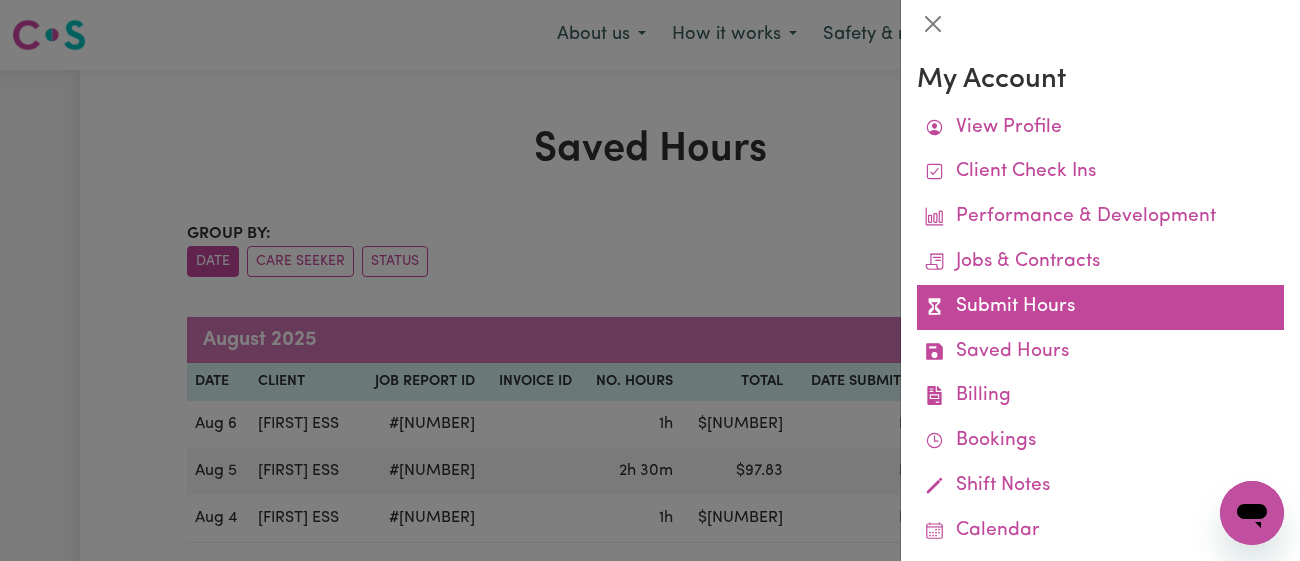 click on "Submit Hours" at bounding box center [1100, 307] 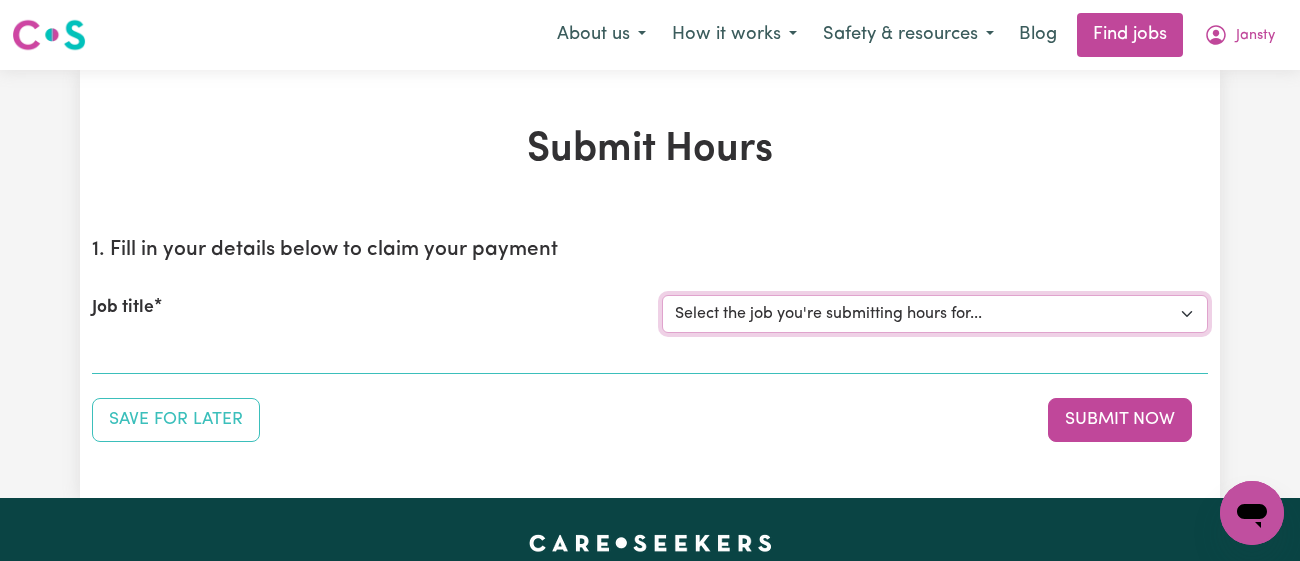 click on "Select the job you're submitting hours for... [[FIRST] [LAST]] Male Support Worker Needed In Brighton Le Sands, [STATE] [[FIRST] ESS] Support Worker Required in Bardwell Valley, [STATE] [Ezra, Malachi & Isaiah Twinning] Support Worker Required in Oatley, [STATE] [[FIRST] ([FIRST]) [LAST]] Support worker required in North Epping, [STATE] for Domestic Assistance [[FIRST] [LAST]] Weekend Care worker needed at Strathfield, [STATE] for Personal Care, Domestic Assistance and Social Companionship [[FIRST] [LAST] NDIS#[NUMBER]] URGENT Support Worker Needed Personal Care And Hoist/Transfers Ongoing Mon to Sat - Strathfield, [STATE]" at bounding box center [935, 314] 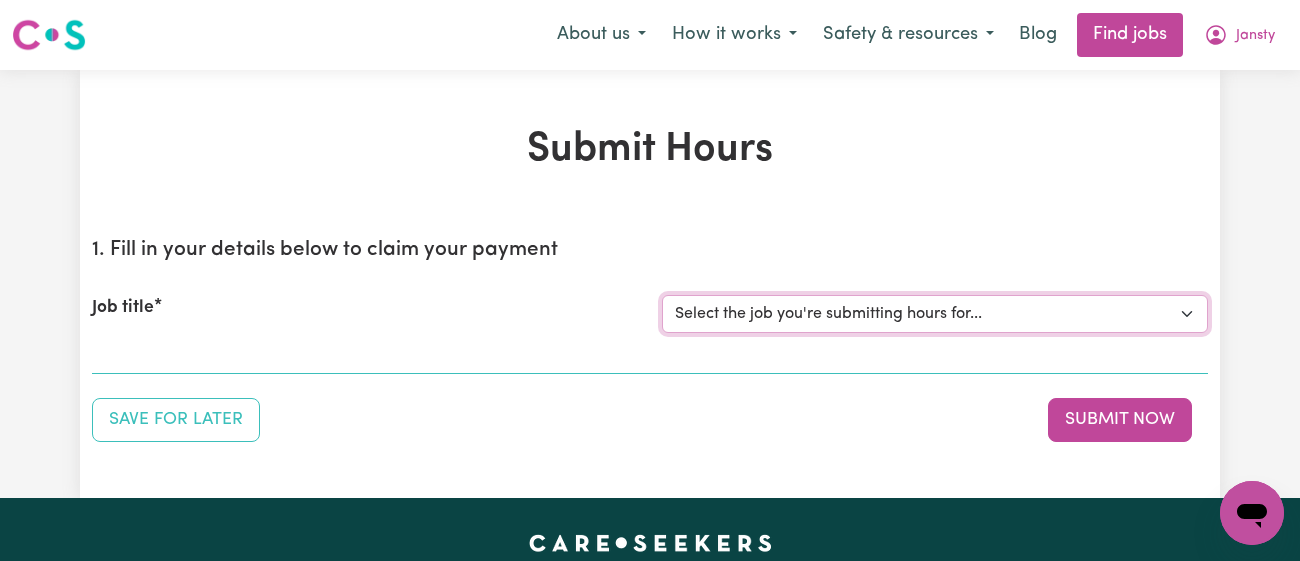 select on "8504" 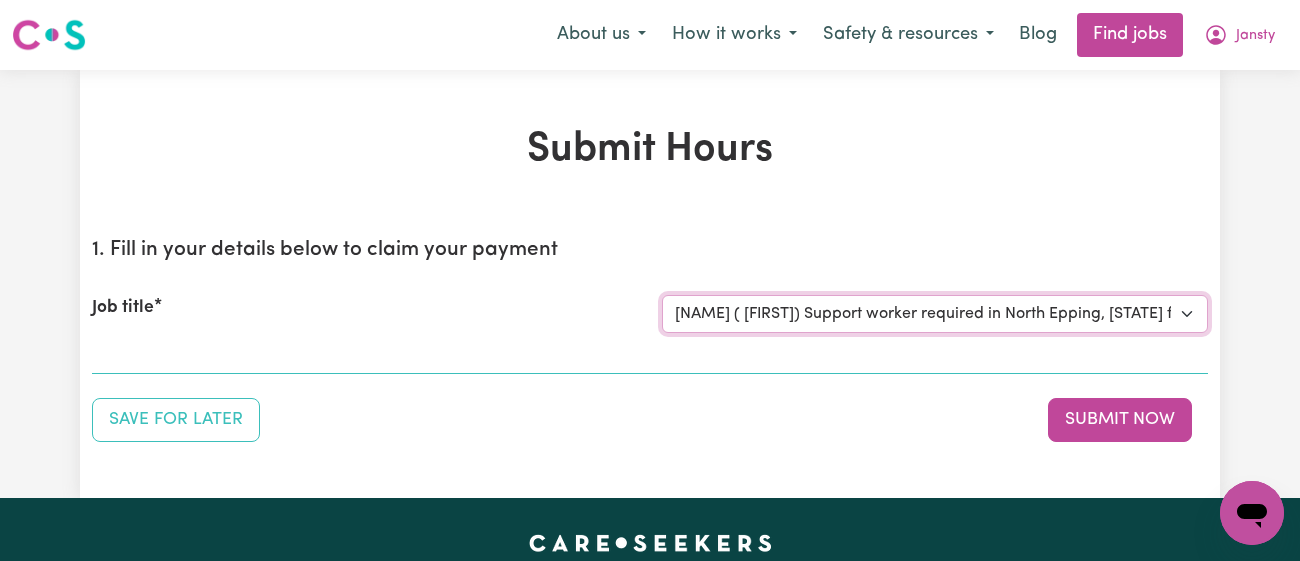 click on "Select the job you're submitting hours for... [[FIRST] [LAST]] Male Support Worker Needed In Brighton Le Sands, [STATE] [[FIRST] ESS] Support Worker Required in Bardwell Valley, [STATE] [Ezra, Malachi & Isaiah Twinning] Support Worker Required in Oatley, [STATE] [[FIRST] ([FIRST]) [LAST]] Support worker required in North Epping, [STATE] for Domestic Assistance [[FIRST] [LAST]] Weekend Care worker needed at Strathfield, [STATE] for Personal Care, Domestic Assistance and Social Companionship [[FIRST] [LAST] NDIS#[NUMBER]] URGENT Support Worker Needed Personal Care And Hoist/Transfers Ongoing Mon to Sat - Strathfield, [STATE]" at bounding box center [935, 314] 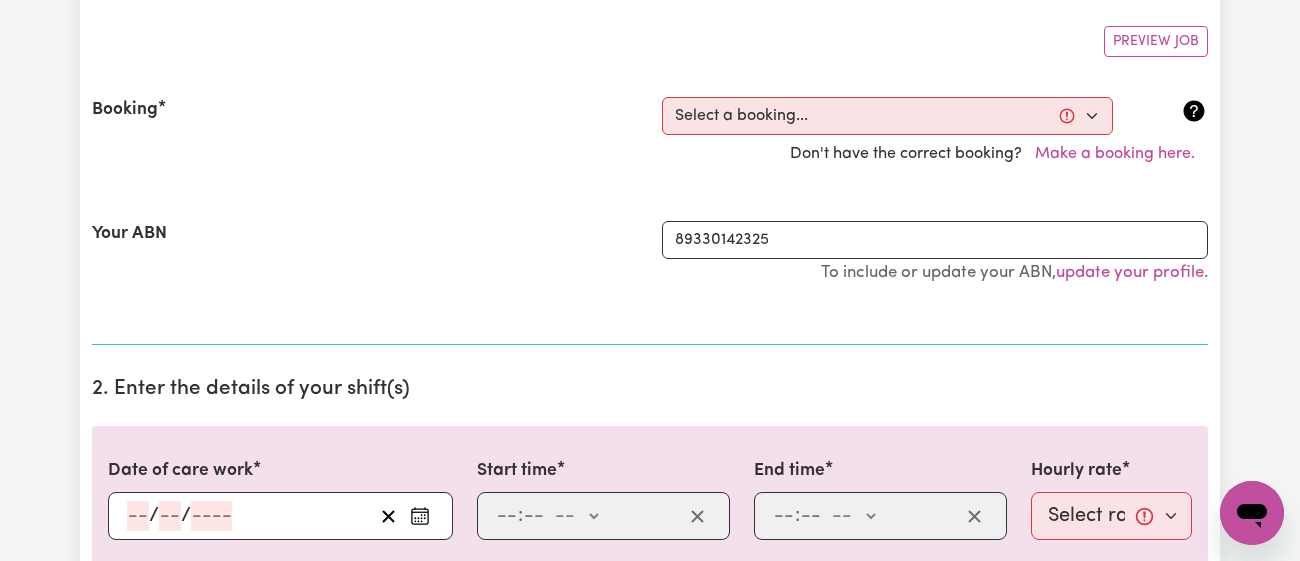 scroll, scrollTop: 364, scrollLeft: 0, axis: vertical 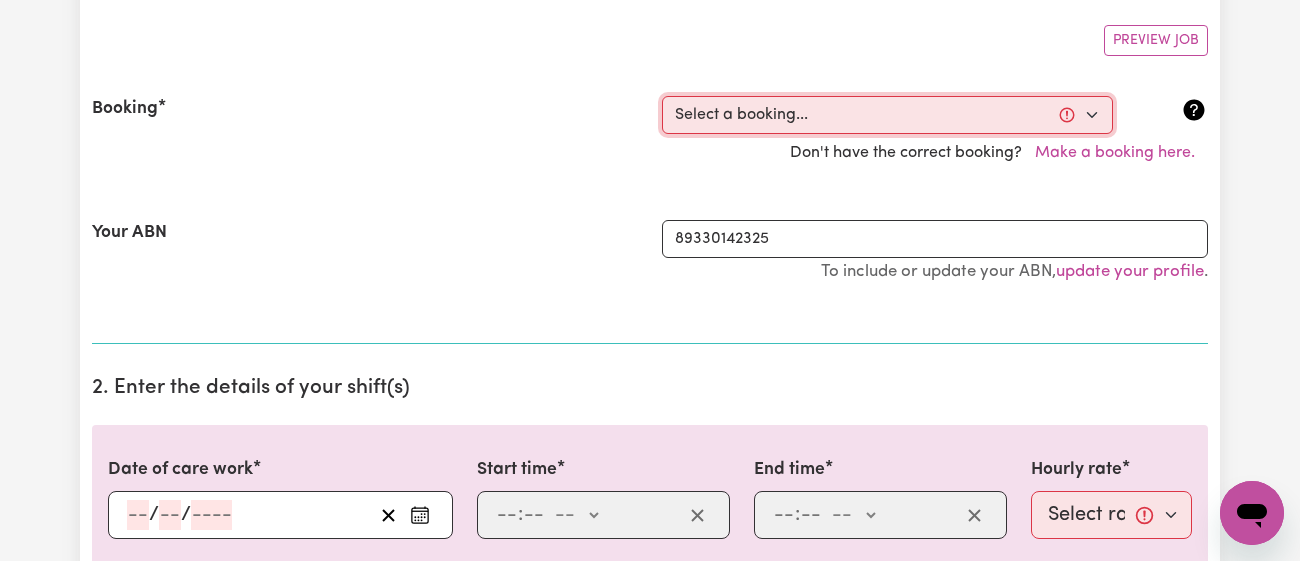 click on "Select a booking... [DATE] - [TIME] to [TIME] (RECURRING) [DATE] - [TIME] to [TIME] (RECURRING) [DATE] - [TIME] to [TIME] (RECURRING) [DATE] - [TIME] to [TIME] (RECURRING)" at bounding box center (887, 115) 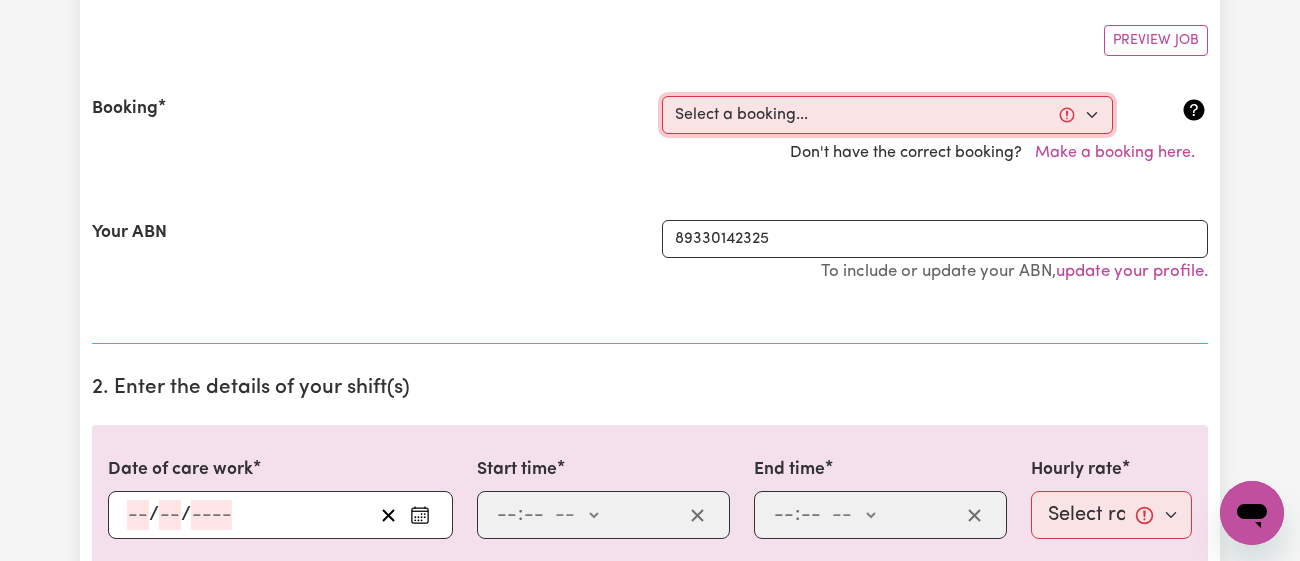 select on "336856" 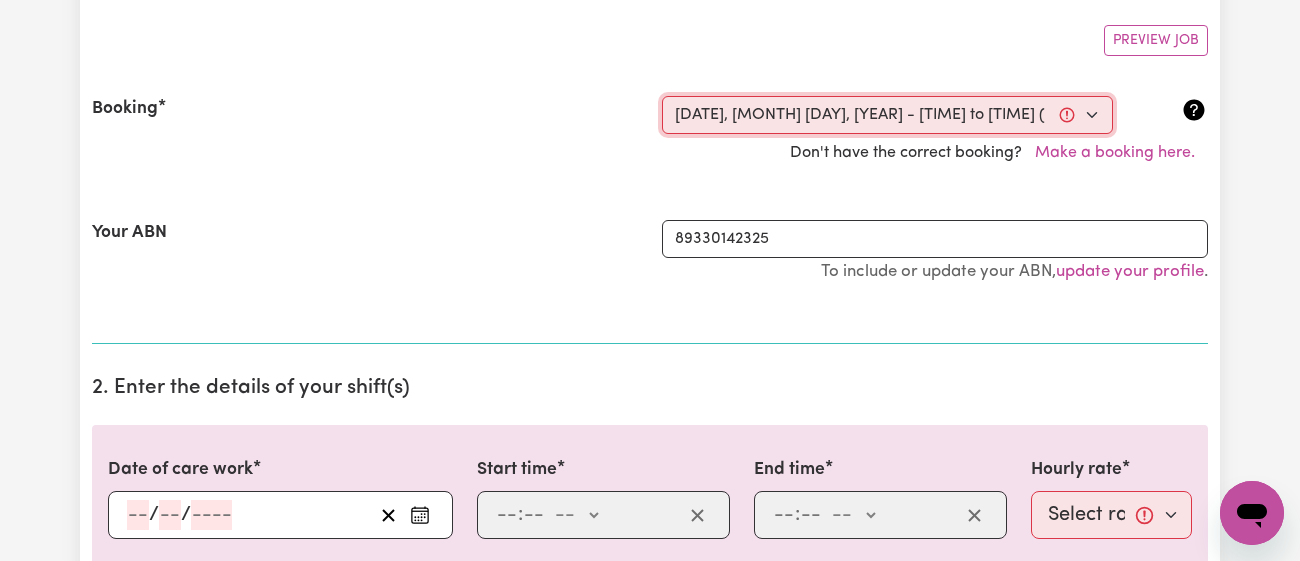 click on "Select a booking... [DATE] - [TIME] to [TIME] (RECURRING) [DATE] - [TIME] to [TIME] (RECURRING) [DATE] - [TIME] to [TIME] (RECURRING) [DATE] - [TIME] to [TIME] (RECURRING)" at bounding box center [887, 115] 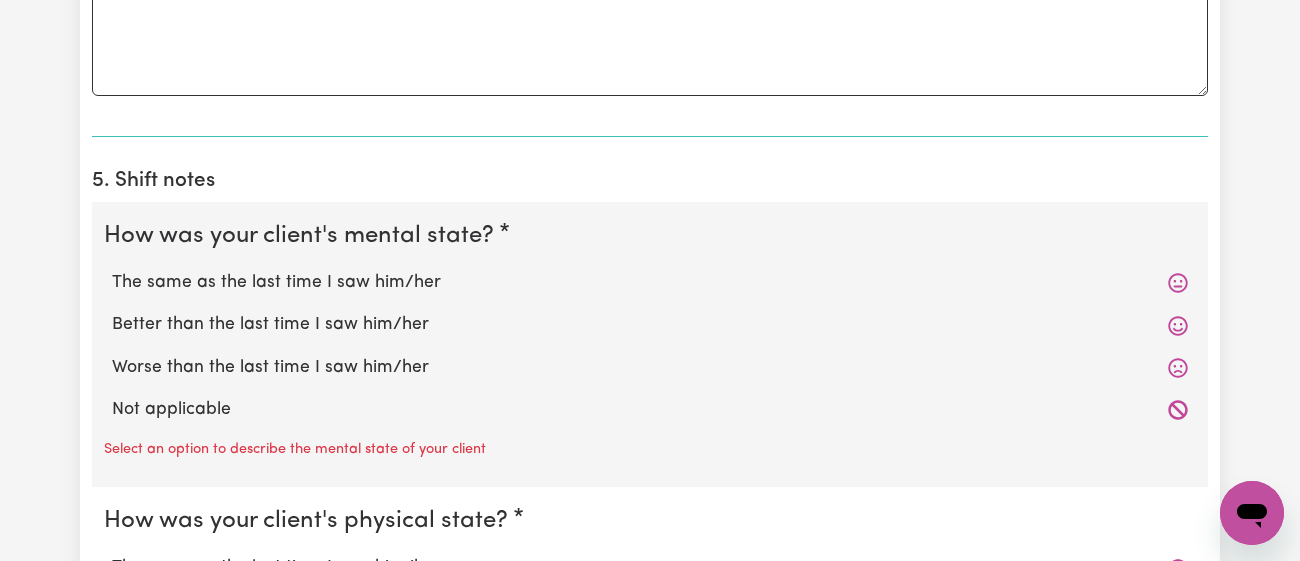 scroll, scrollTop: 1474, scrollLeft: 0, axis: vertical 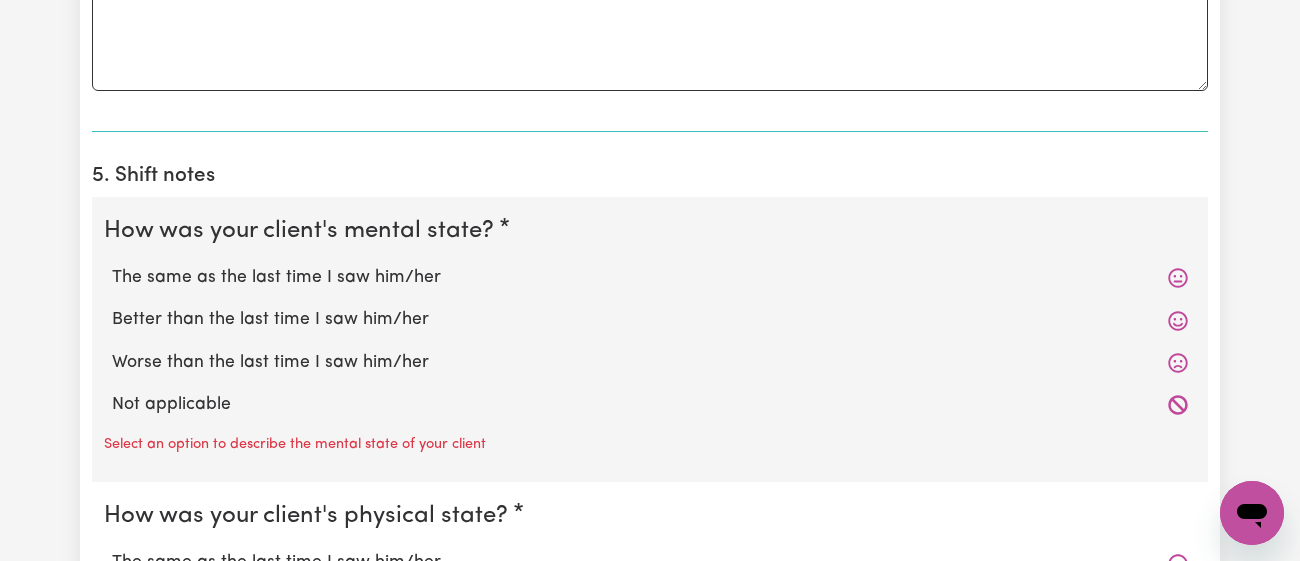 click on "The same as the last time I saw him/her" at bounding box center (650, 278) 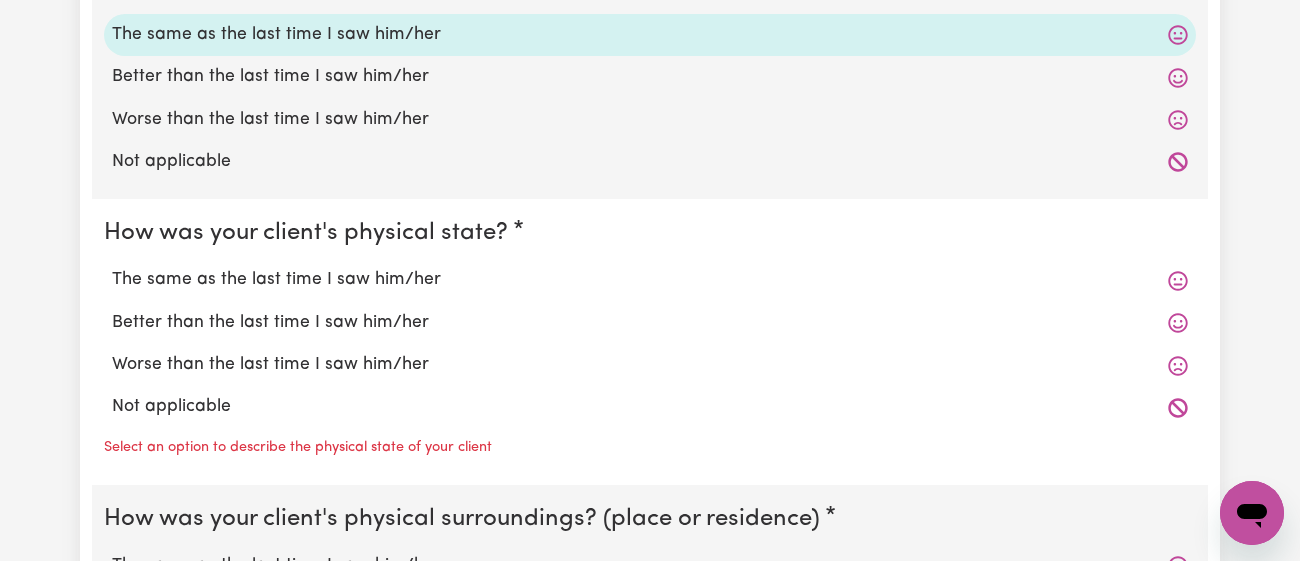 click on "The same as the last time I saw him/her" at bounding box center [650, 280] 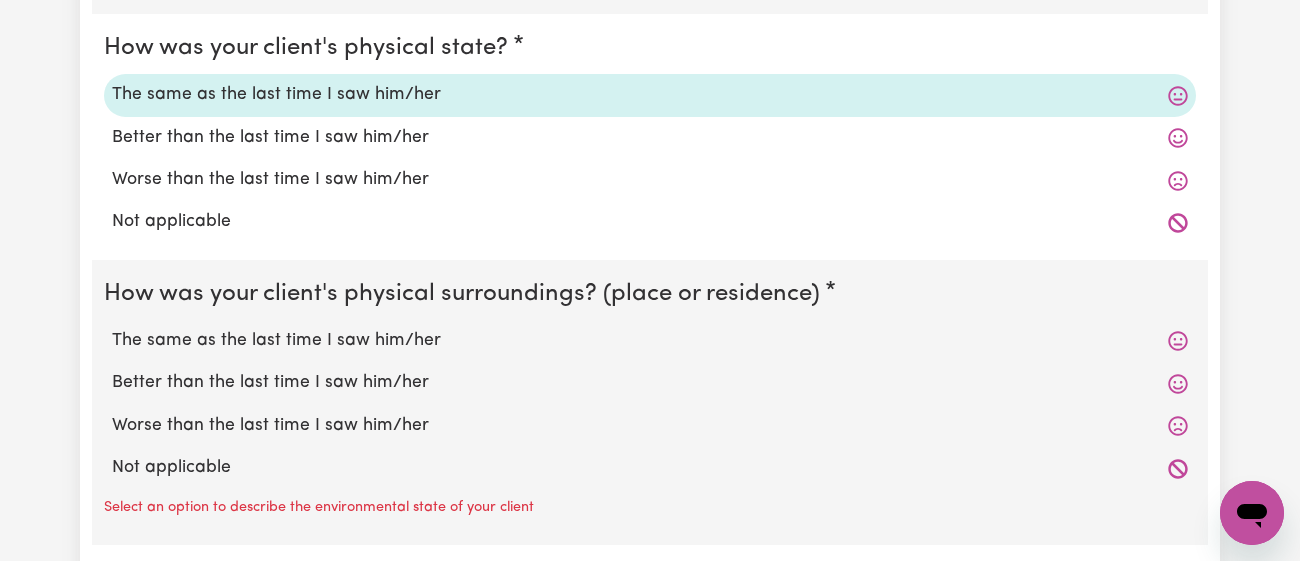 click on "The same as the last time I saw him/her" at bounding box center [650, 341] 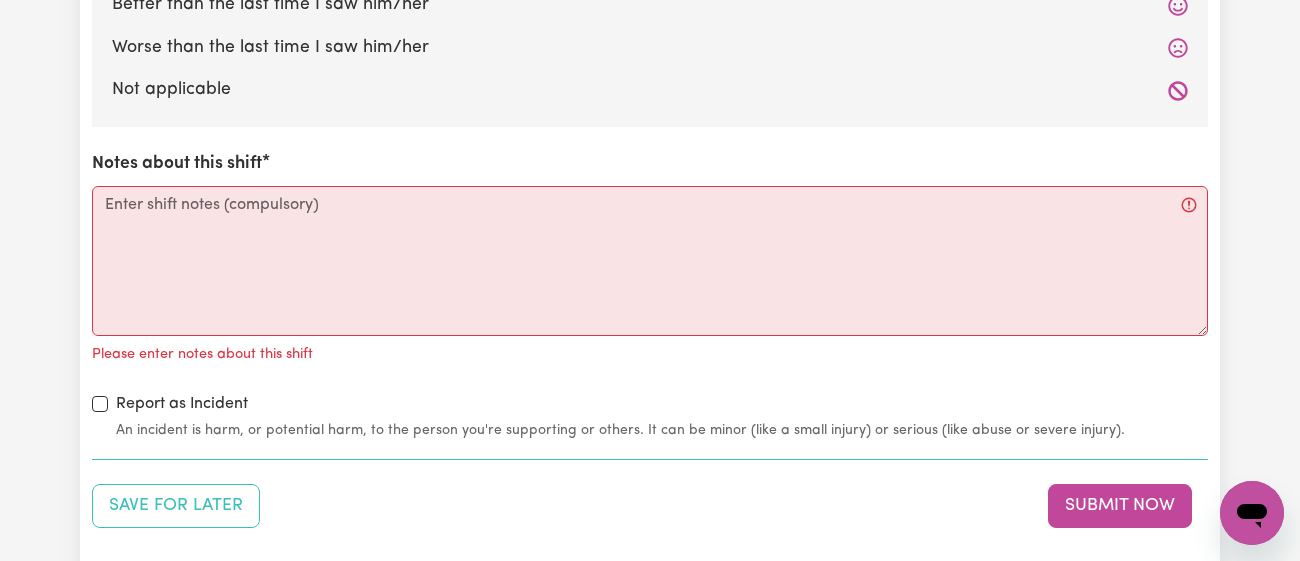 scroll, scrollTop: 2281, scrollLeft: 0, axis: vertical 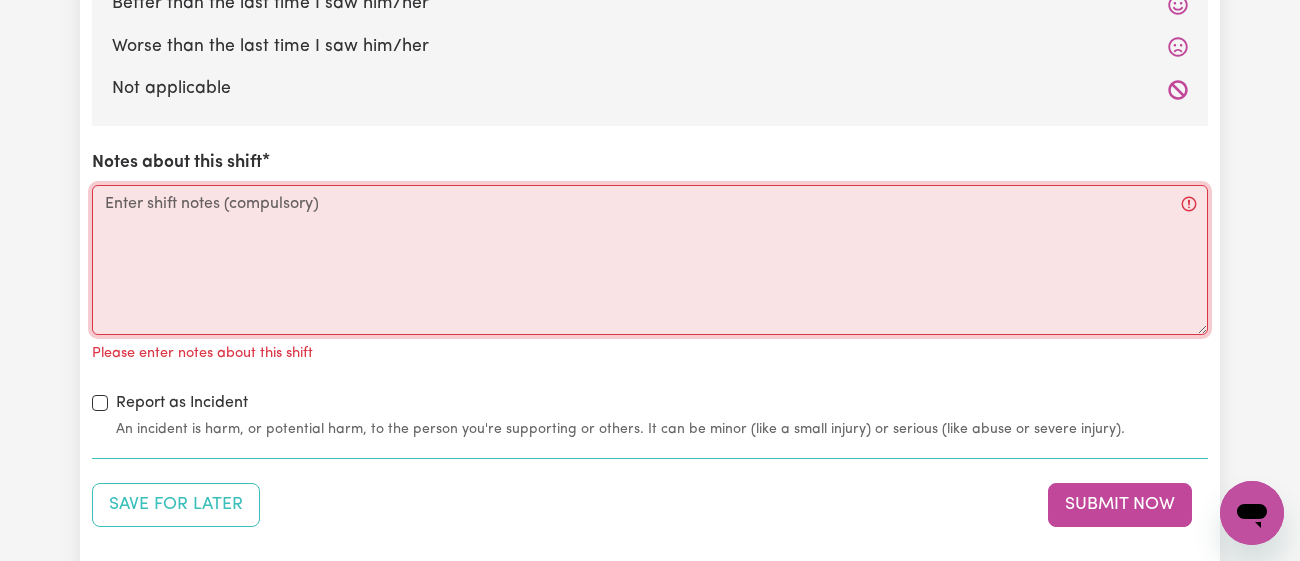 click on "Notes about this shift" at bounding box center [650, 260] 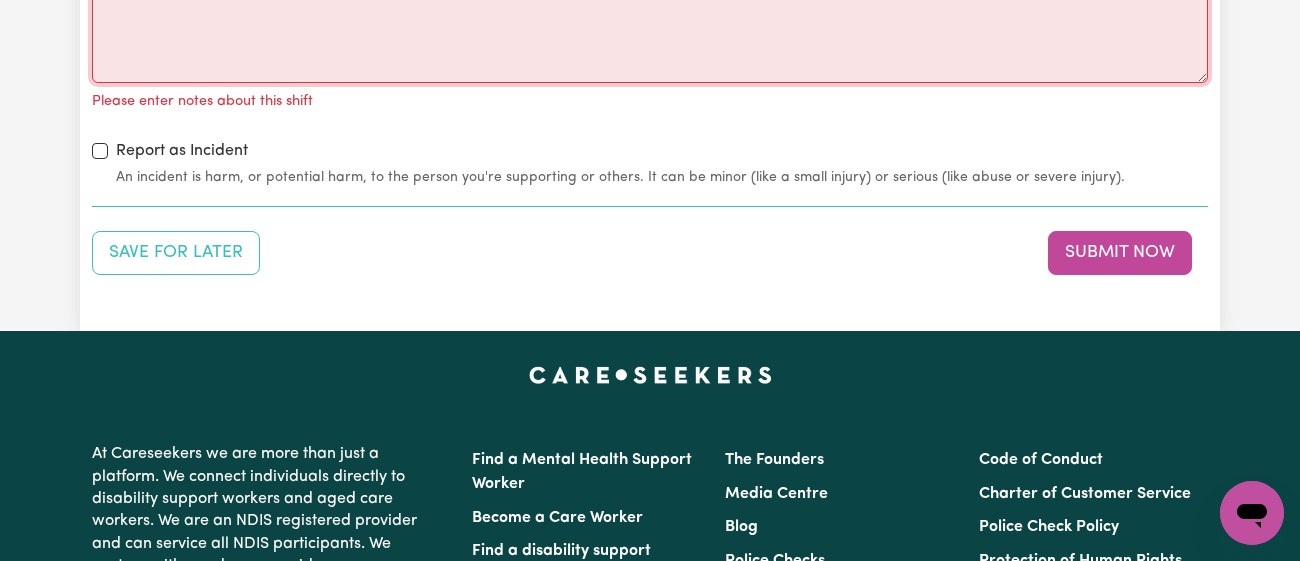 scroll, scrollTop: 2452, scrollLeft: 0, axis: vertical 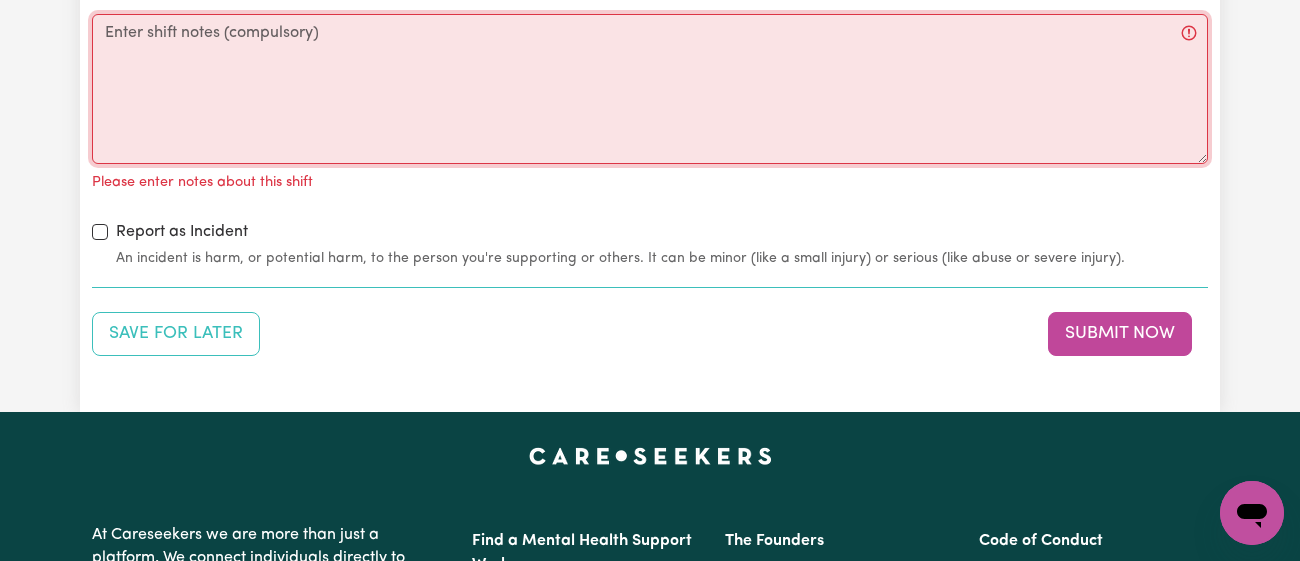 click on "Notes about this shift" at bounding box center (650, 89) 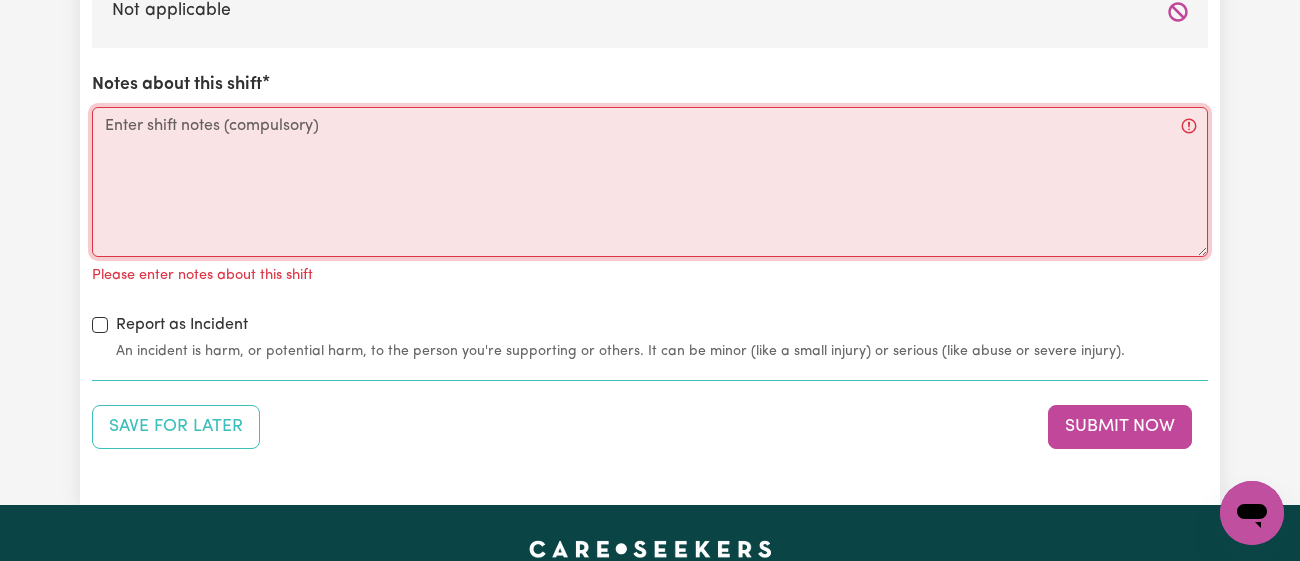 scroll, scrollTop: 2363, scrollLeft: 0, axis: vertical 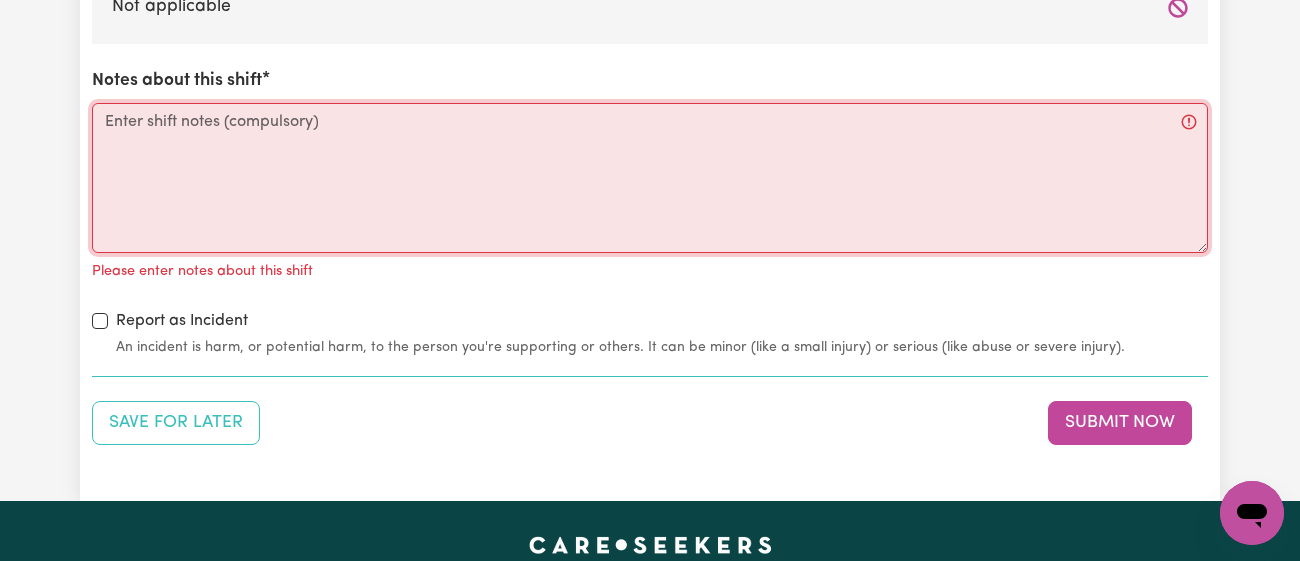 click on "Notes about this shift" at bounding box center [650, 178] 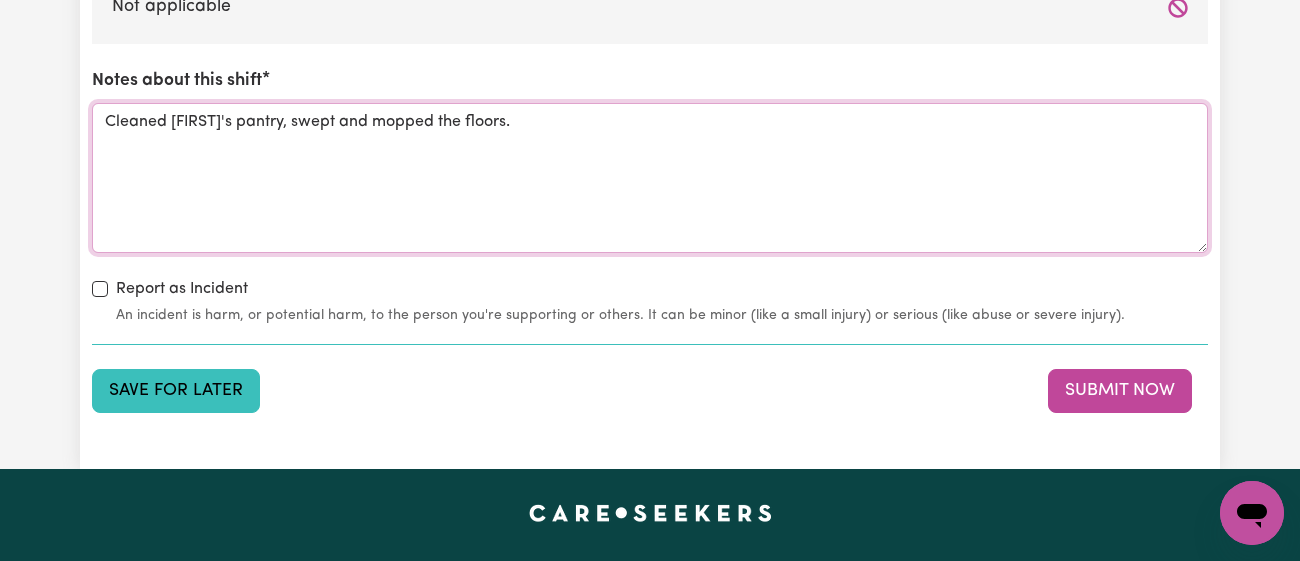 type on "Cleaned [FIRST]'s pantry, swept and mopped the floors." 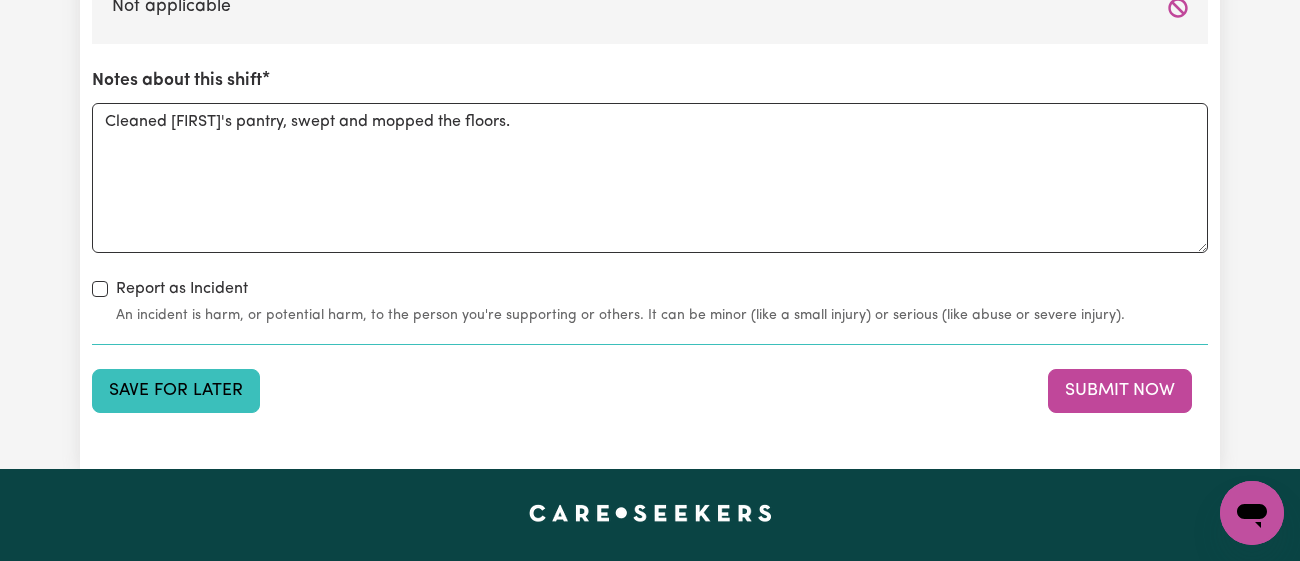 click on "Save for Later" at bounding box center (176, 391) 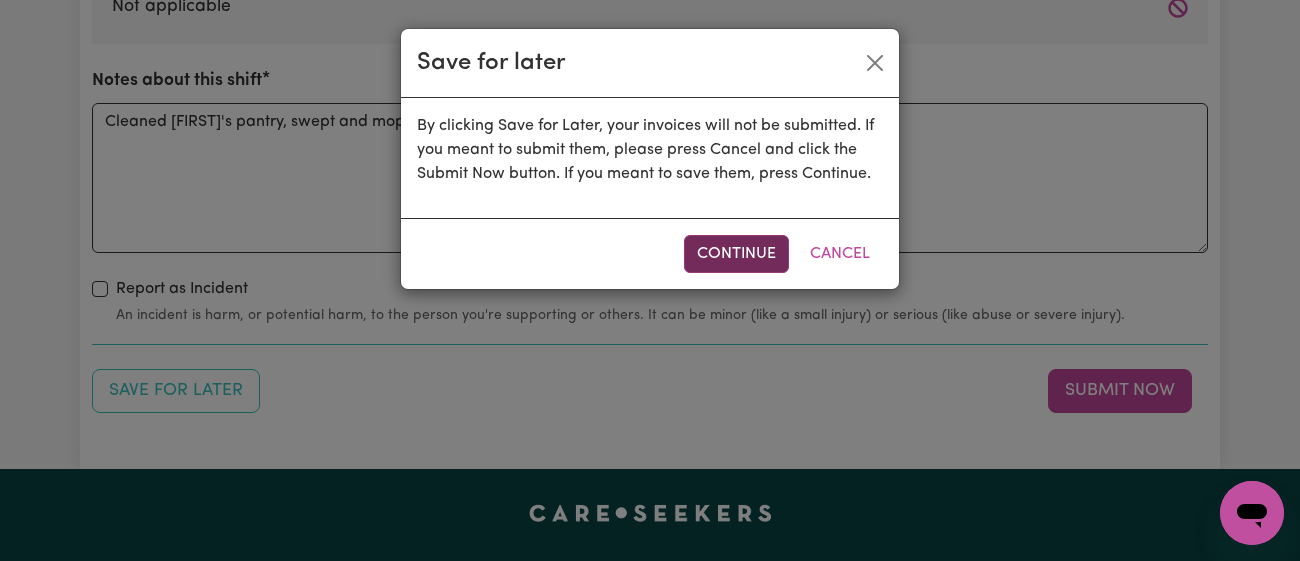 click on "Continue" at bounding box center (736, 254) 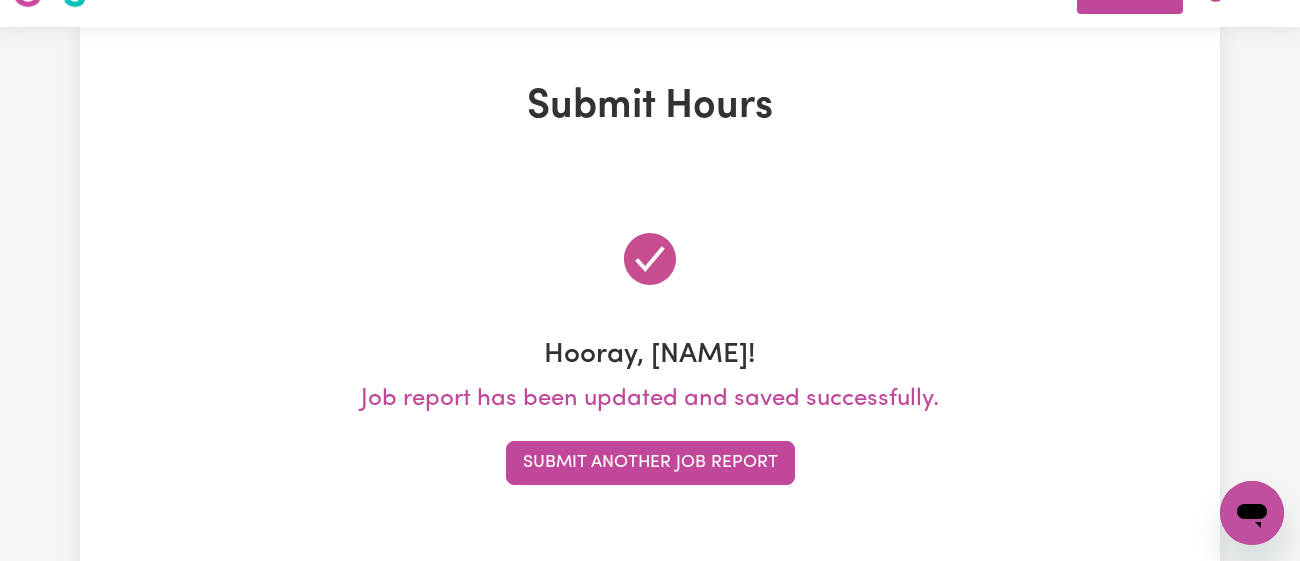 scroll, scrollTop: 0, scrollLeft: 0, axis: both 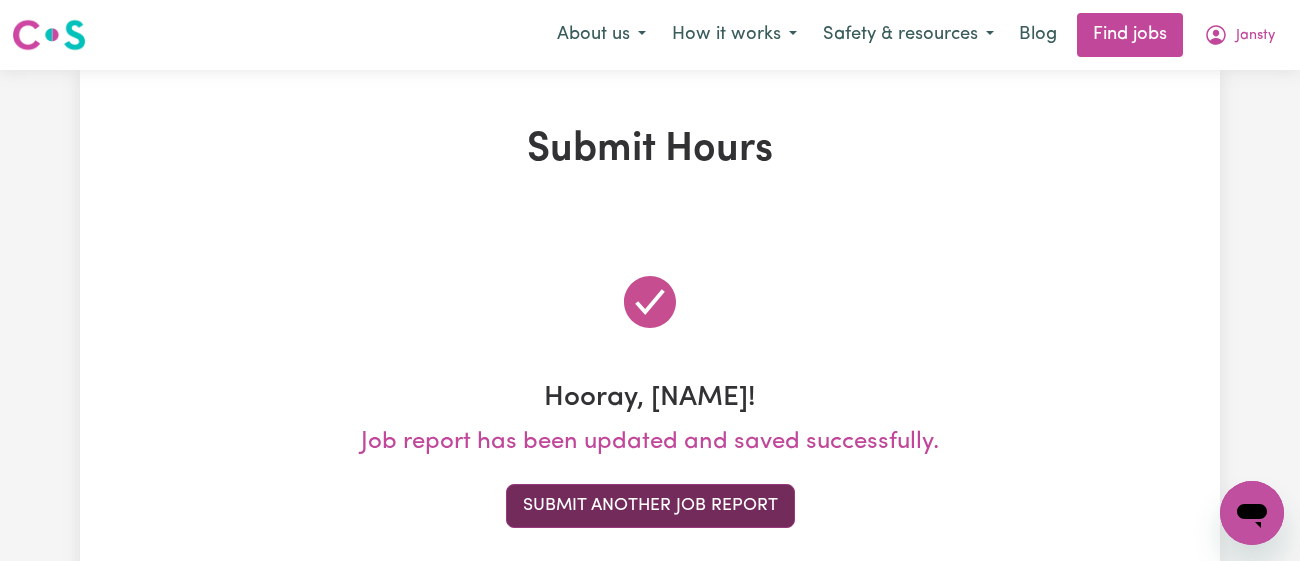 click on "Submit Another Job Report" at bounding box center [650, 506] 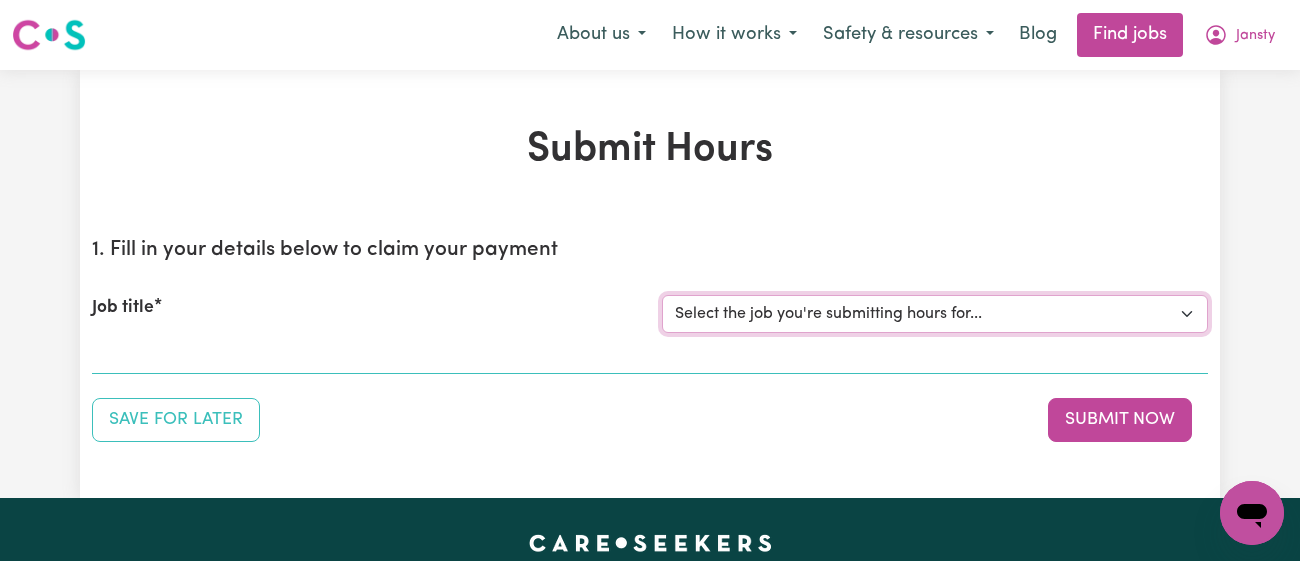 click on "Select the job you're submitting hours for... [[FIRST] [LAST]] Male Support Worker Needed In Brighton Le Sands, [STATE] [[FIRST] ESS] Support Worker Required in Bardwell Valley, [STATE] [Ezra, Malachi & Isaiah Twinning] Support Worker Required in Oatley, [STATE] [[FIRST] ([FIRST]) [LAST]] Support worker required in North Epping, [STATE] for Domestic Assistance [[FIRST] [LAST]] Weekend Care worker needed at Strathfield, [STATE] for Personal Care, Domestic Assistance and Social Companionship [[FIRST] [LAST] NDIS#[NUMBER]] URGENT Support Worker Needed Personal Care And Hoist/Transfers Ongoing Mon to Sat - Strathfield, [STATE]" at bounding box center [935, 314] 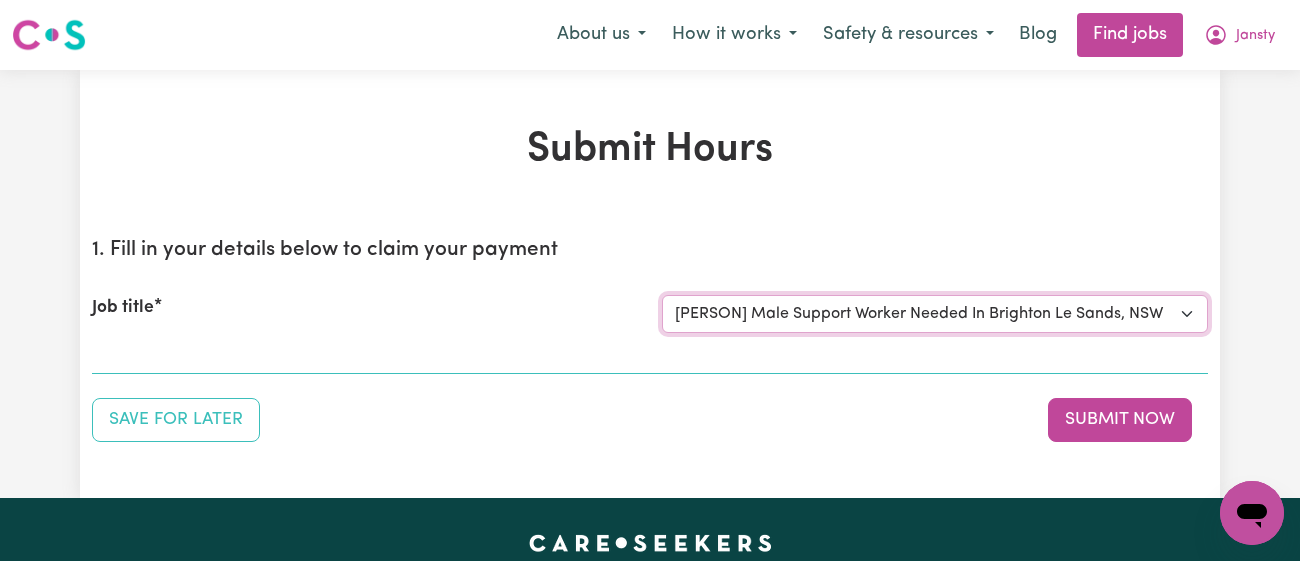 click on "Select the job you're submitting hours for... [[FIRST] [LAST]] Male Support Worker Needed In Brighton Le Sands, [STATE] [[FIRST] ESS] Support Worker Required in Bardwell Valley, [STATE] [Ezra, Malachi & Isaiah Twinning] Support Worker Required in Oatley, [STATE] [[FIRST] ([FIRST]) [LAST]] Support worker required in North Epping, [STATE] for Domestic Assistance [[FIRST] [LAST]] Weekend Care worker needed at Strathfield, [STATE] for Personal Care, Domestic Assistance and Social Companionship [[FIRST] [LAST] NDIS#[NUMBER]] URGENT Support Worker Needed Personal Care And Hoist/Transfers Ongoing Mon to Sat - Strathfield, [STATE]" at bounding box center (935, 314) 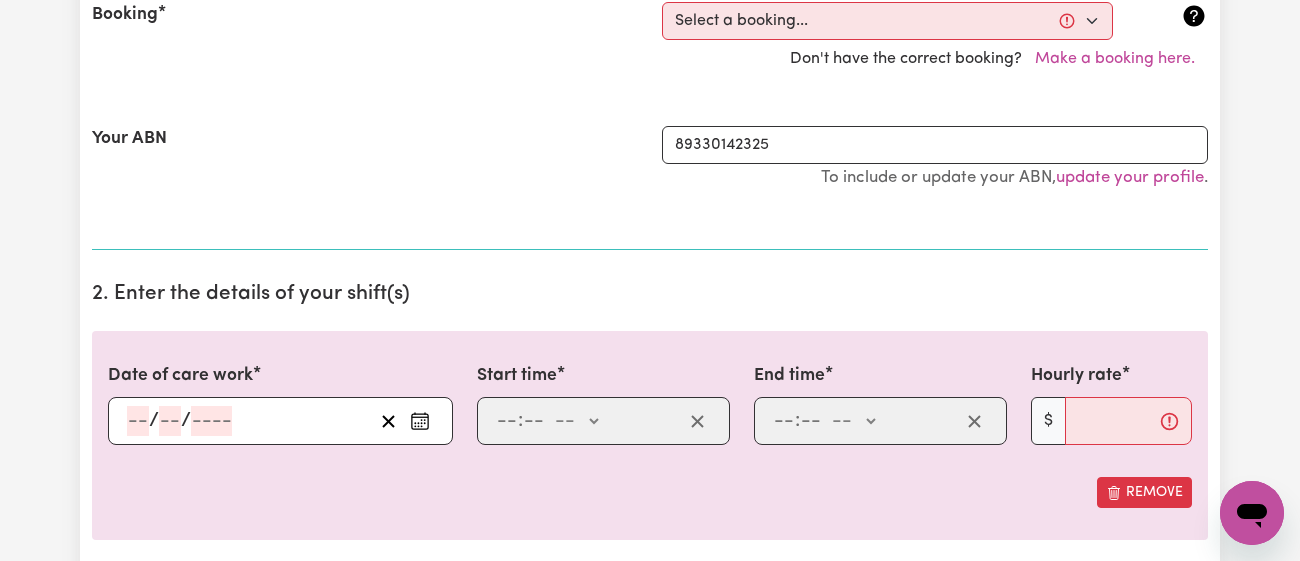 scroll, scrollTop: 582, scrollLeft: 0, axis: vertical 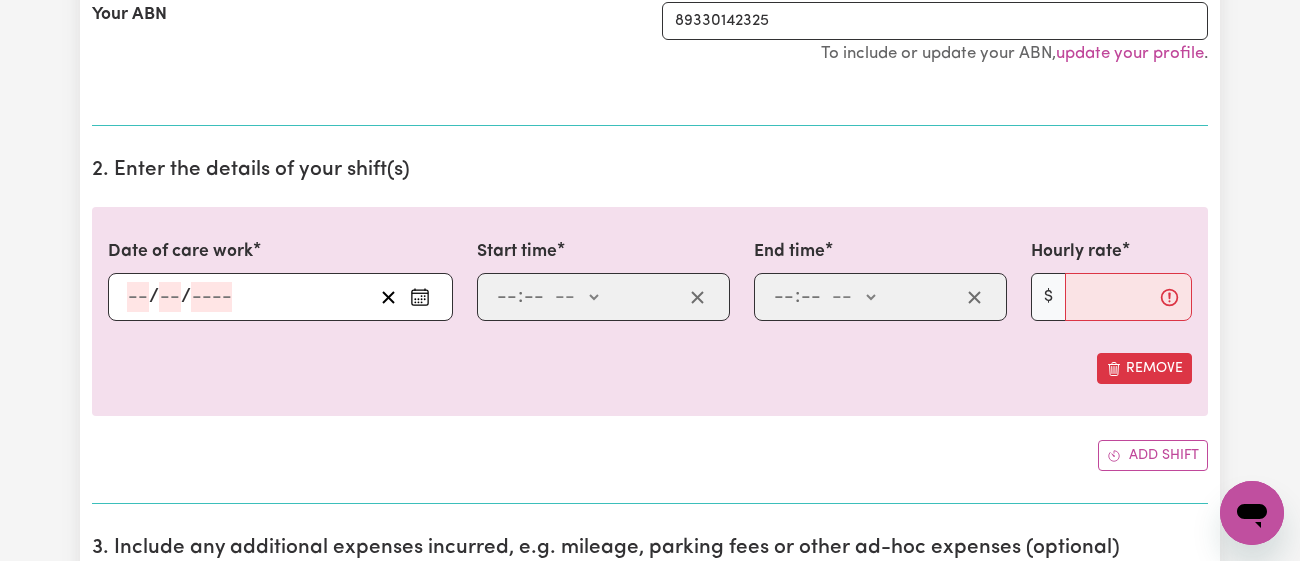 click 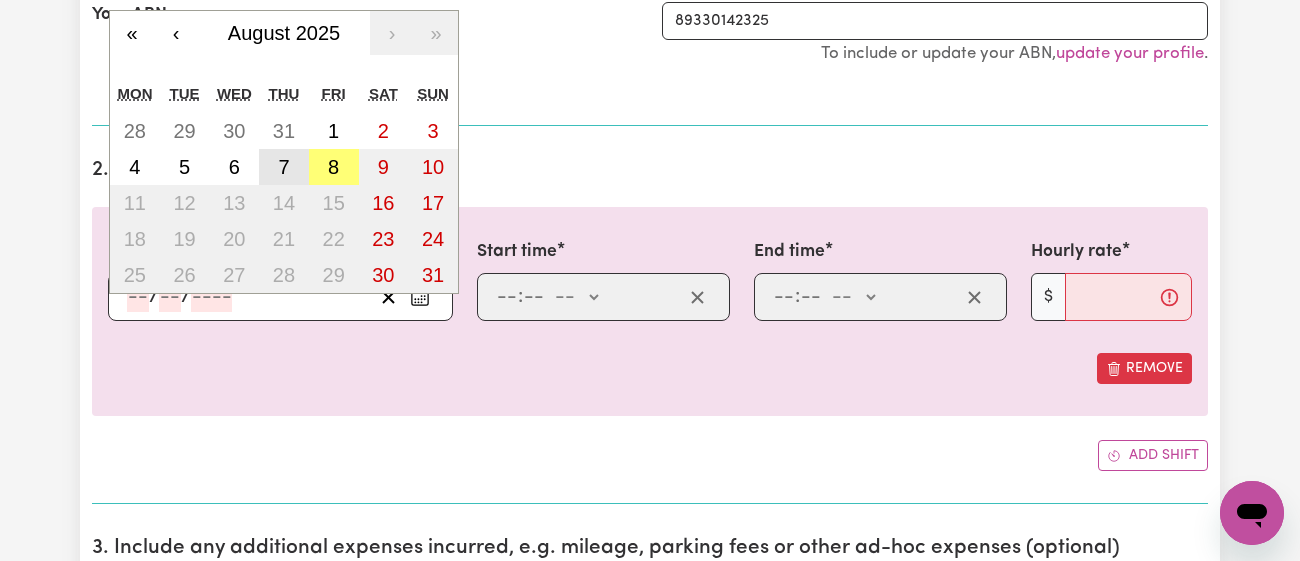 click on "7" at bounding box center (284, 167) 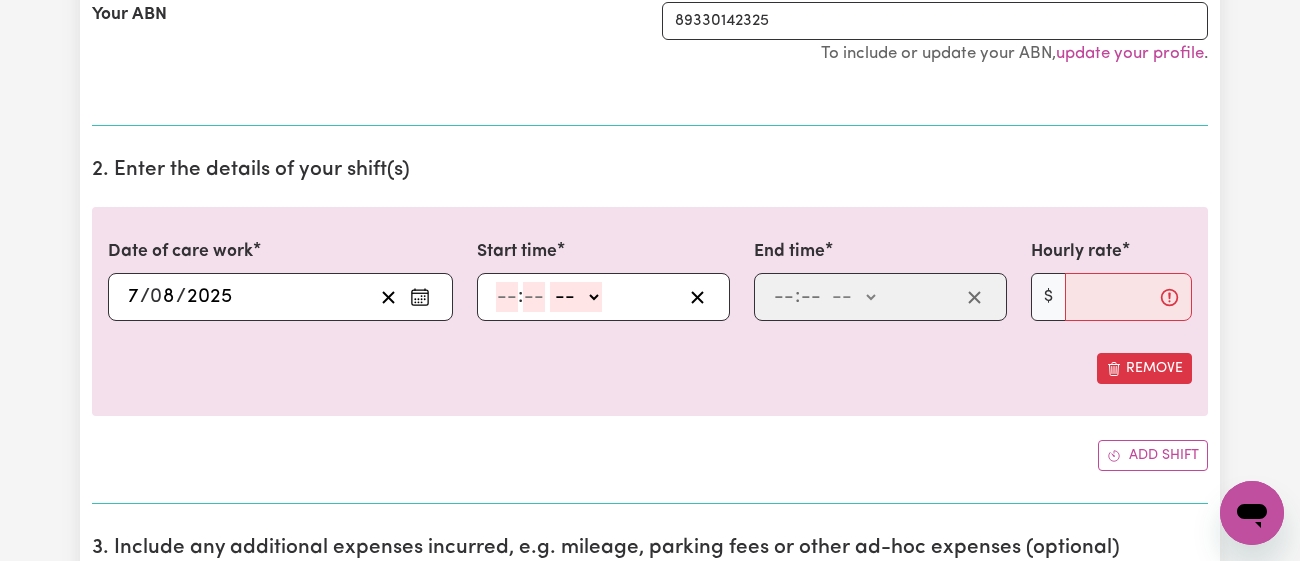 click on ":" 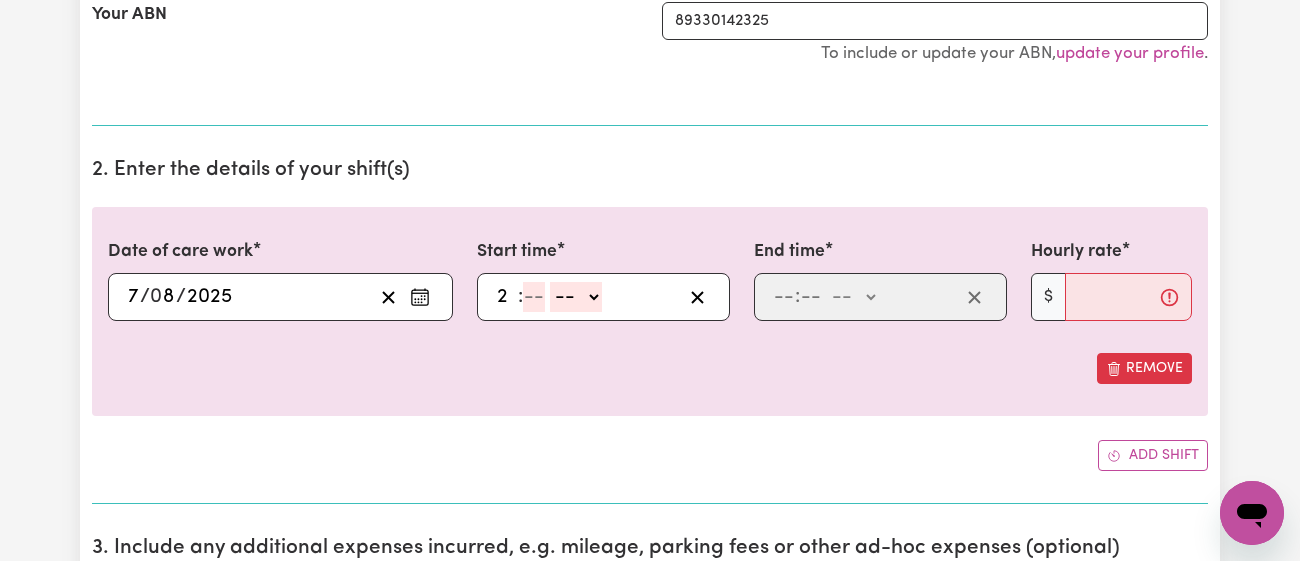 type on "2" 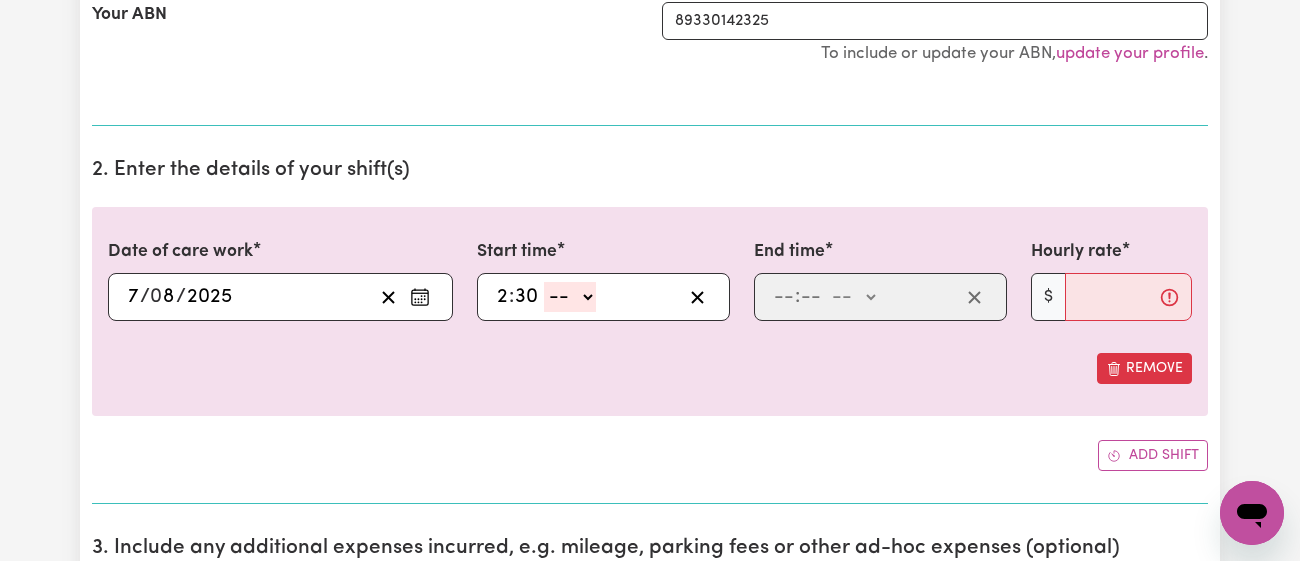 type on "30" 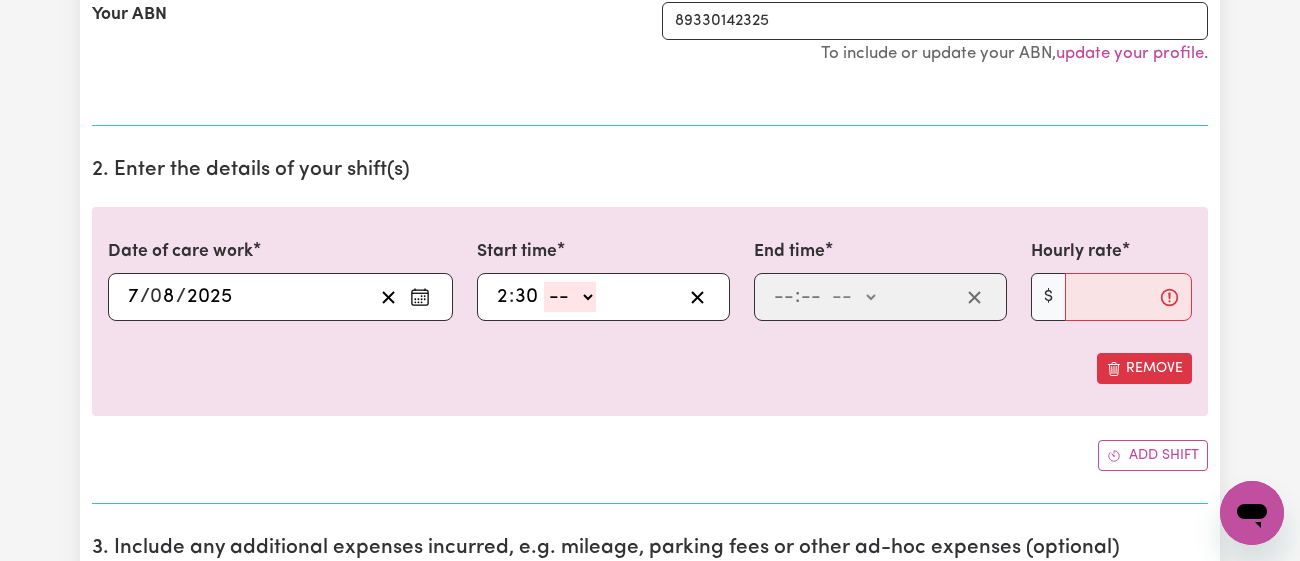 click on "-- am pm" 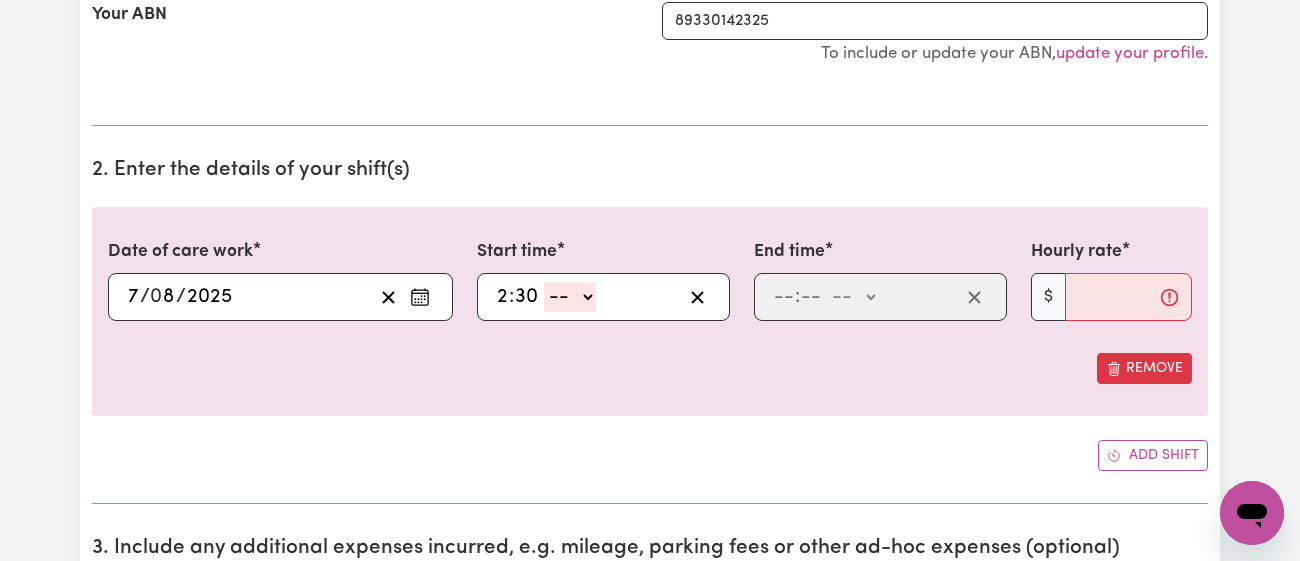 select on "pm" 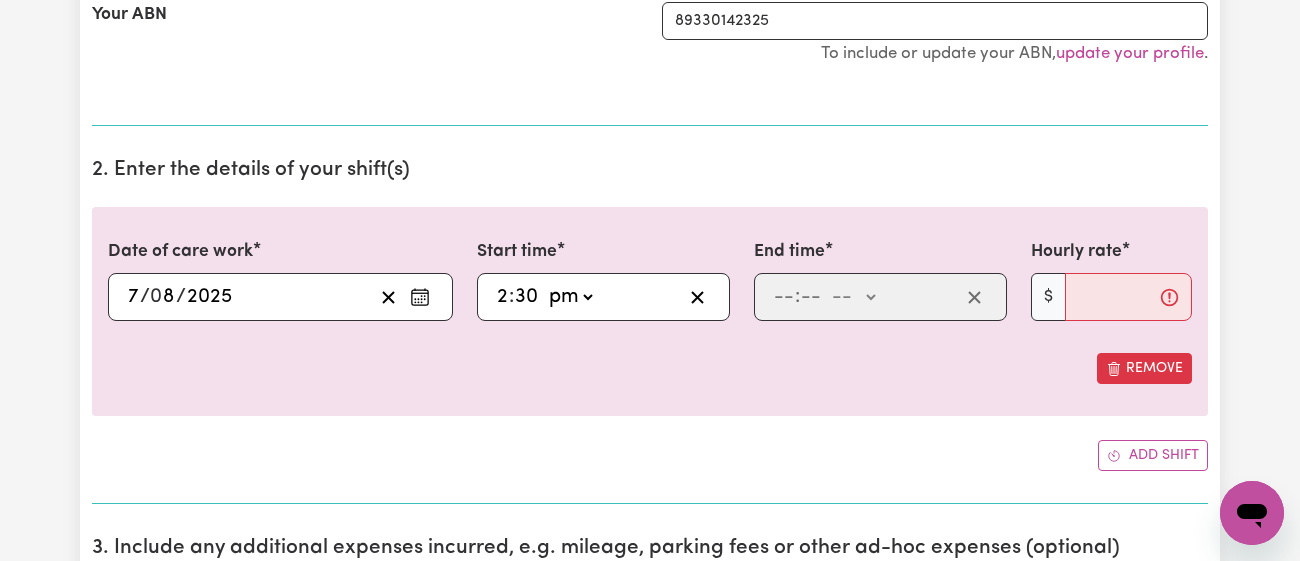 click on "-- am pm" 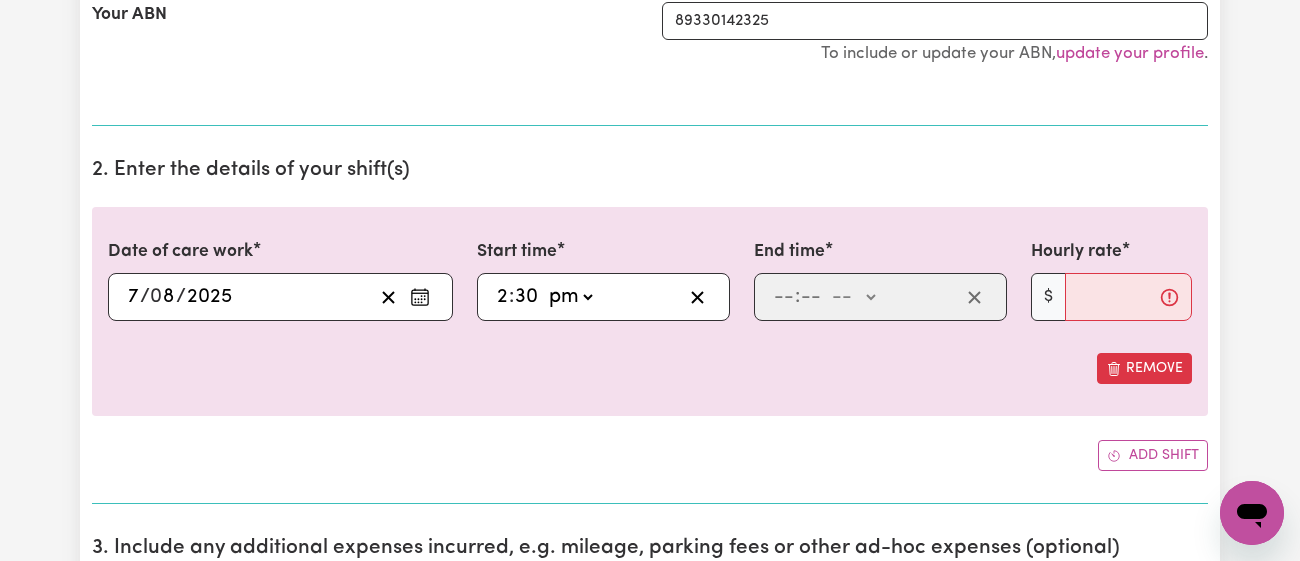 type on "14:30" 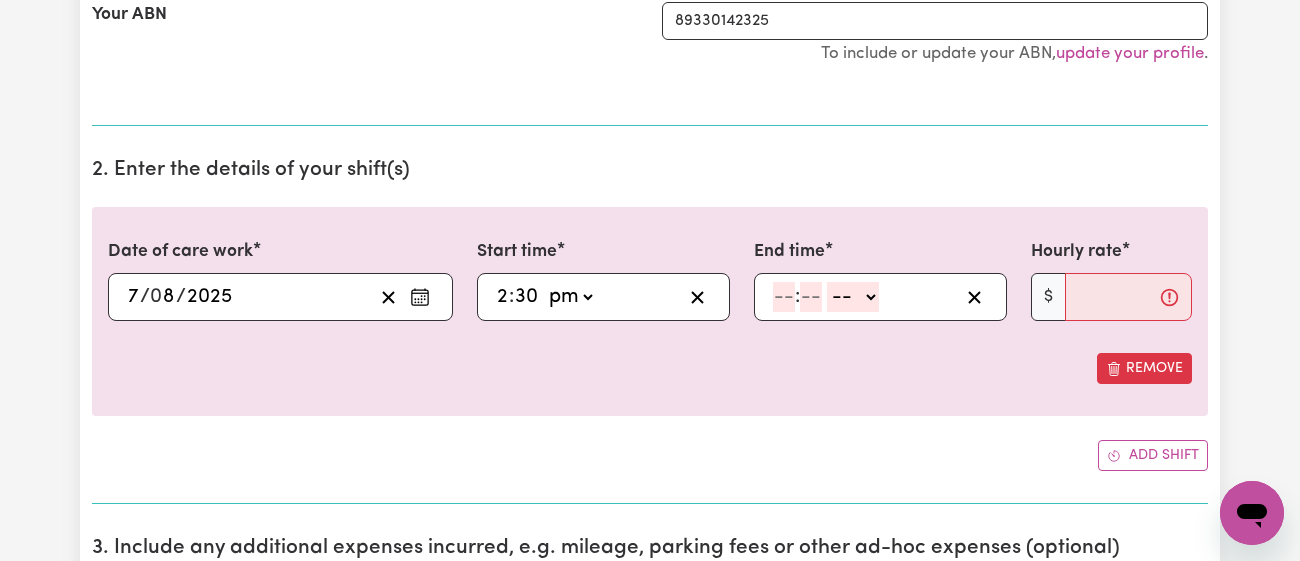 click 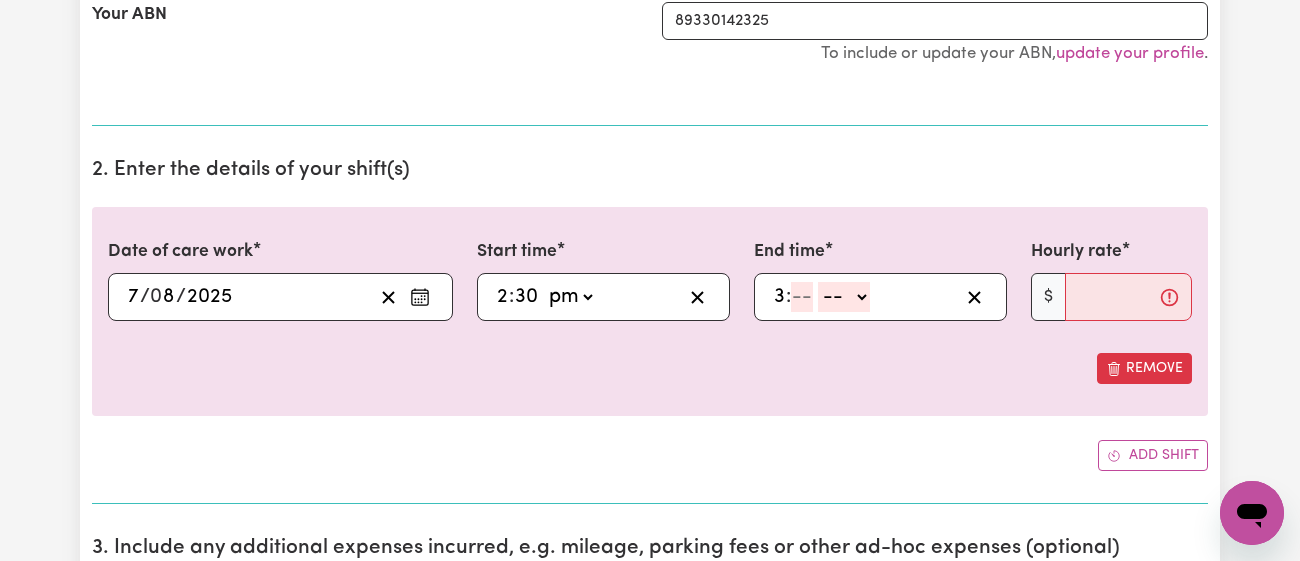 type on "3" 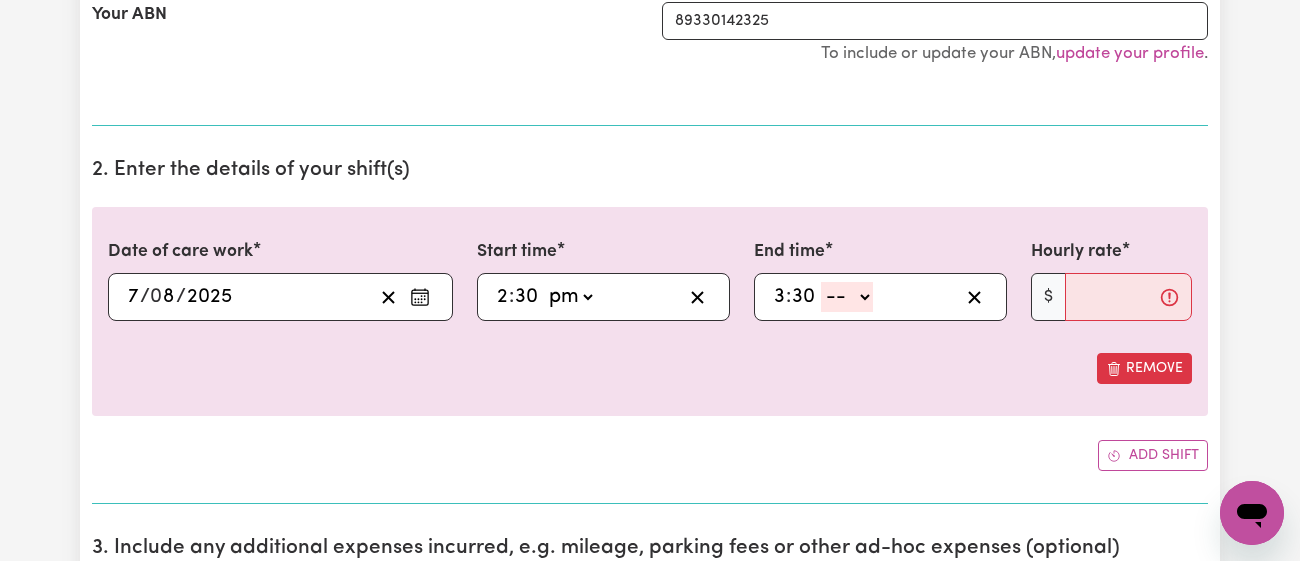 type on "30" 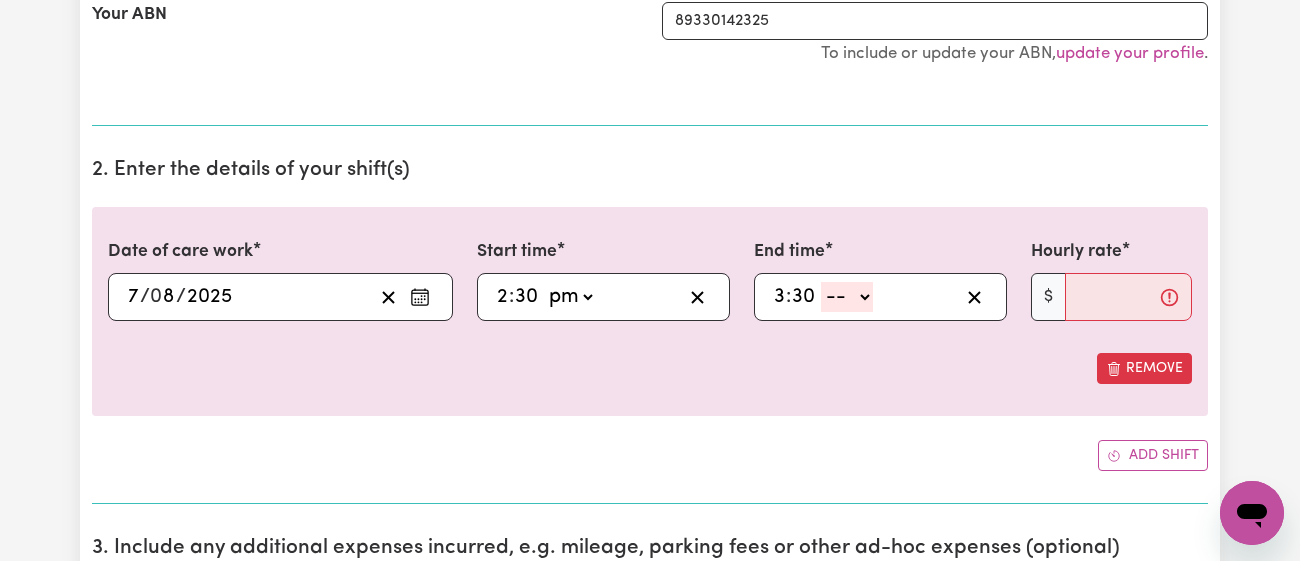 click on "-- am pm" 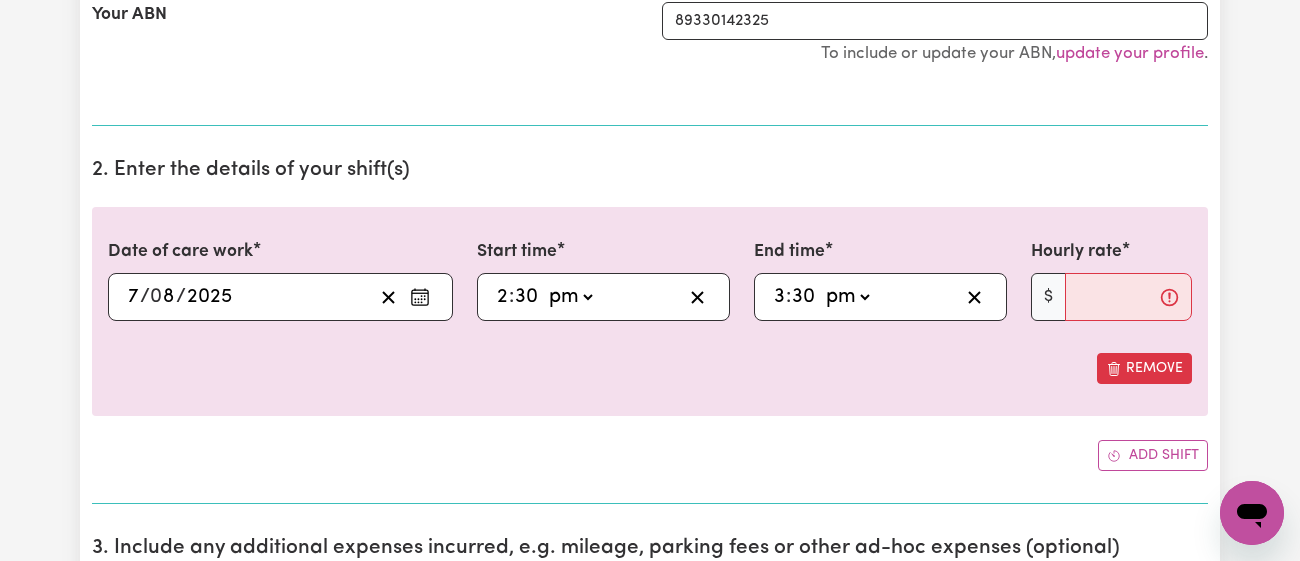 click on "-- am pm" 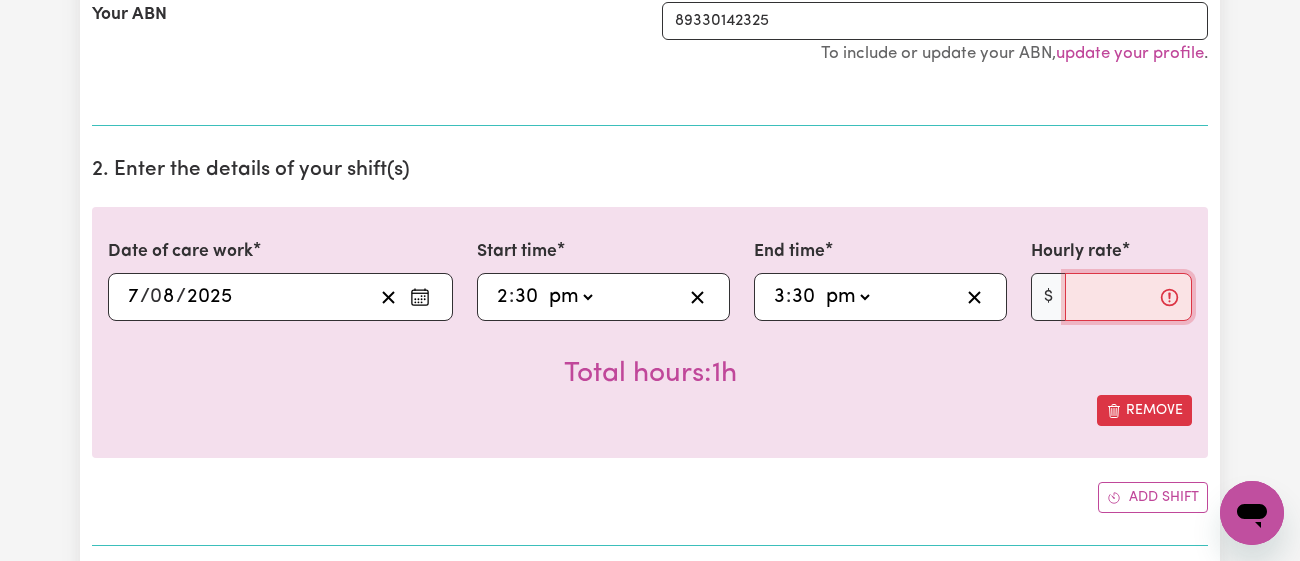 click on "Hourly rate" at bounding box center [1128, 297] 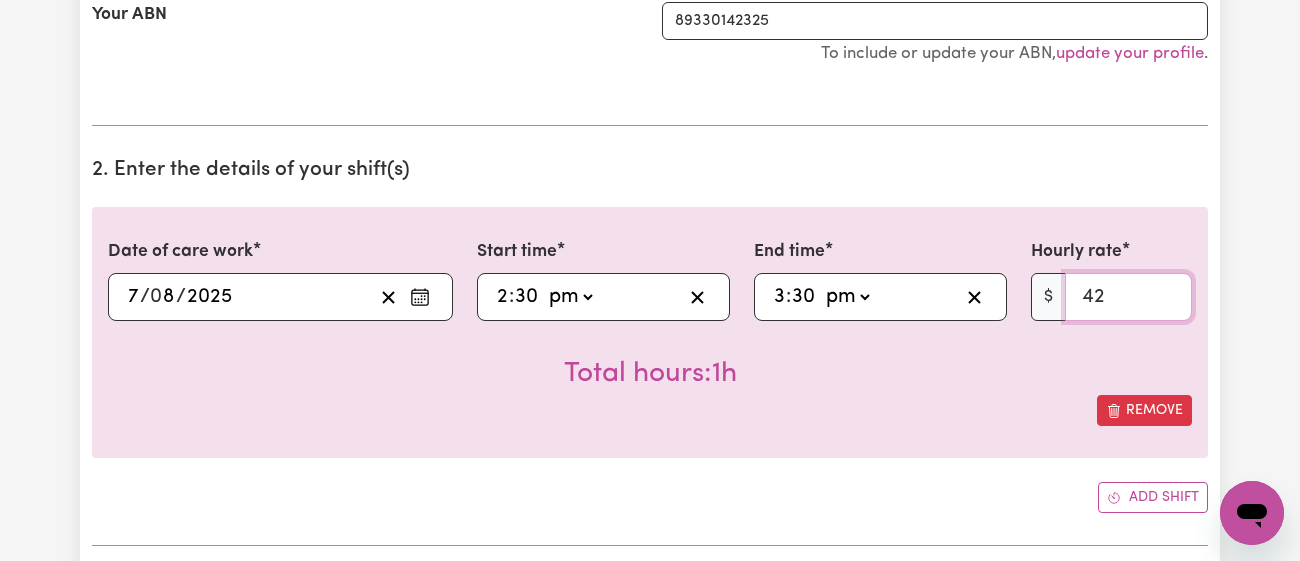type on "42" 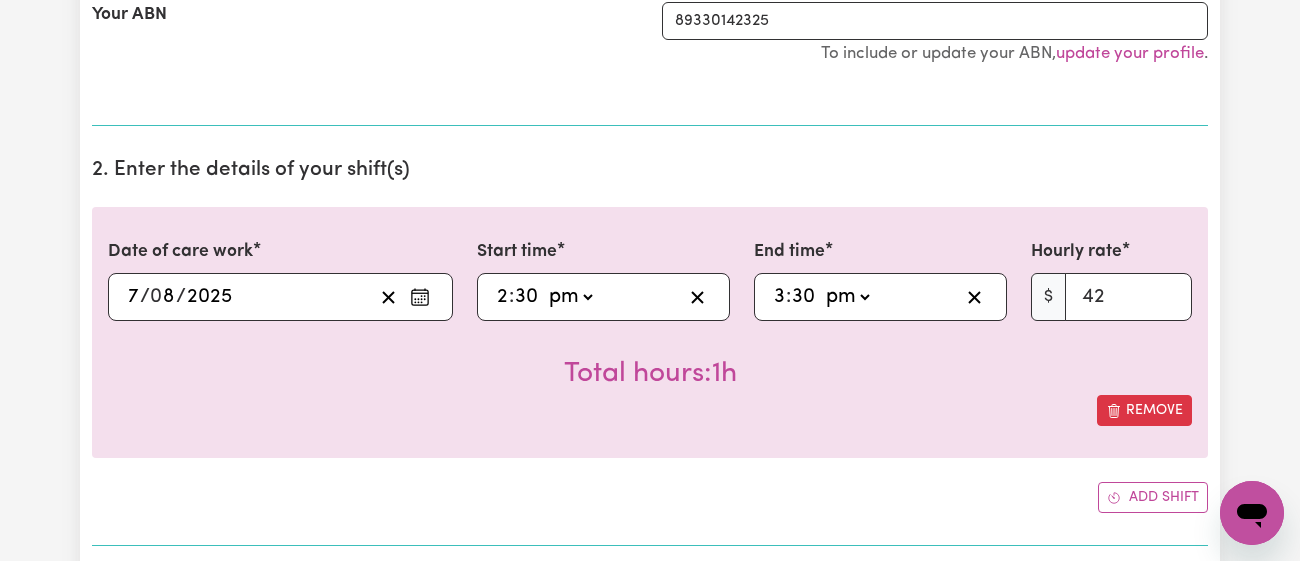 click on "Your ABN" at bounding box center (365, 43) 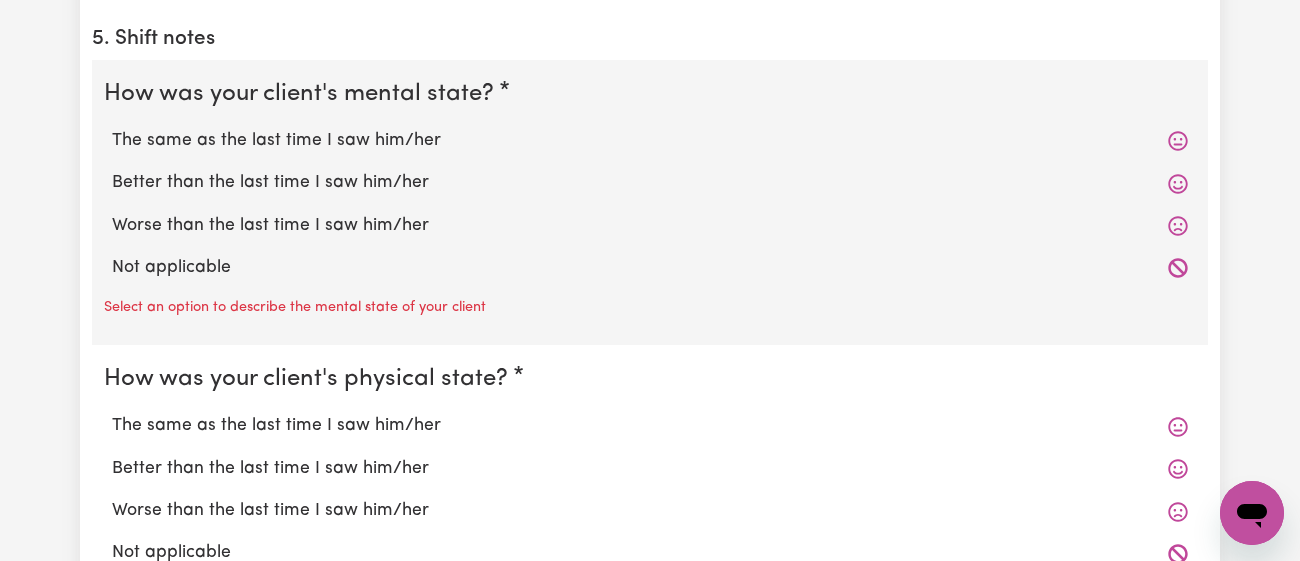 scroll, scrollTop: 1610, scrollLeft: 0, axis: vertical 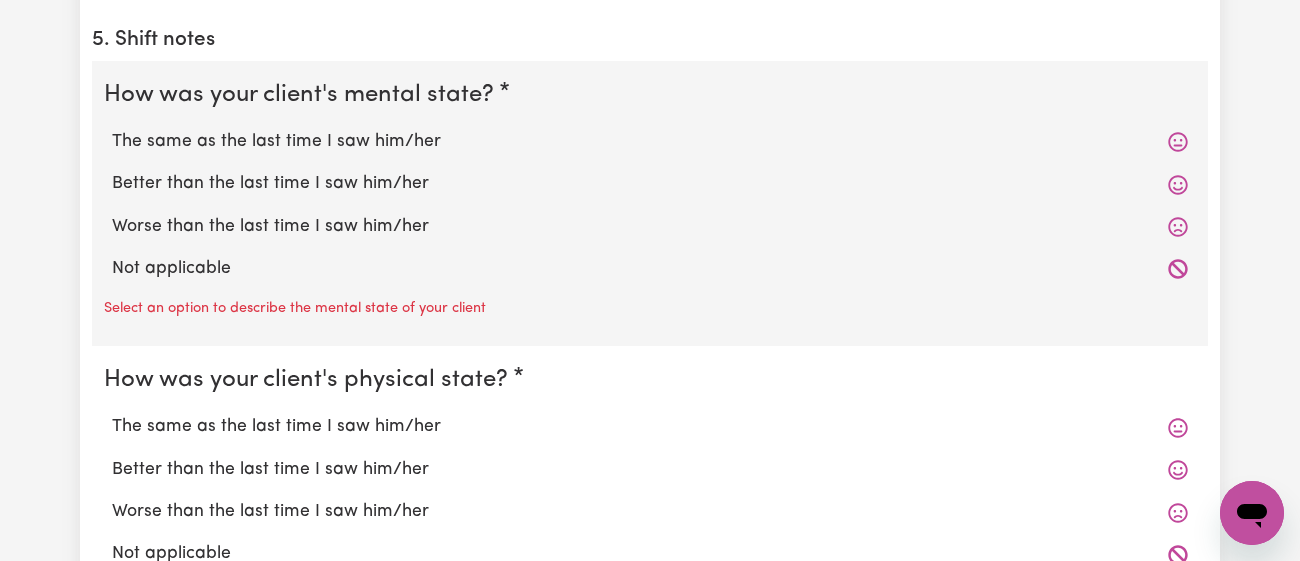 click on "The same as the last time I saw him/her" at bounding box center [650, 142] 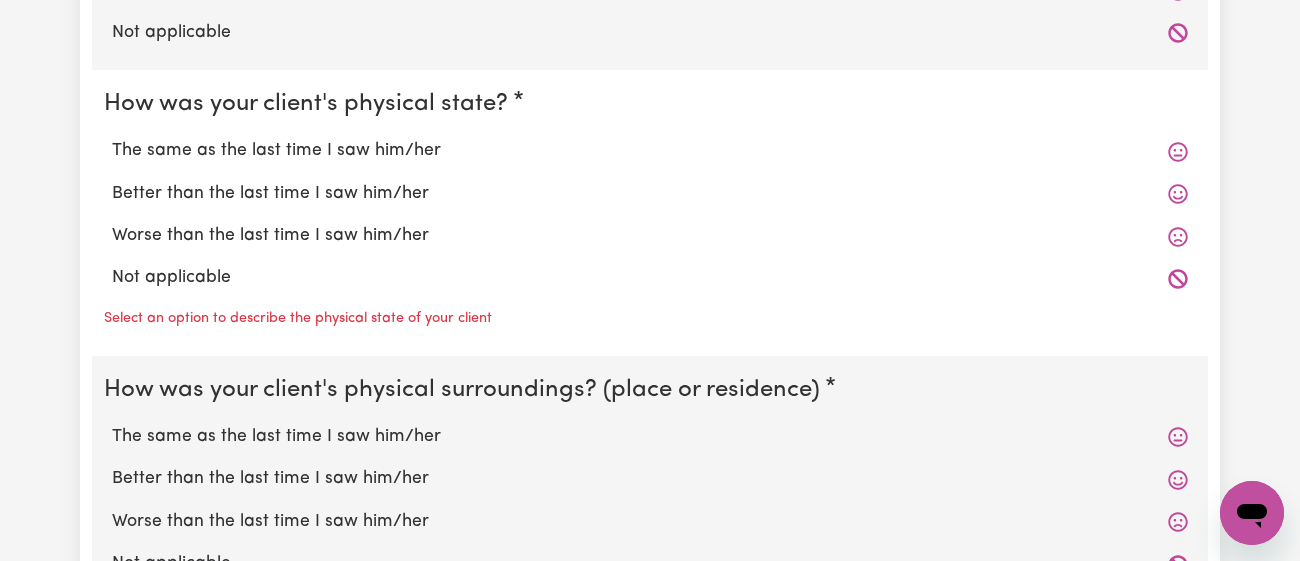 click on "The same as the last time I saw him/her" at bounding box center [650, 151] 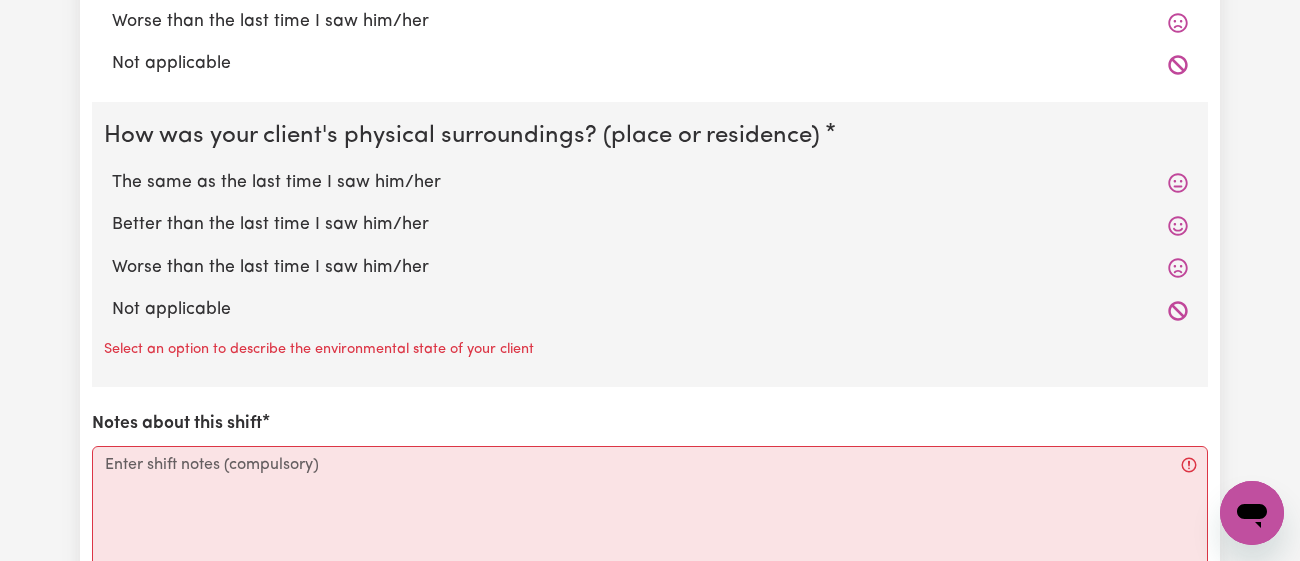 scroll, scrollTop: 2066, scrollLeft: 0, axis: vertical 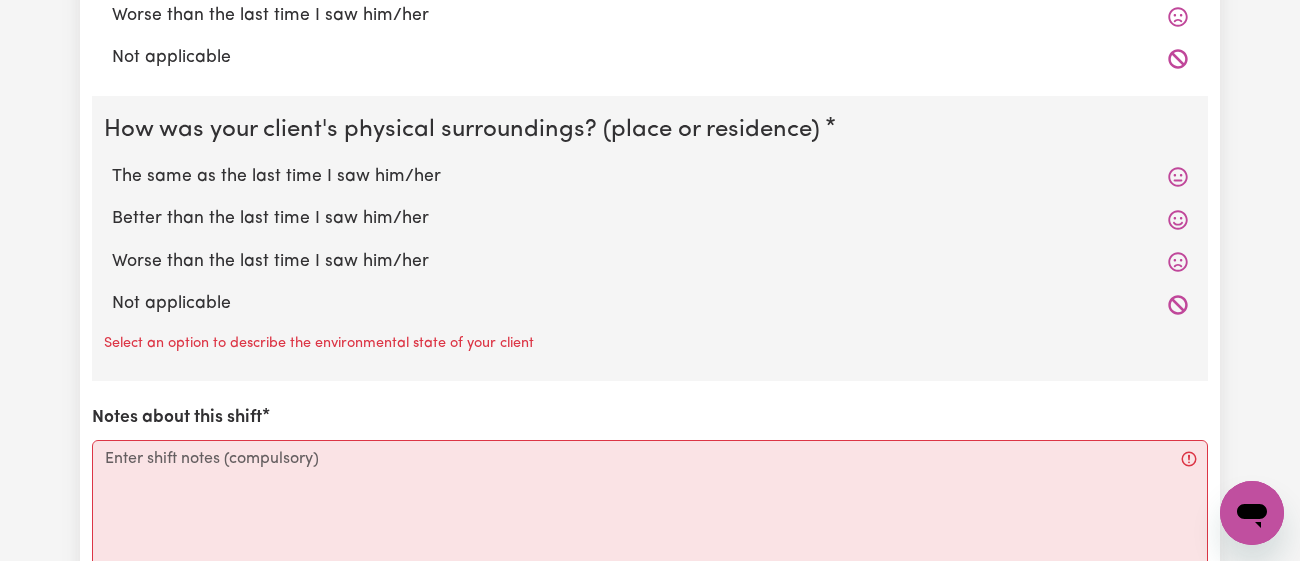 click on "Worse than the last time I saw him/her" at bounding box center [650, 262] 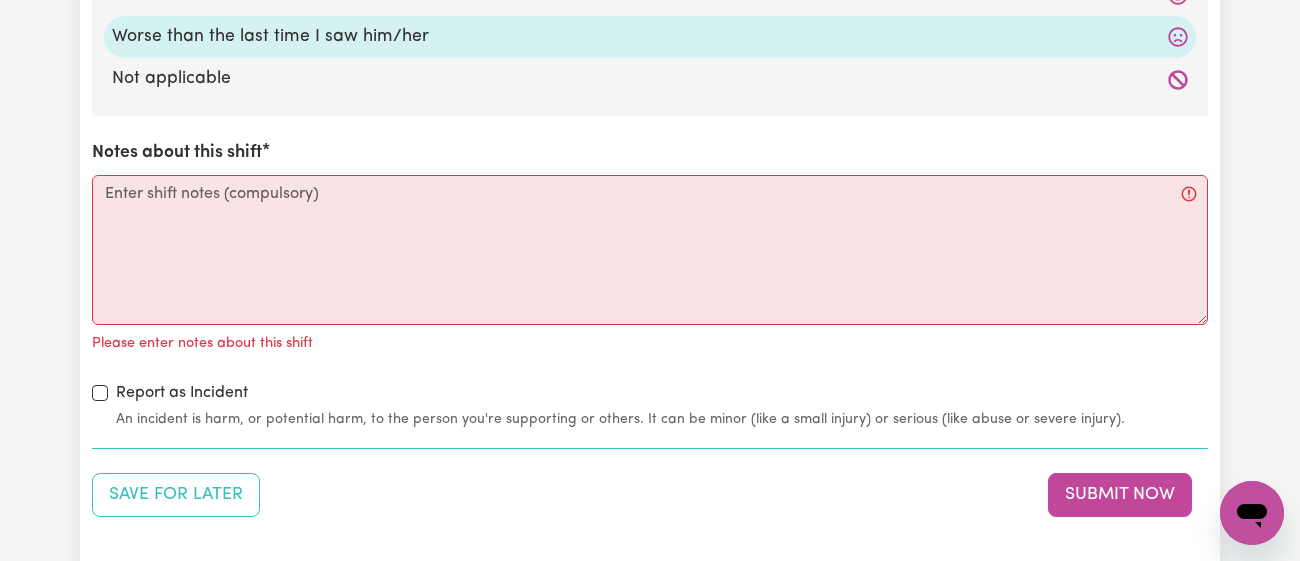 scroll, scrollTop: 2292, scrollLeft: 0, axis: vertical 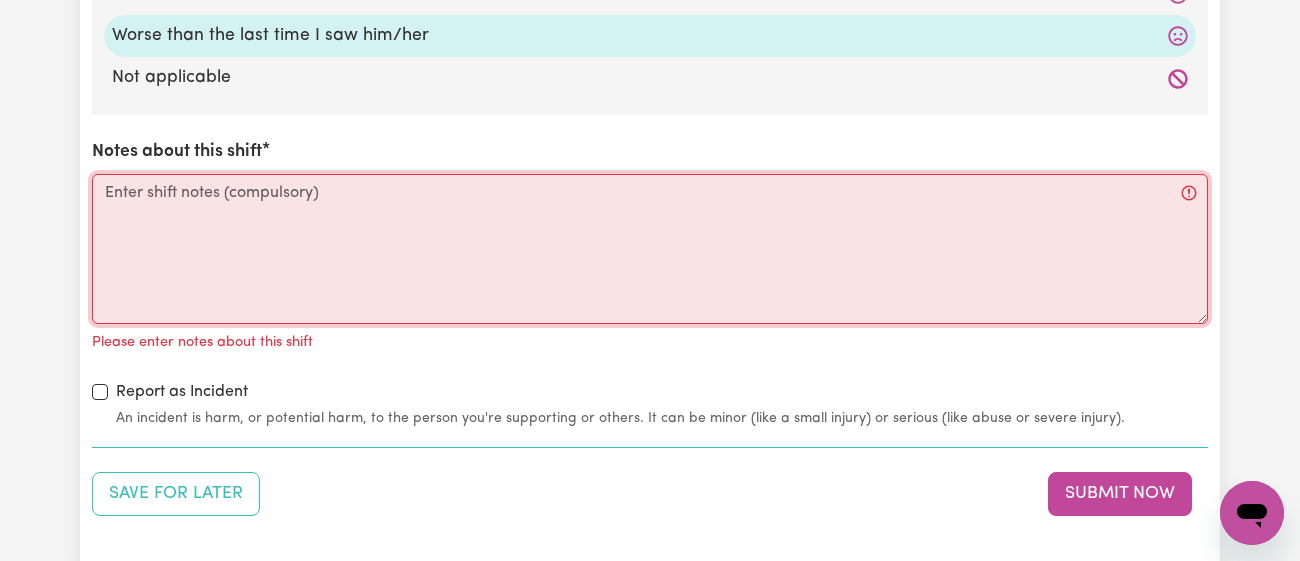 click on "Notes about this shift" at bounding box center (650, 249) 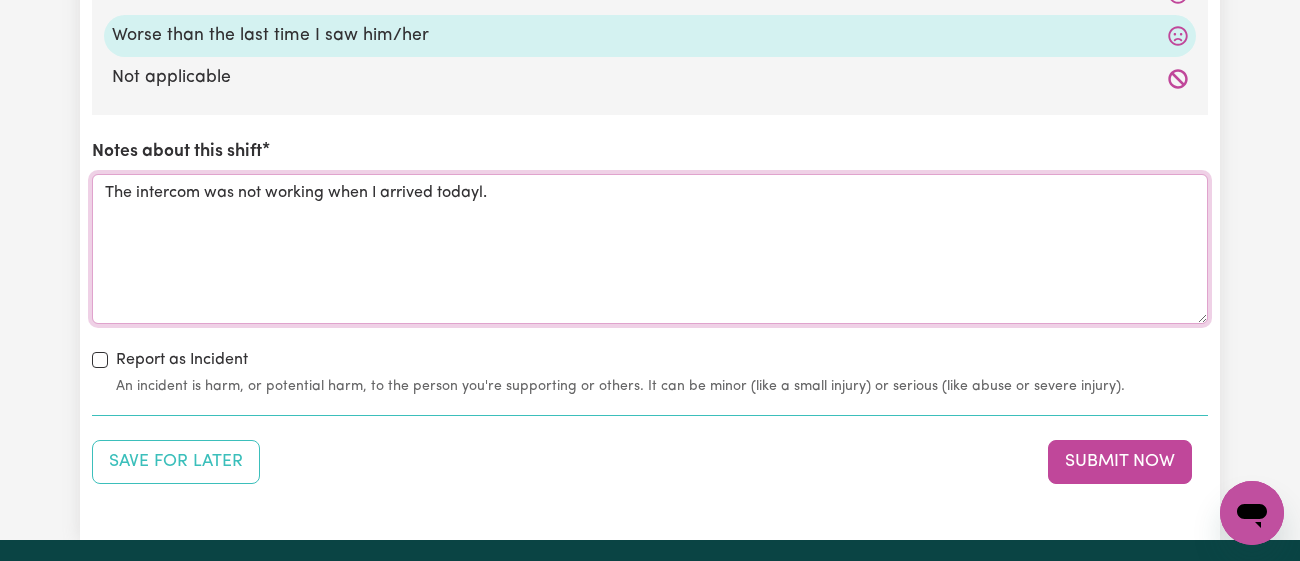 click on "The intercom was not working when I arrived todayl." at bounding box center [650, 249] 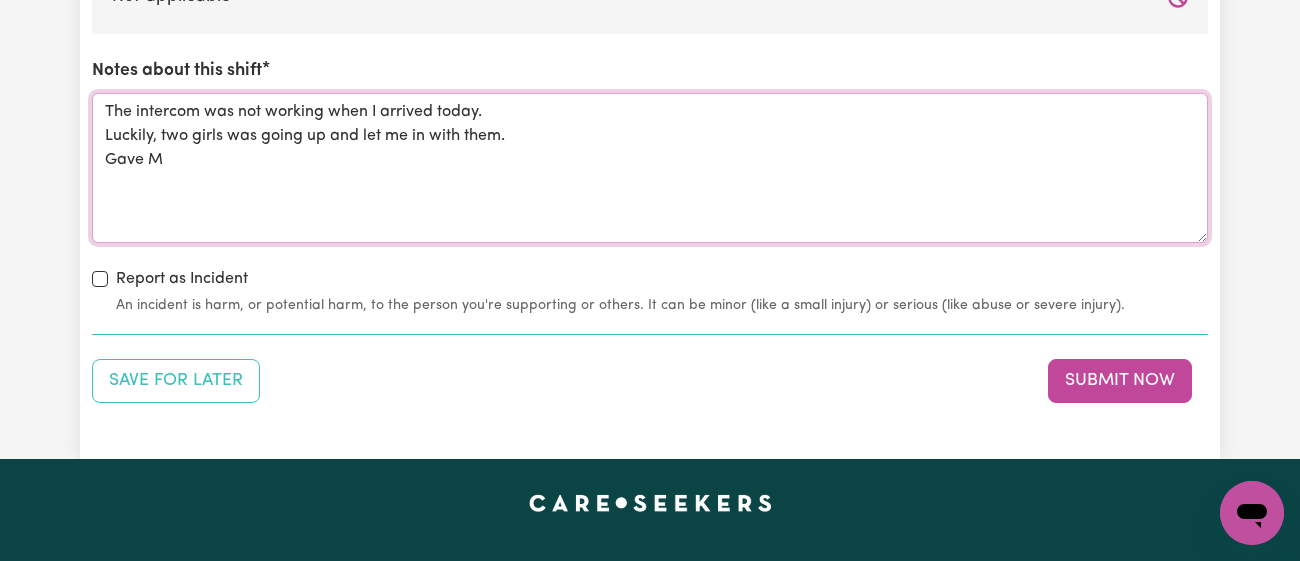 scroll, scrollTop: 2375, scrollLeft: 0, axis: vertical 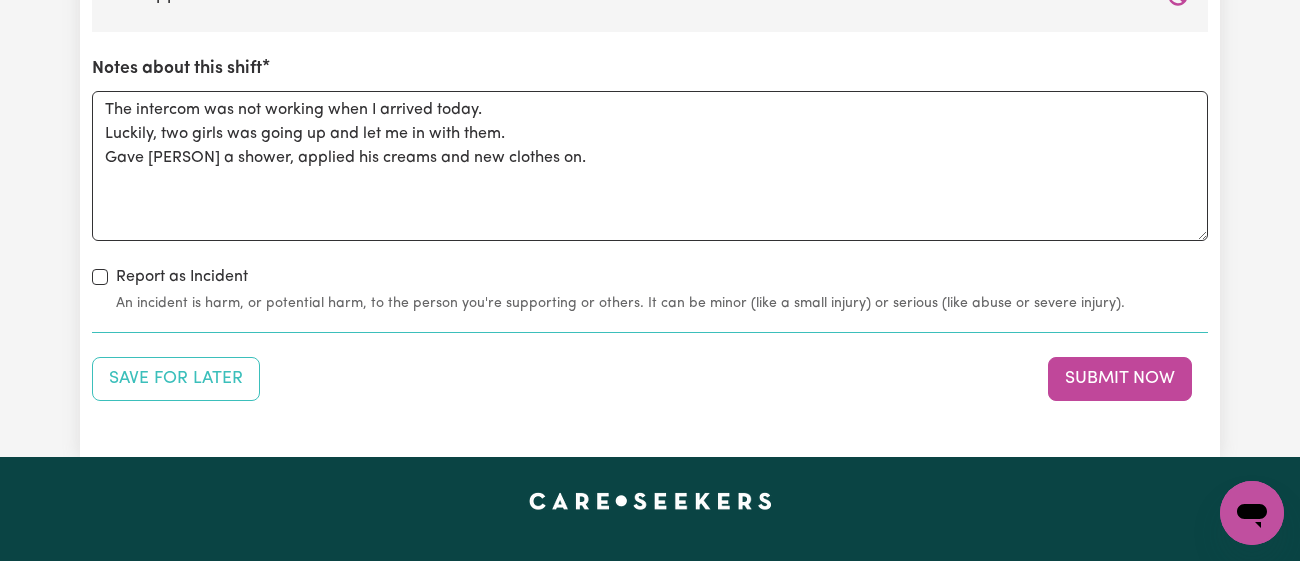 click on "Submit Hours 1. Fill in your details below to claim your payment Job title Select the job you're submitting hours for... [[FIRST] [LAST]] Male Support Worker Needed In Brighton Le Sands, [STATE] [[FIRST] ESS] Support Worker Required in Bardwell Valley, [STATE] [Ezra, Malachi & Isaiah Twinning] Support Worker Required in Oatley, [STATE] [[FIRST] ([FIRST]) [LAST]] Support worker required in North Epping, [STATE] for Domestic Assistance [[FIRST] [LAST]] Weekend Care worker needed at Strathfield, [STATE] for Personal Care, Domestic Assistance and Social Companionship [[FIRST] [LAST] NDIS#[NUMBER]] URGENT Support Worker Needed Personal Care And Hoist/Transfers Ongoing Mon to Sat - Strathfield, [STATE] Preview Job Booking Select a booking... Thu, July 17, [YEAR] - 02:30pm to 03:30pm (RECURRING) Thu, July 24, [YEAR] - 02:30pm to 03:30pm (RECURRING) Thu, July 31, [YEAR] - 02:30pm to 03:30pm (RECURRING) Thu, August 7, [YEAR] - 02:30pm to 03:30pm (RECURRING) Don't have the correct booking? Make a booking here. Your ABN [NUMBER] . [YEAR]-08-07 7 /" at bounding box center [650, -924] 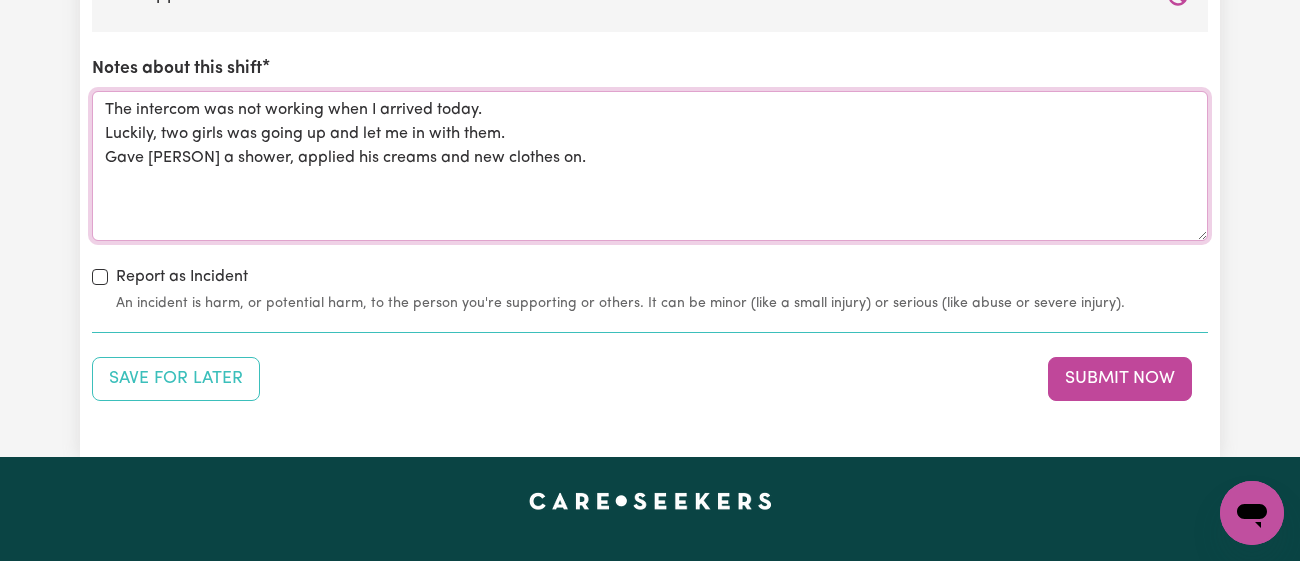 click on "The intercom was not working when I arrived today.
Luckily, two girls was going up and let me in with them.
Gave [PERSON] a shower, applied his creams and new clothes on." at bounding box center [650, 166] 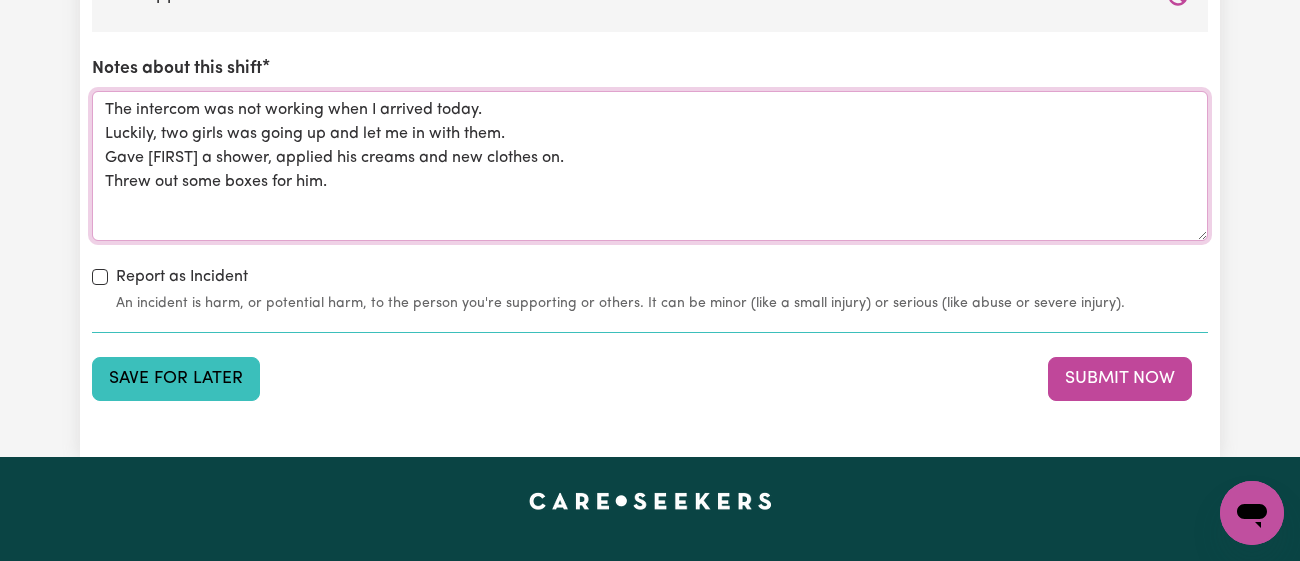 type on "The intercom was not working when I arrived today.
Luckily, two girls was going up and let me in with them.
Gave [FIRST] a shower, applied his creams and new clothes on.
Threw out some boxes for him." 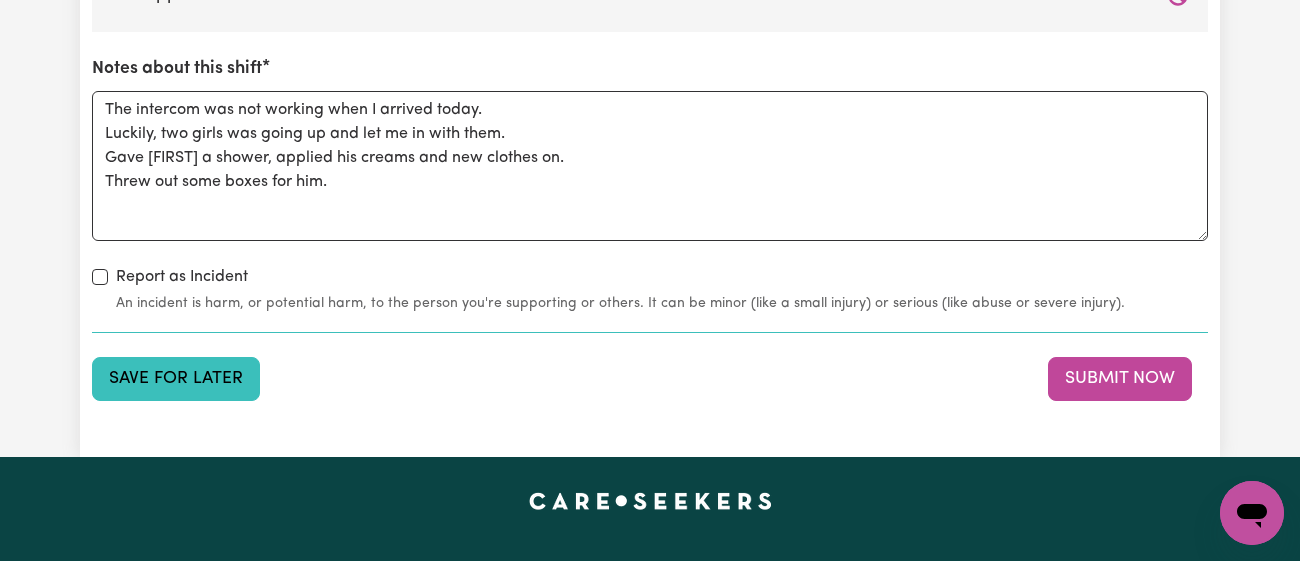 click on "Save for Later" at bounding box center [176, 379] 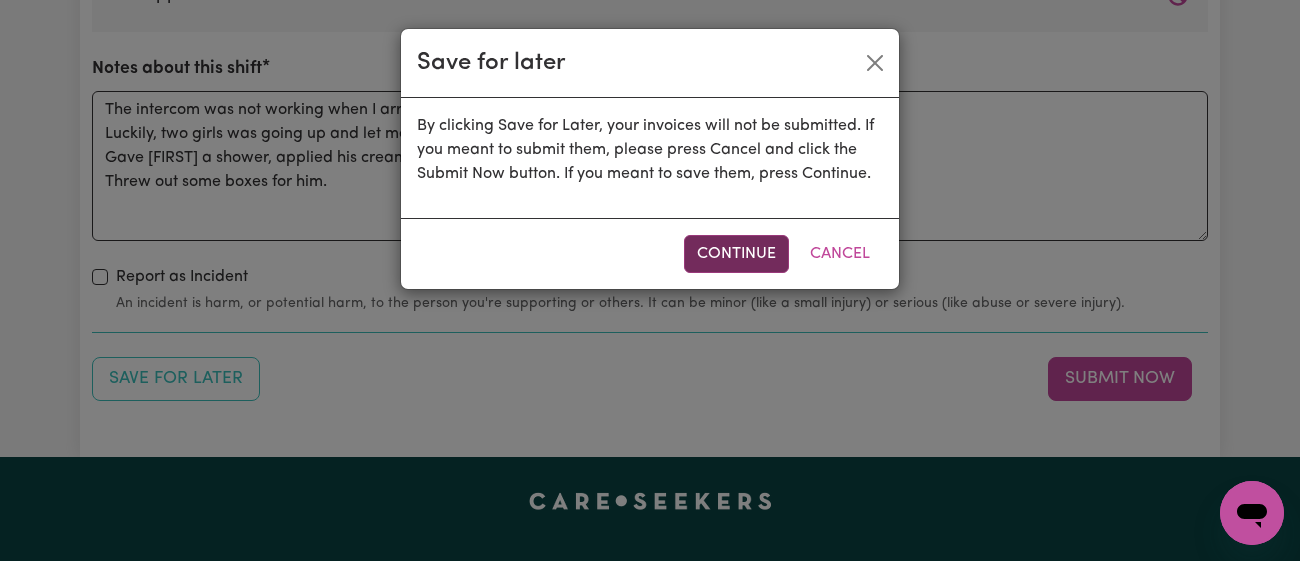 click on "Continue" at bounding box center (736, 254) 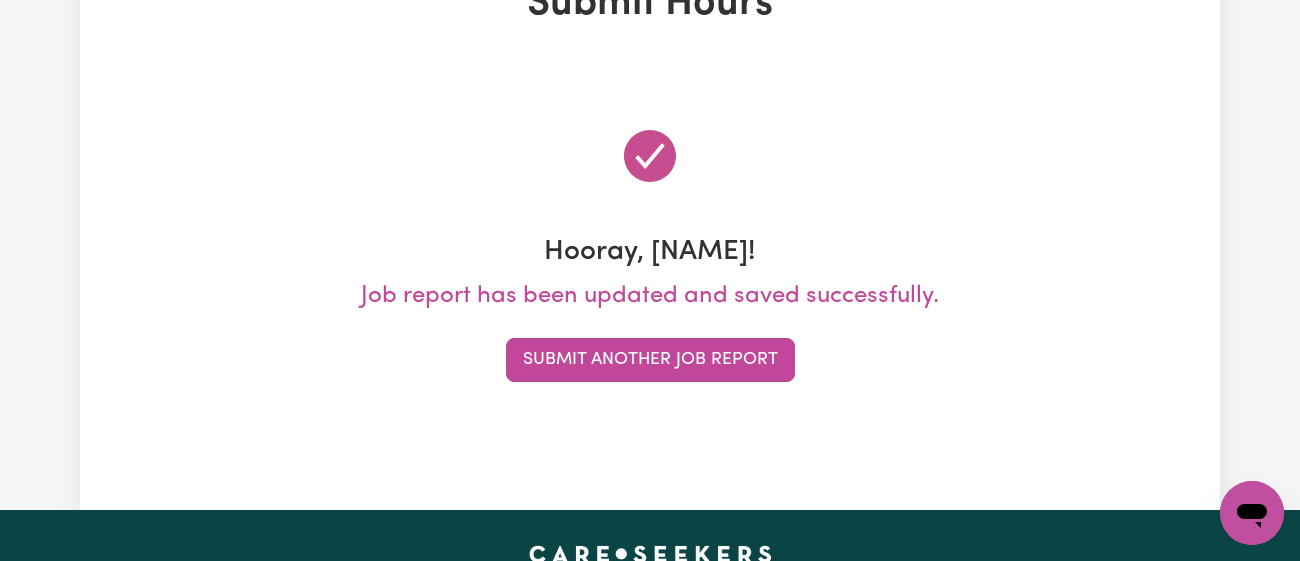 scroll, scrollTop: 0, scrollLeft: 0, axis: both 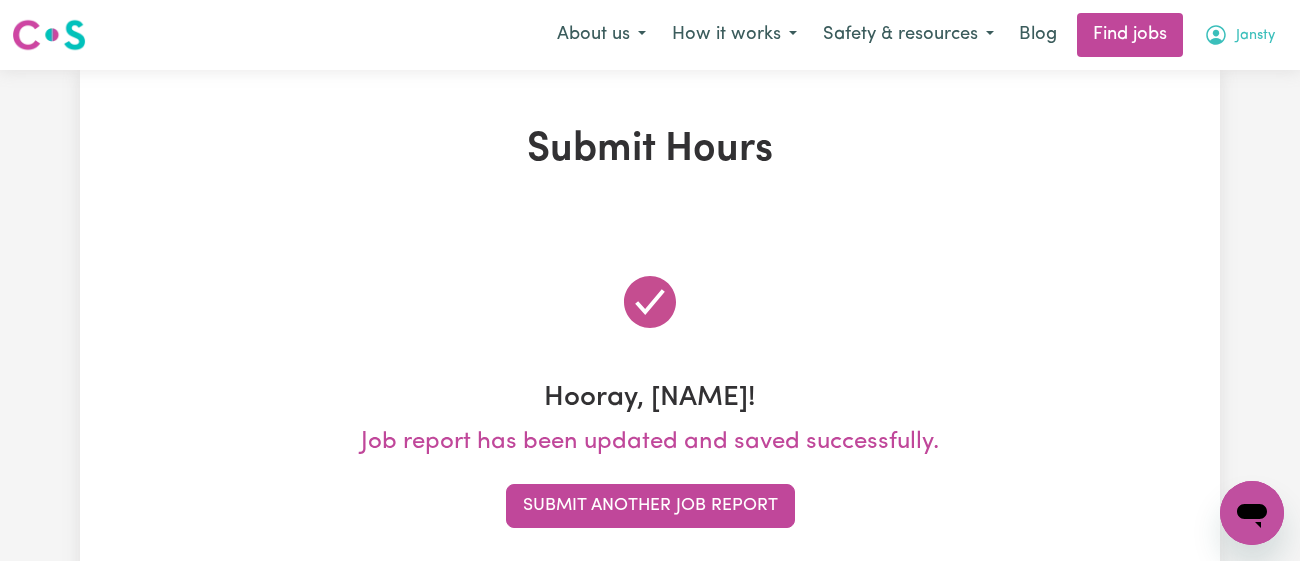click on "Jansty" at bounding box center [1255, 36] 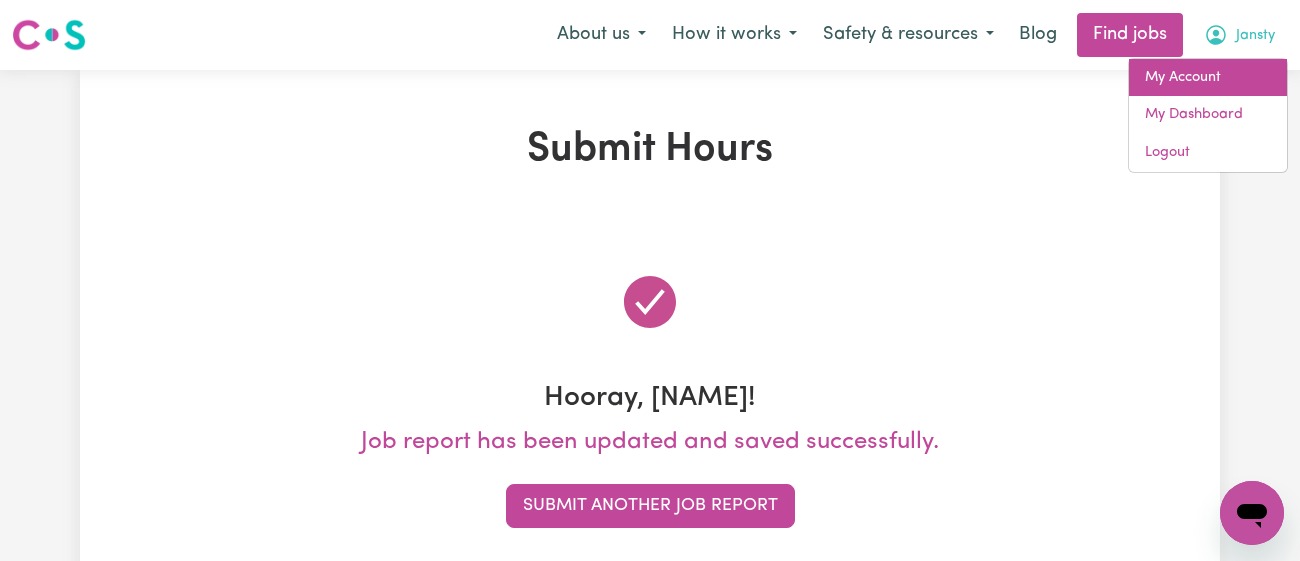 click on "My Account" at bounding box center [1208, 78] 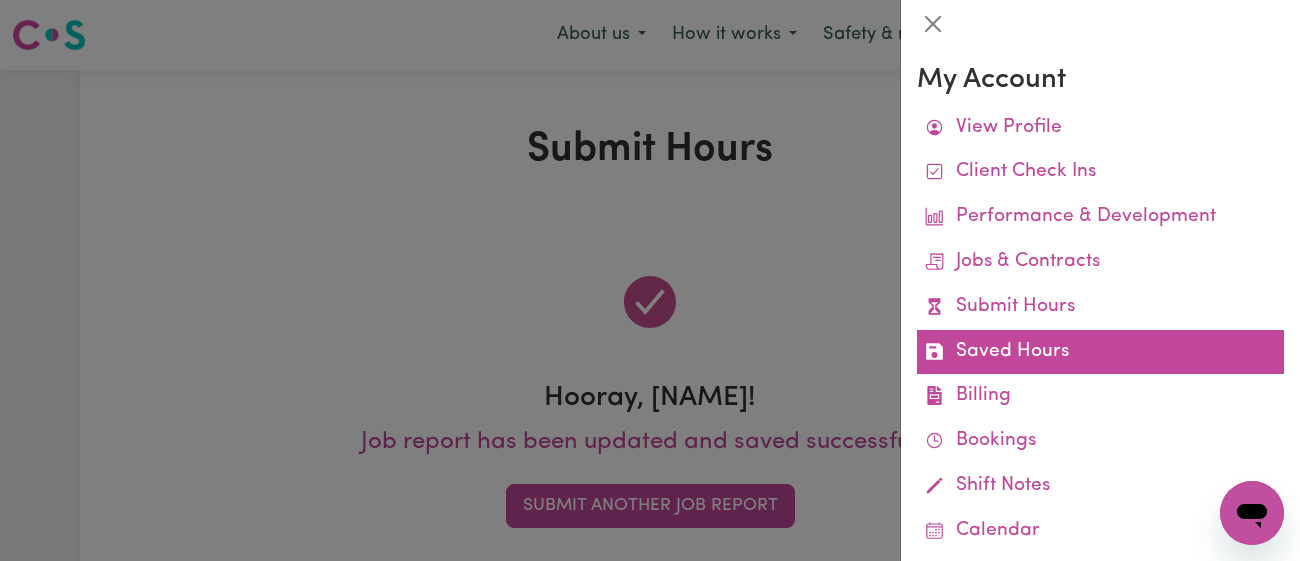 click on "Saved Hours" at bounding box center [1100, 352] 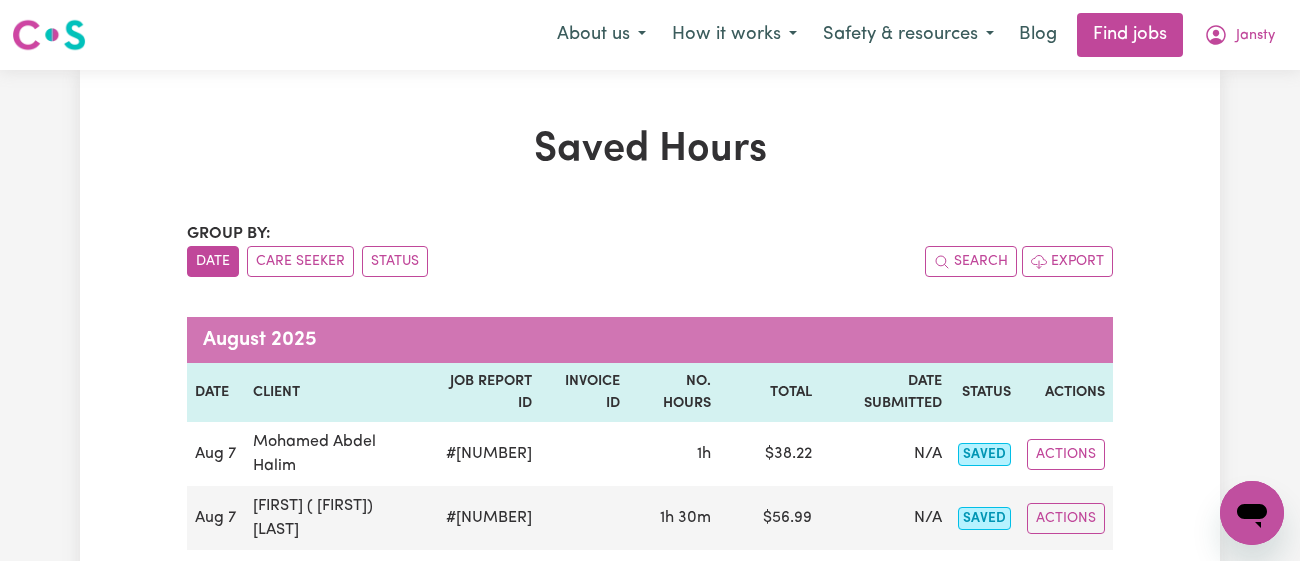 click on "Group by: Date Care Seeker Status" at bounding box center (418, 249) 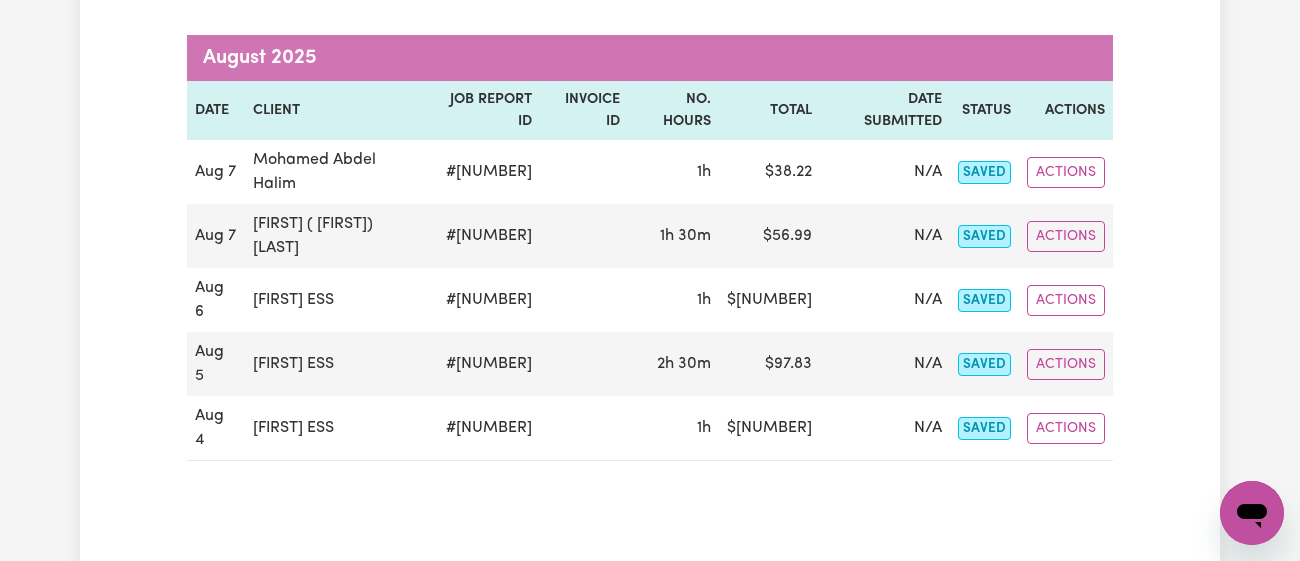 scroll, scrollTop: 0, scrollLeft: 0, axis: both 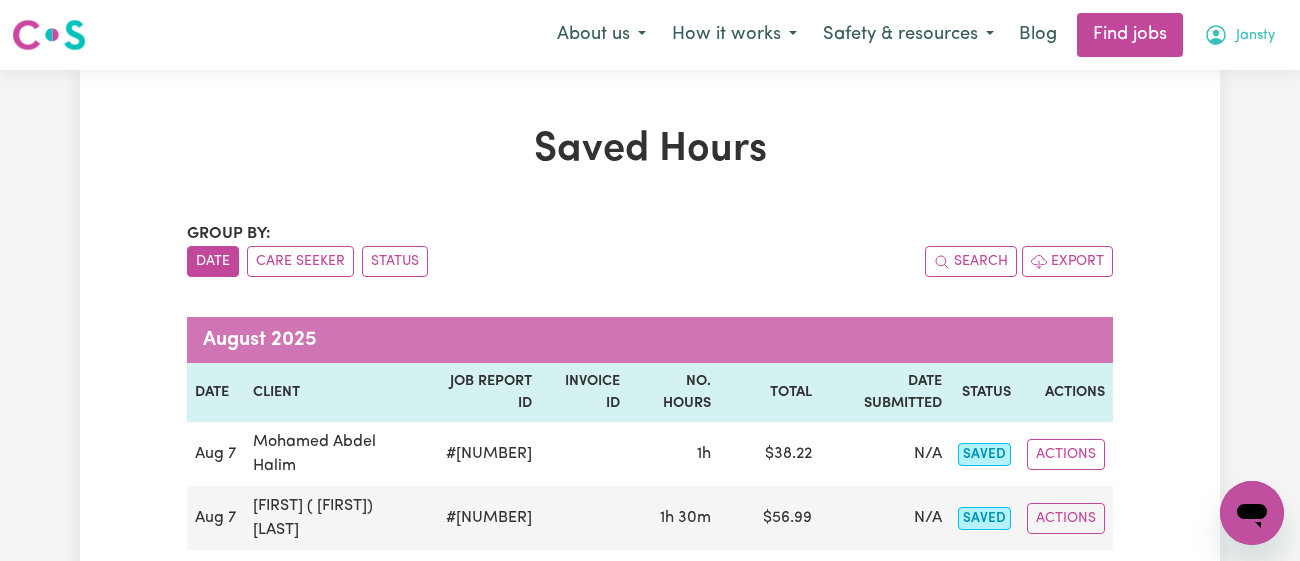click on "Jansty" at bounding box center [1255, 36] 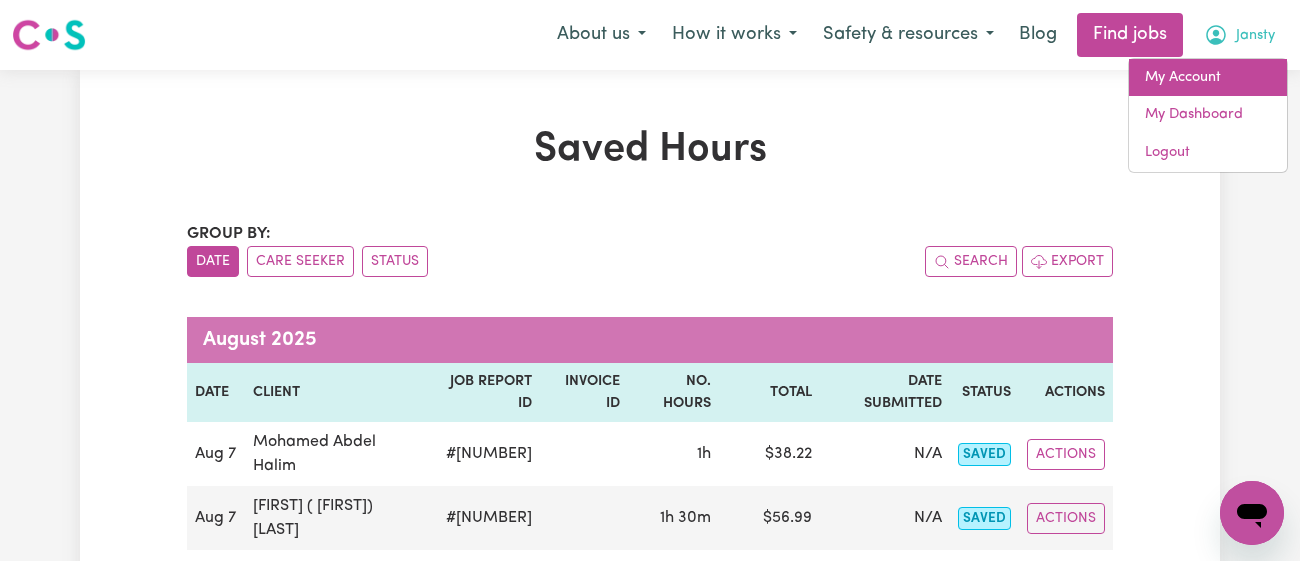 click on "My Account" at bounding box center (1208, 78) 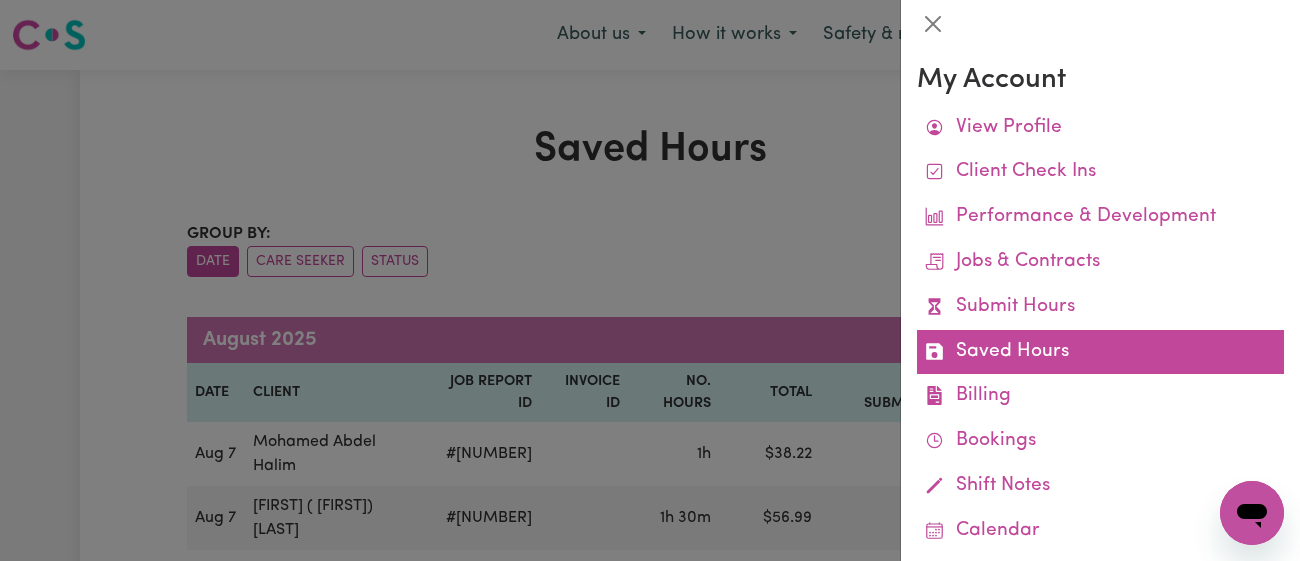 click on "Saved Hours" at bounding box center (1100, 352) 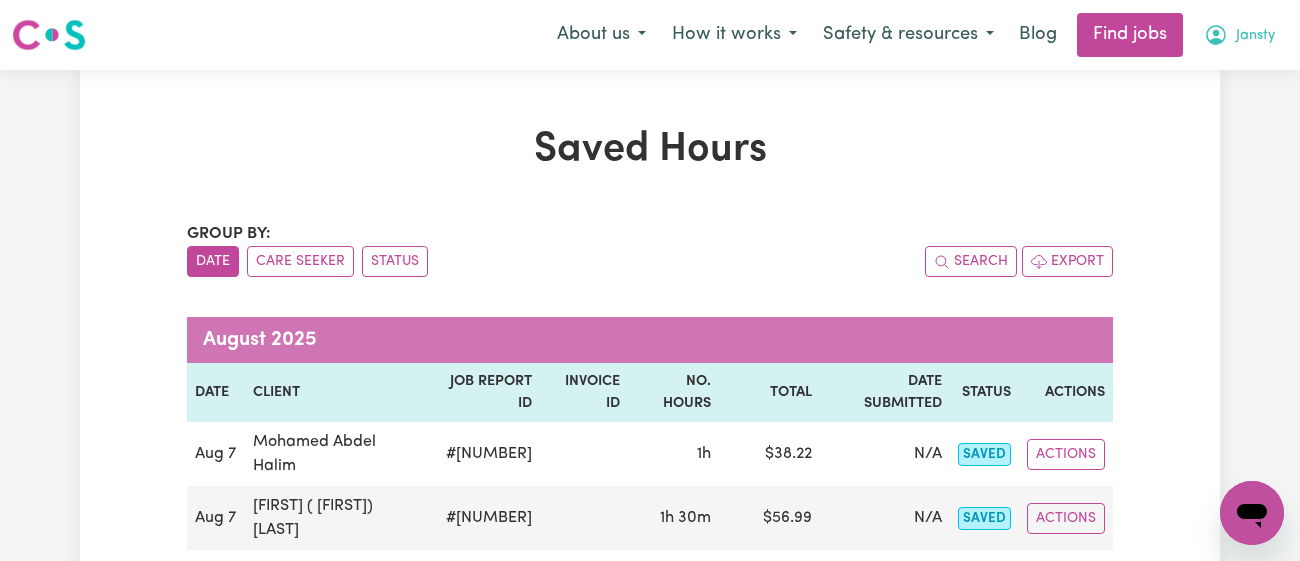 click on "Jansty" at bounding box center [1255, 36] 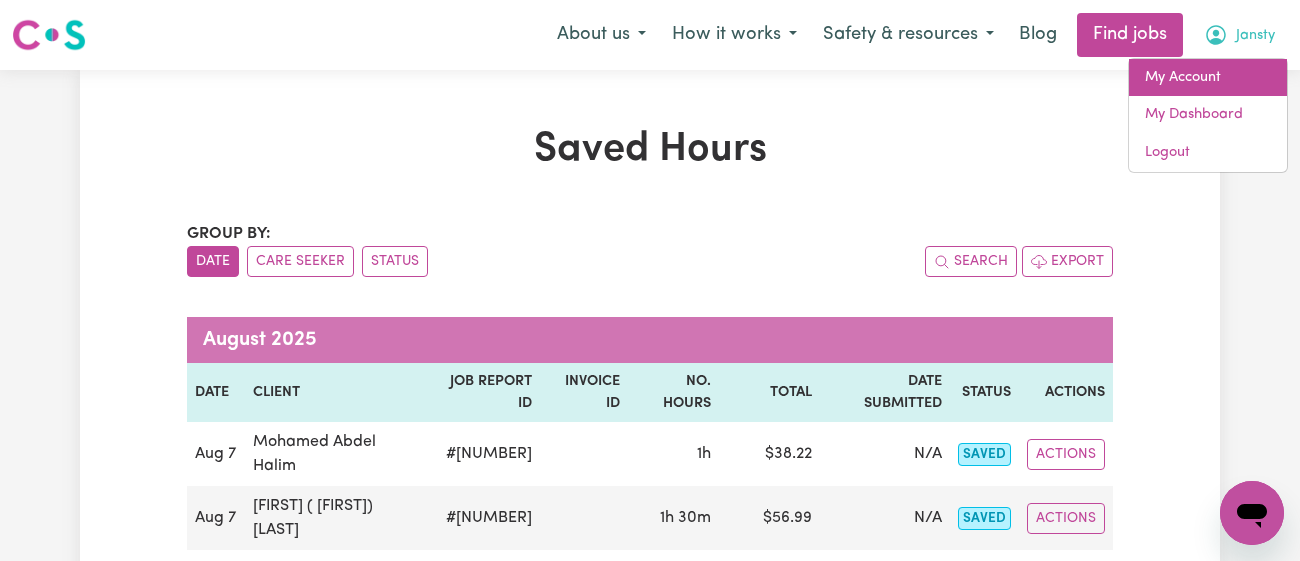 click on "My Account" at bounding box center [1208, 78] 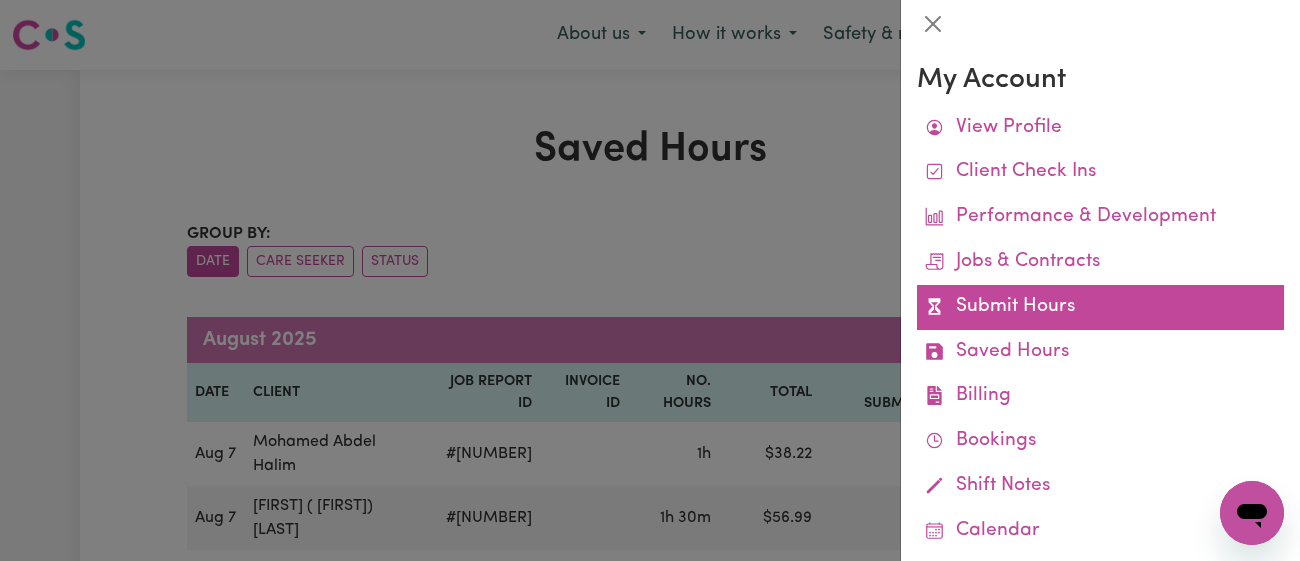 click on "Submit Hours" at bounding box center (1100, 307) 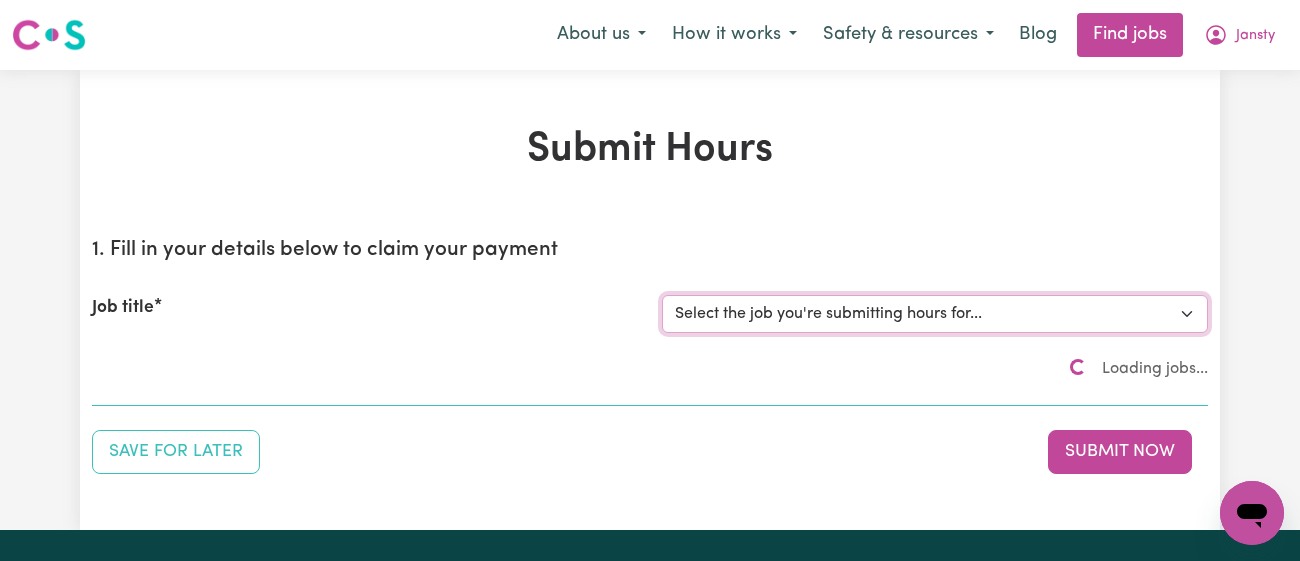 click on "Select the job you're submitting hours for... [[FIRST] [LAST]] Male Support Worker Needed In Brighton Le Sands, [STATE] [[FIRST] ESS] Support Worker Required in Bardwell Valley, [STATE] [Ezra, Malachi & Isaiah Twinning] Support Worker Required in Oatley, [STATE] [[FIRST] ([FIRST]) [LAST]] Support worker required in North Epping, [STATE] for Domestic Assistance [[FIRST] [LAST]] Weekend Care worker needed at Strathfield, [STATE] for Personal Care, Domestic Assistance and Social Companionship [[FIRST] [LAST] NDIS#[NUMBER]] URGENT Support Worker Needed Personal Care And Hoist/Transfers Ongoing Mon to Sat - Strathfield, [STATE]" at bounding box center [935, 314] 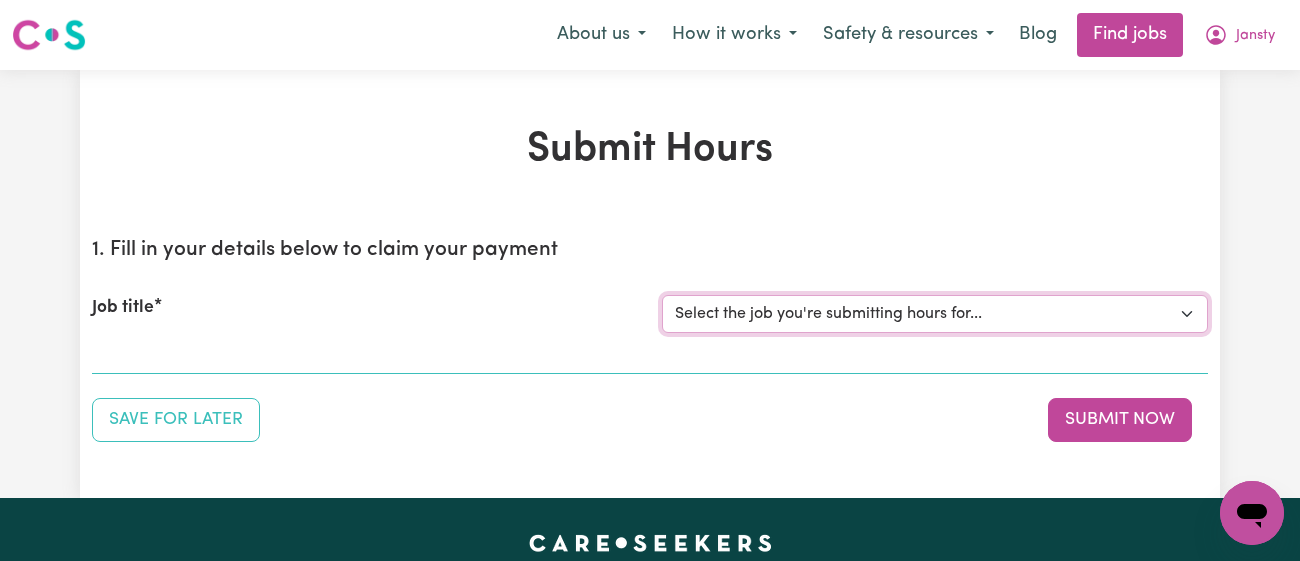 select on "11718" 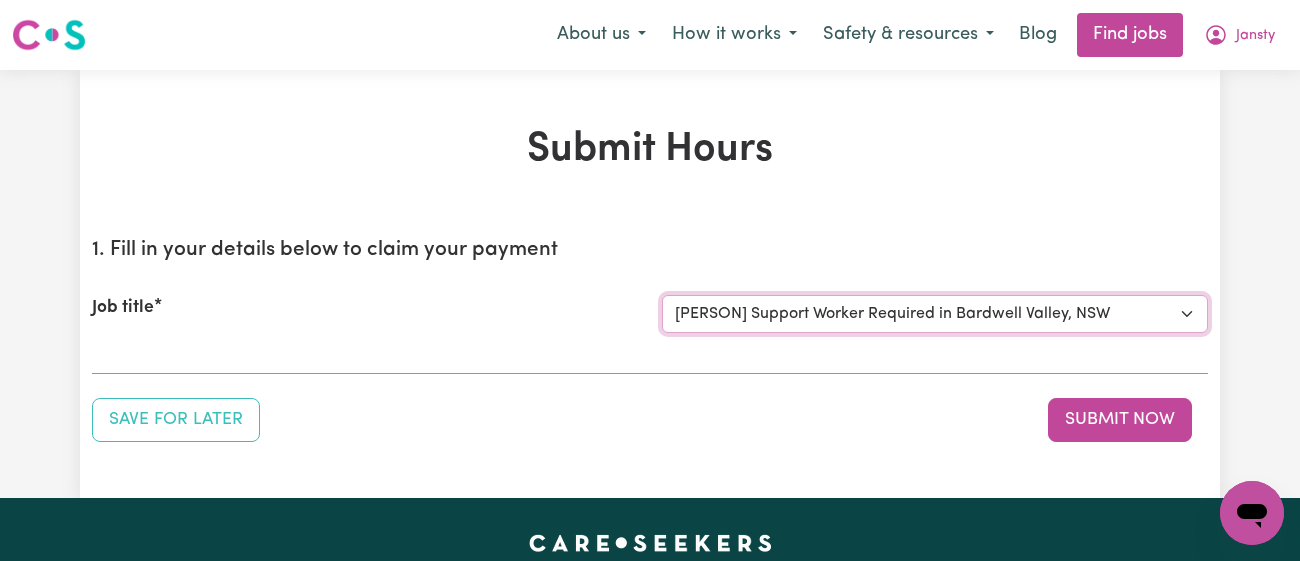 click on "Select the job you're submitting hours for... [[FIRST] [LAST]] Male Support Worker Needed In Brighton Le Sands, [STATE] [[FIRST] ESS] Support Worker Required in Bardwell Valley, [STATE] [Ezra, Malachi & Isaiah Twinning] Support Worker Required in Oatley, [STATE] [[FIRST] ([FIRST]) [LAST]] Support worker required in North Epping, [STATE] for Domestic Assistance [[FIRST] [LAST]] Weekend Care worker needed at Strathfield, [STATE] for Personal Care, Domestic Assistance and Social Companionship [[FIRST] [LAST] NDIS#[NUMBER]] URGENT Support Worker Needed Personal Care And Hoist/Transfers Ongoing Mon to Sat - Strathfield, [STATE]" at bounding box center (935, 314) 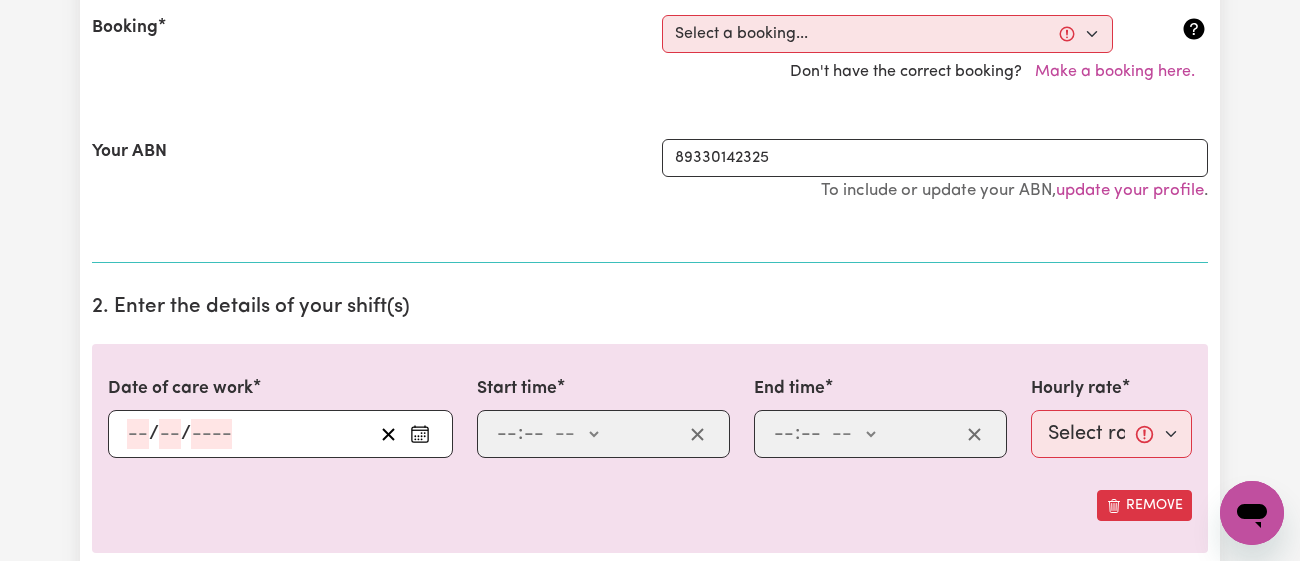 scroll, scrollTop: 444, scrollLeft: 0, axis: vertical 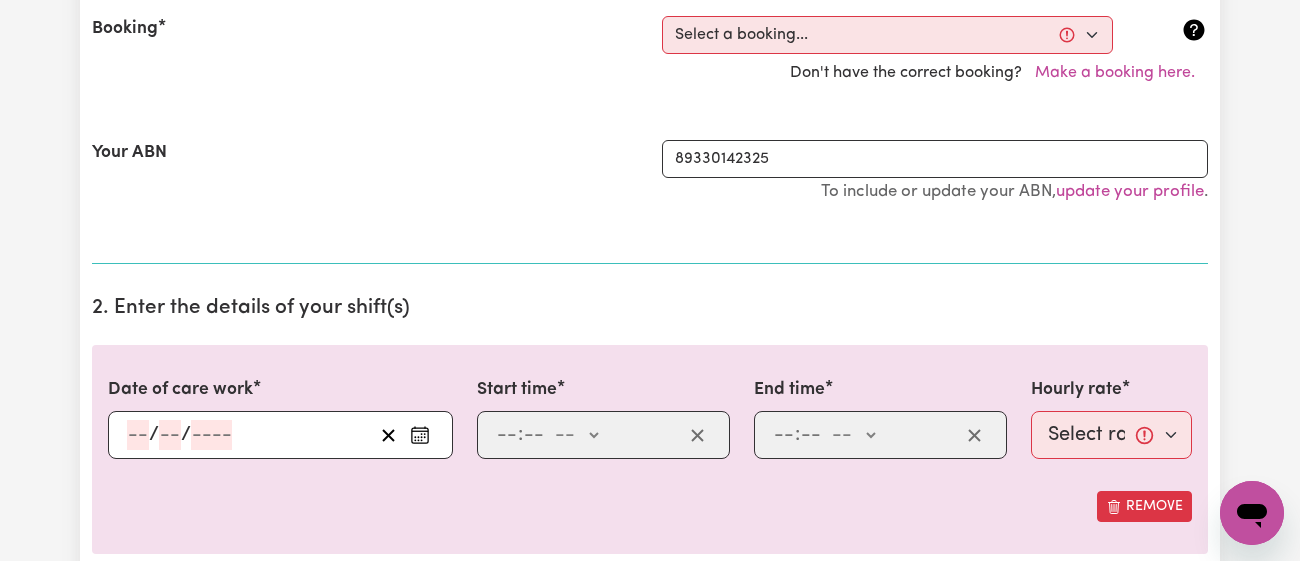click on "/ /" at bounding box center [280, 435] 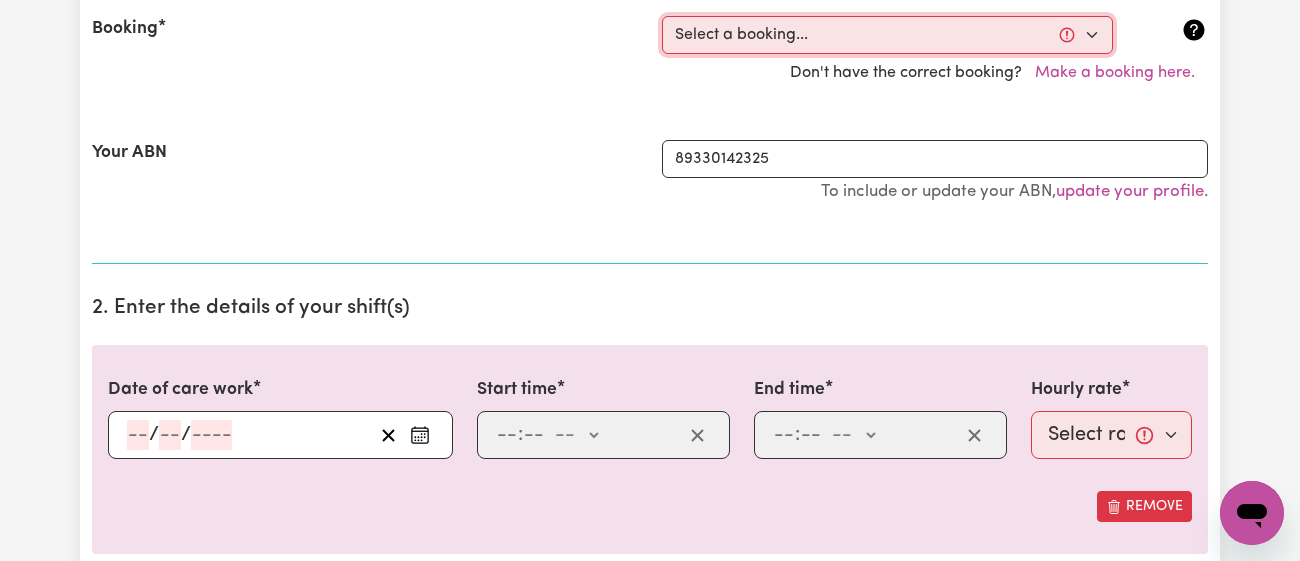 click on "Select a booking... [DATE] - [TIME] to [TIME] (RECURRING) [DATE] - [TIME] to [TIME] (RECURRING) [DATE] - [TIME] to [TIME] (RECURRING) [DATE] - [TIME] to [TIME] (RECURRING)" at bounding box center (887, 35) 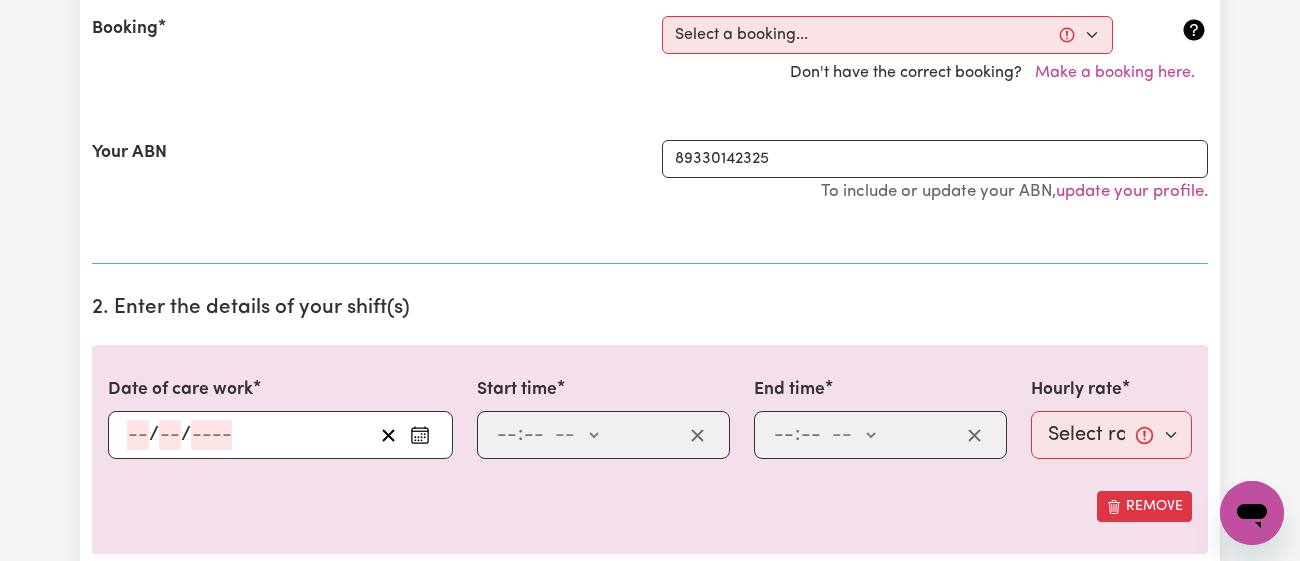 click on "2. Enter the details of your shift(s)" at bounding box center [650, 308] 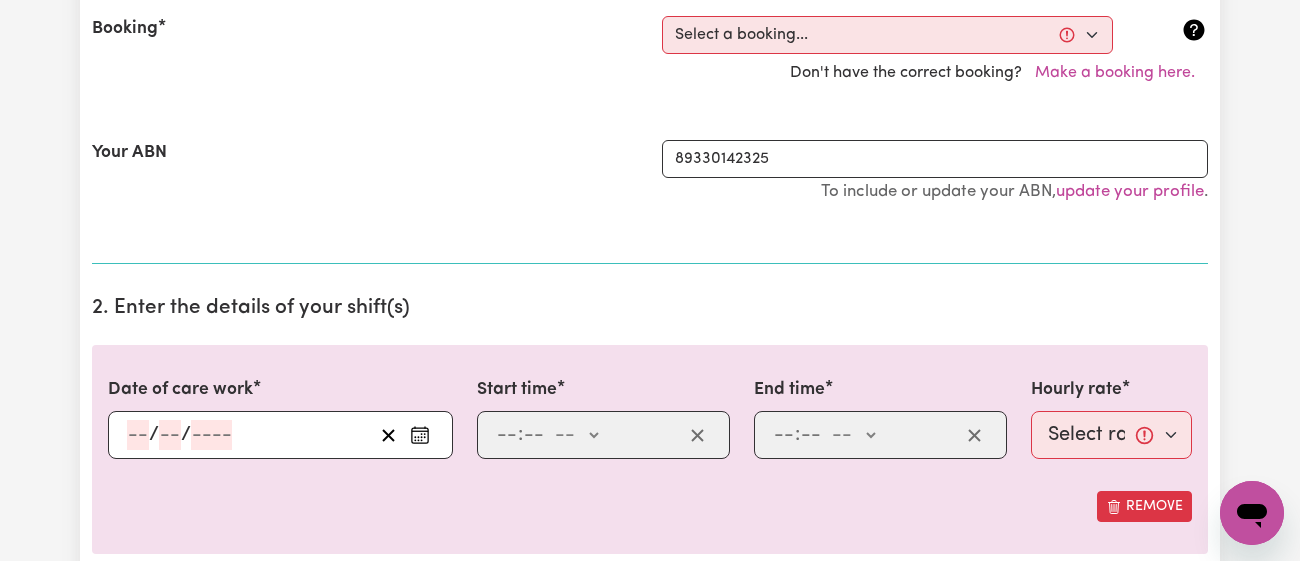 click 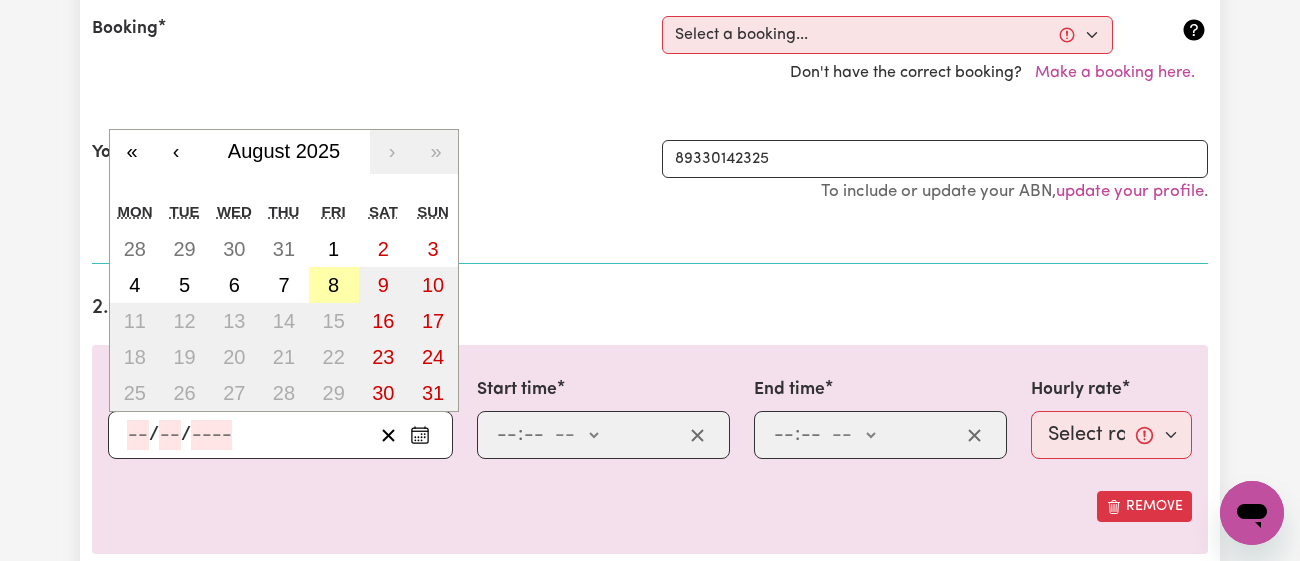click on "8" at bounding box center (333, 285) 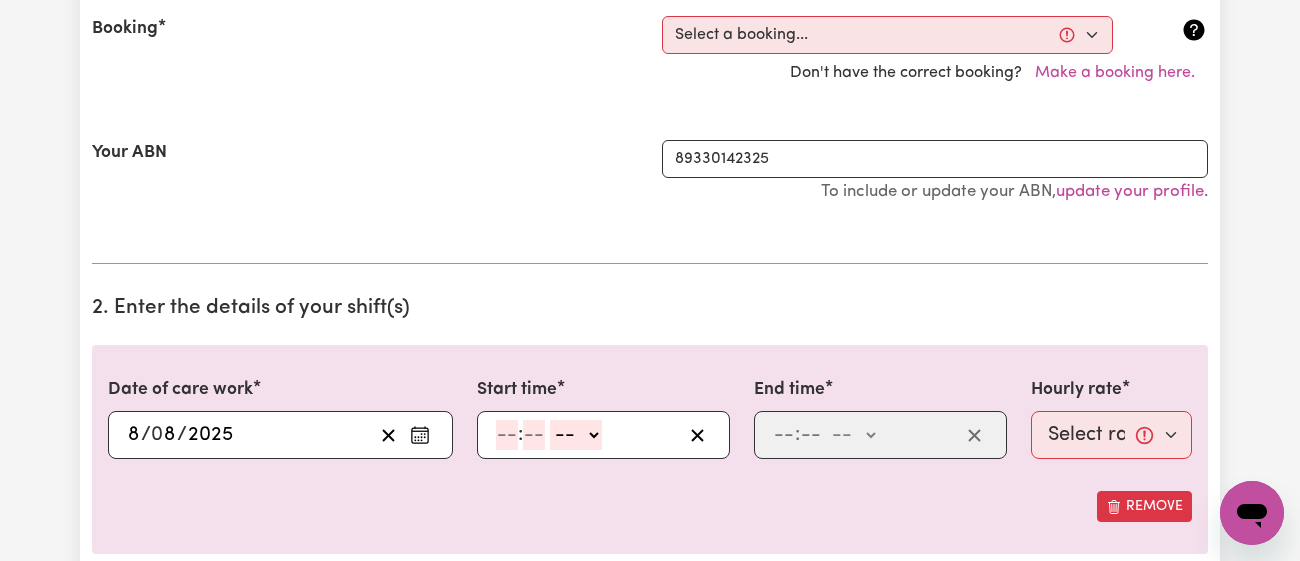 click 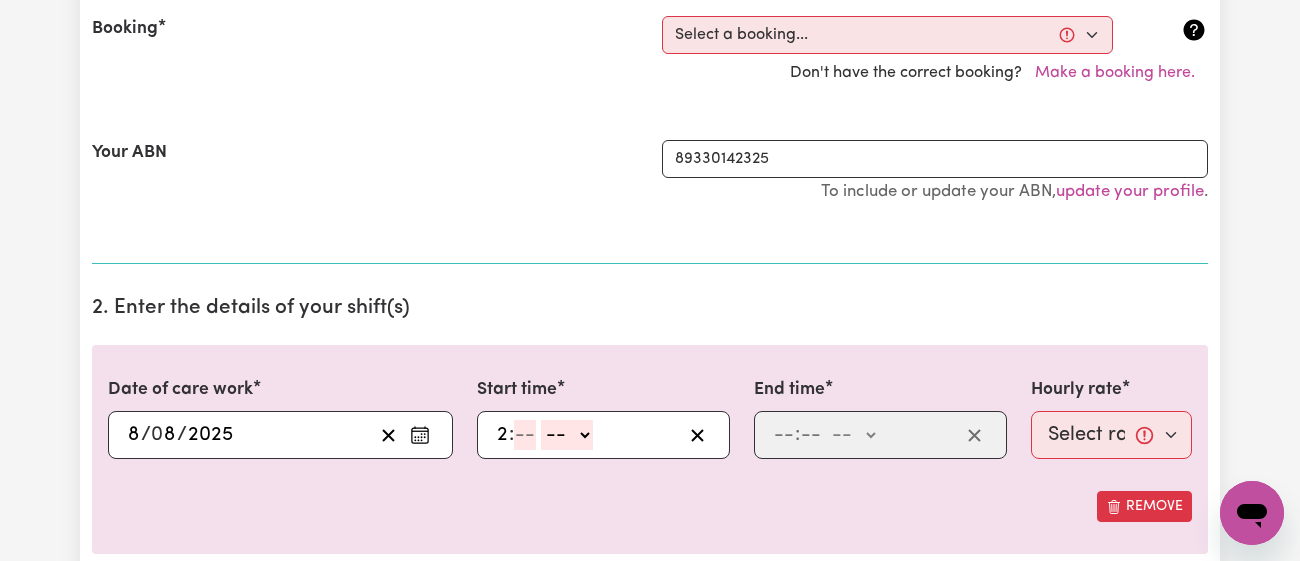 type on "2" 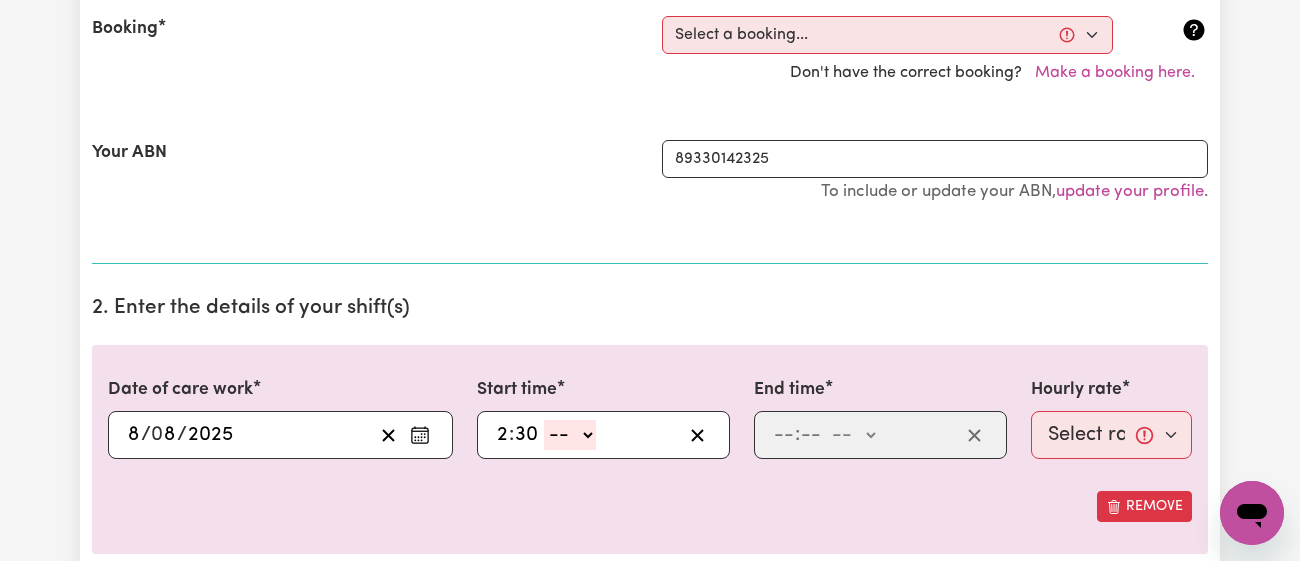 type on "30" 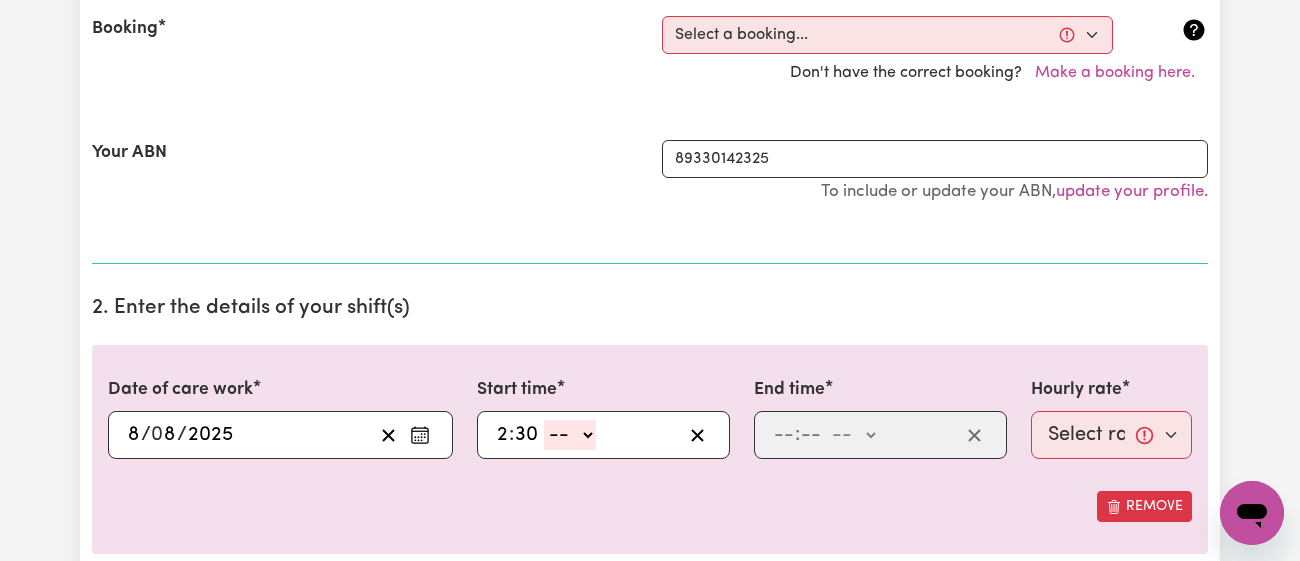 click on "-- am pm" 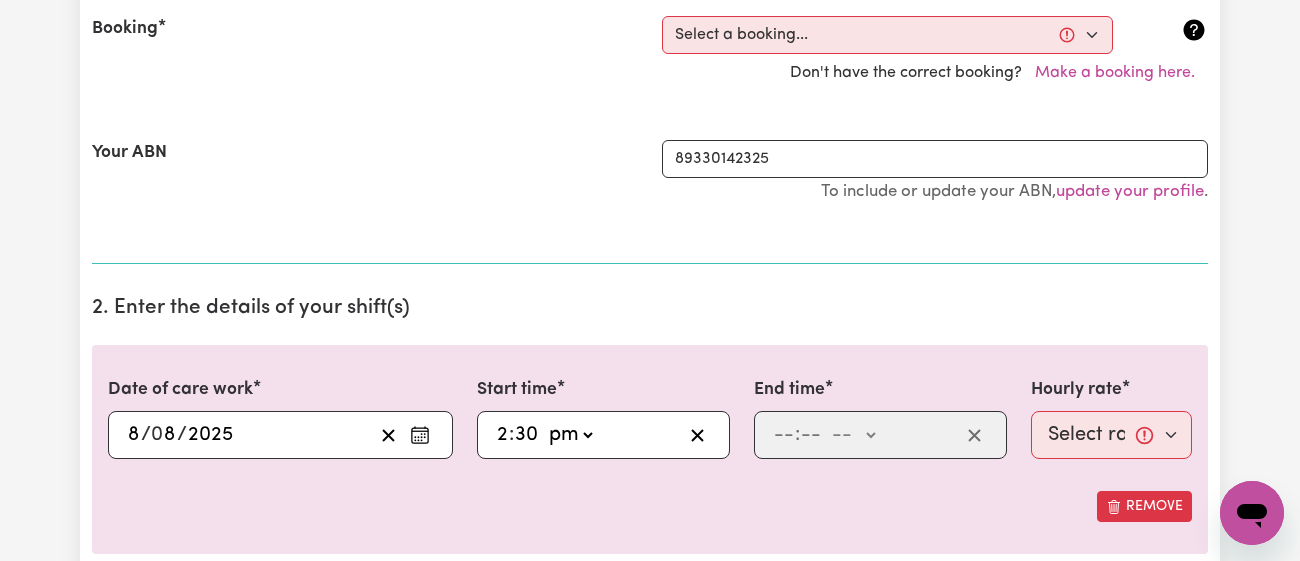 click on "-- am pm" 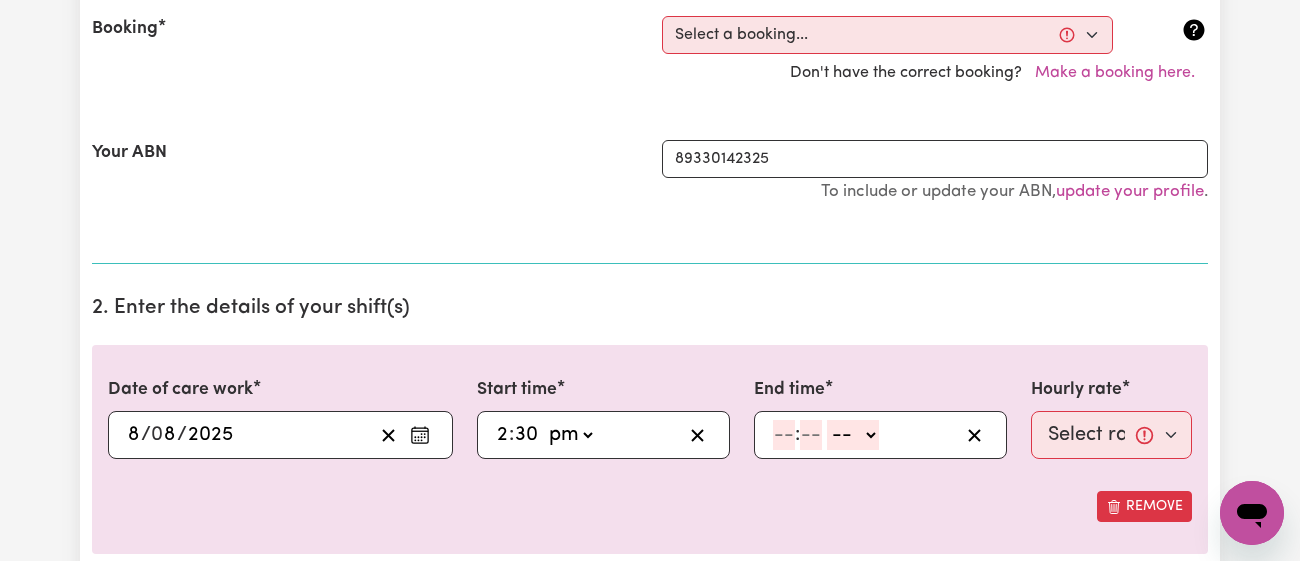 click 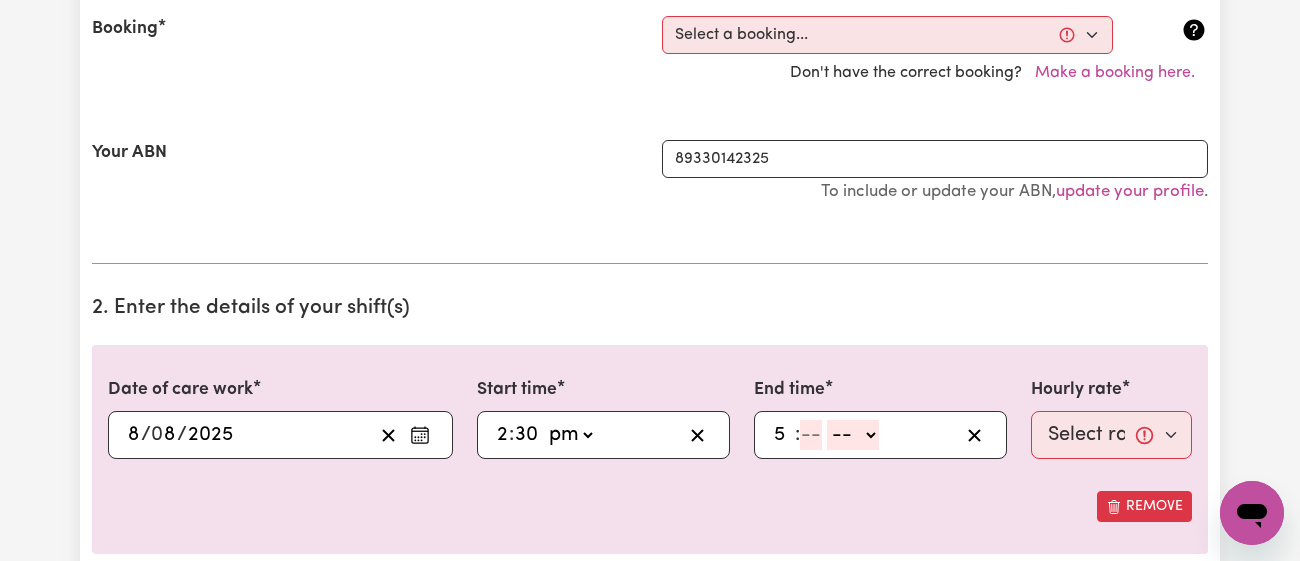 type on "5" 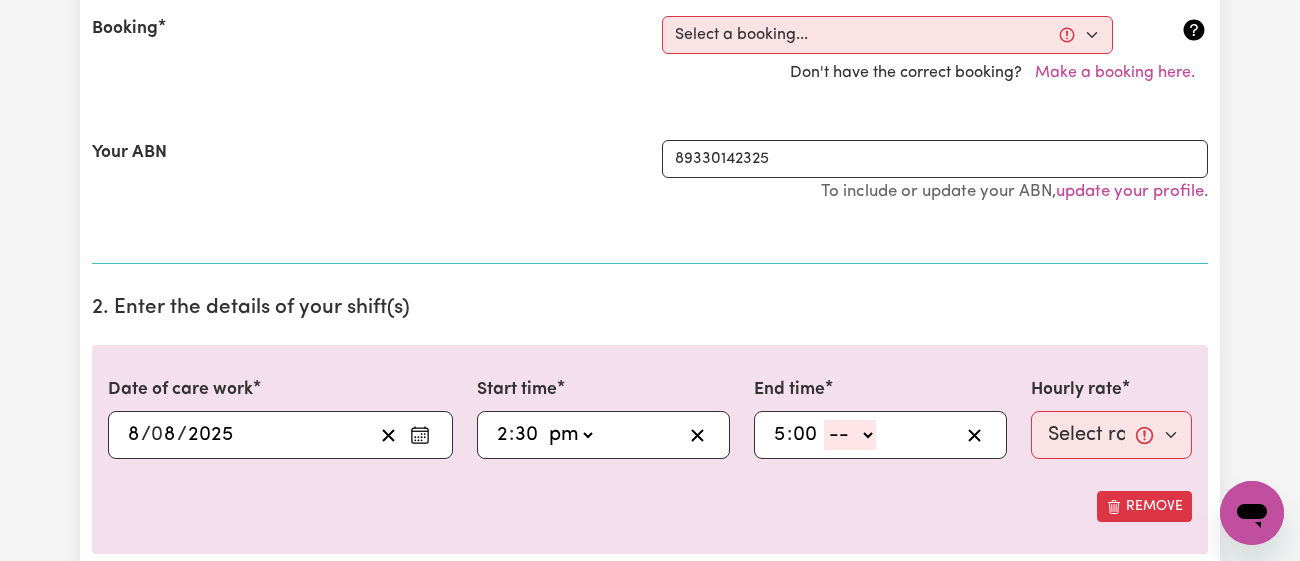 type on "00" 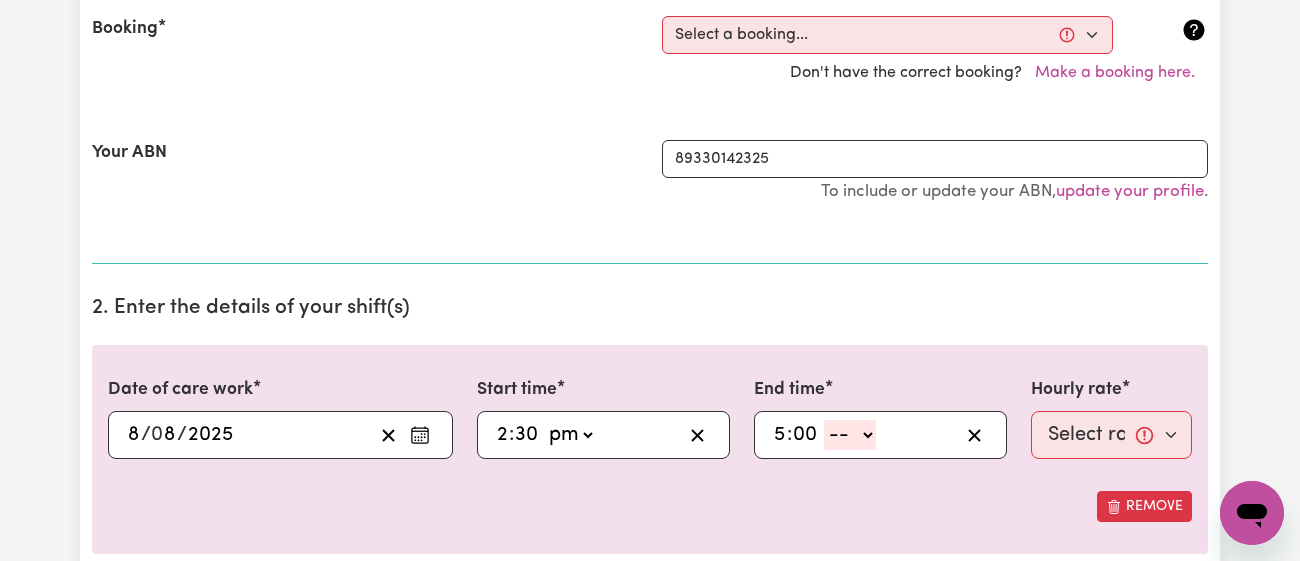 click on "-- am pm" 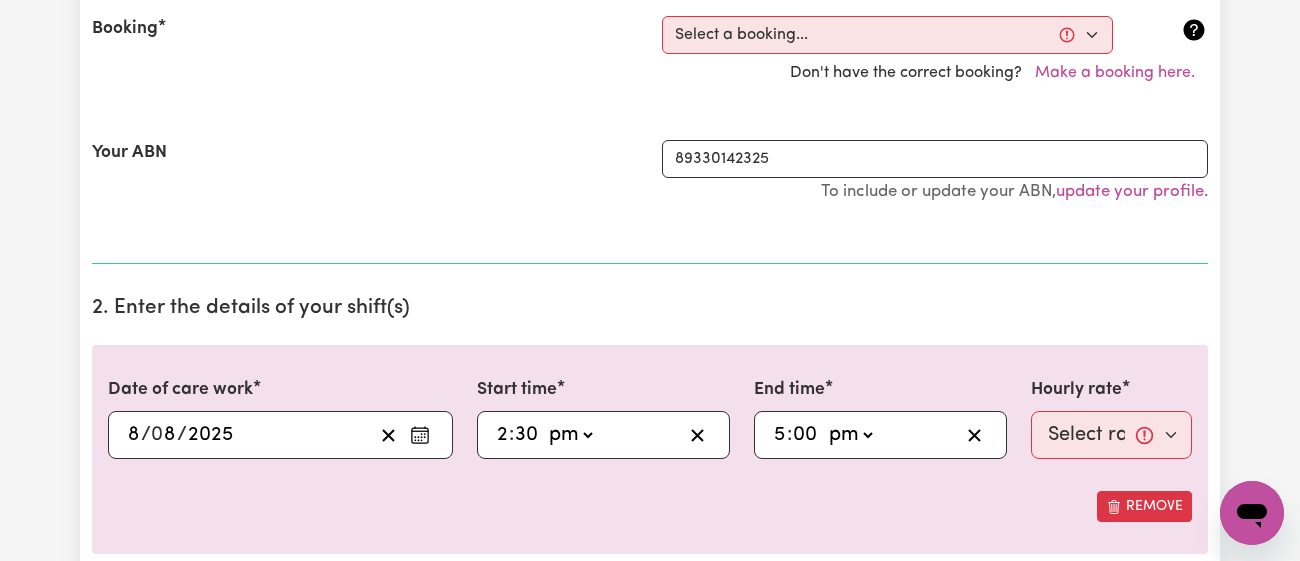 click on "-- am pm" 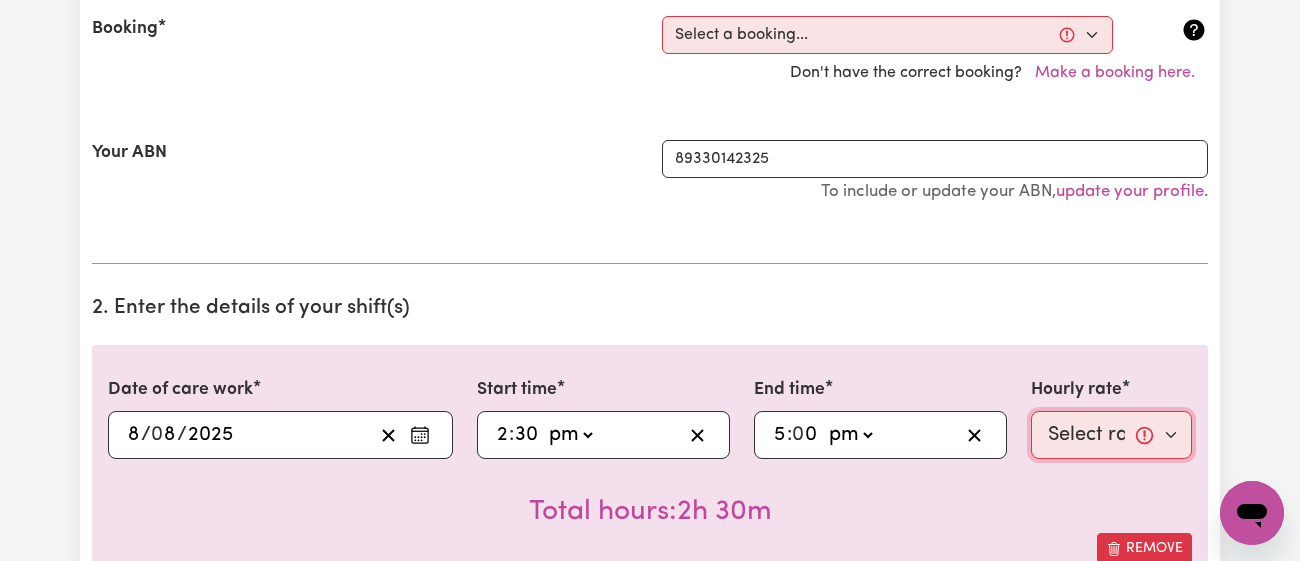 click on "Select rate... $43.00 (Weekday) $72.00 (Public Holiday)" at bounding box center (1111, 435) 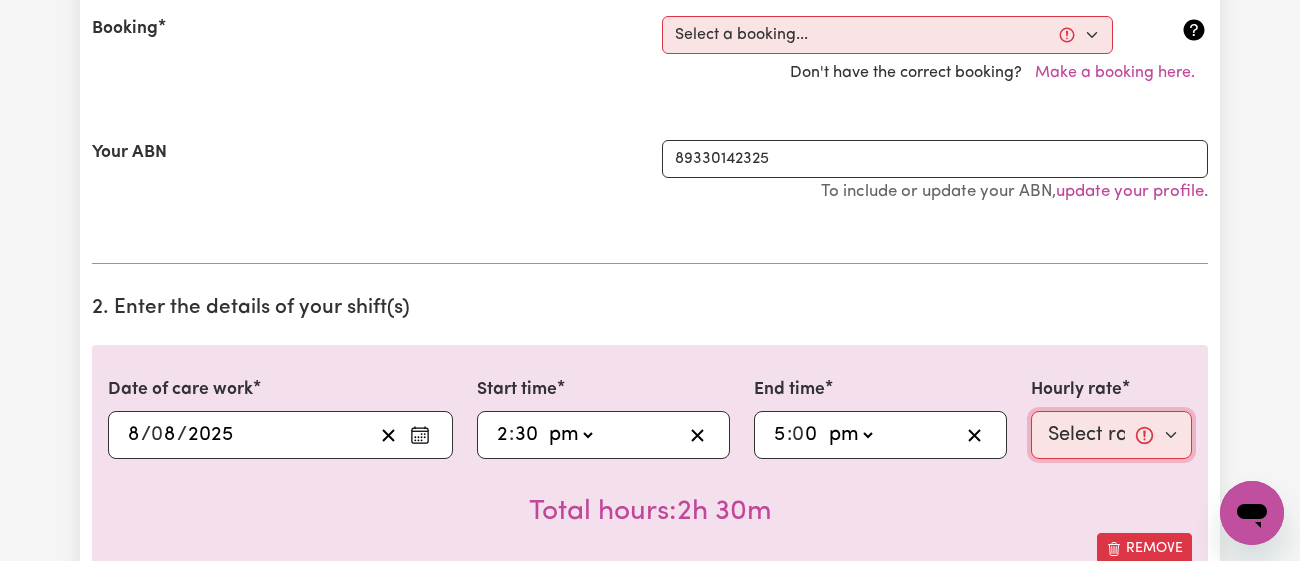 select on "43-Weekday" 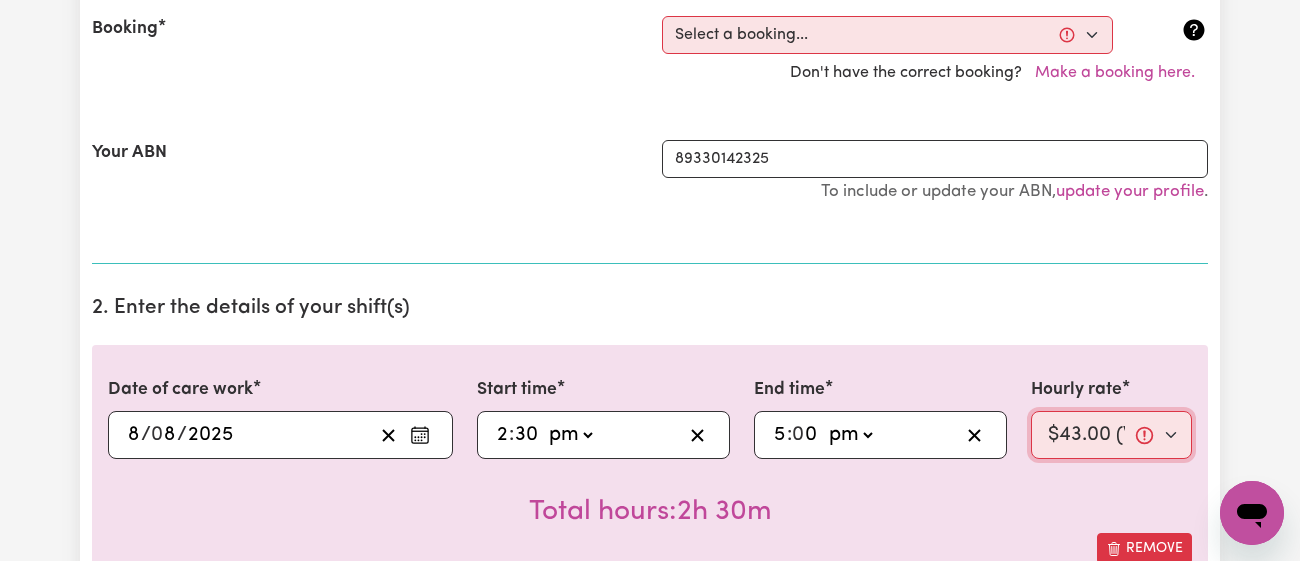 click on "Select rate... $43.00 (Weekday) $72.00 (Public Holiday)" at bounding box center (1111, 435) 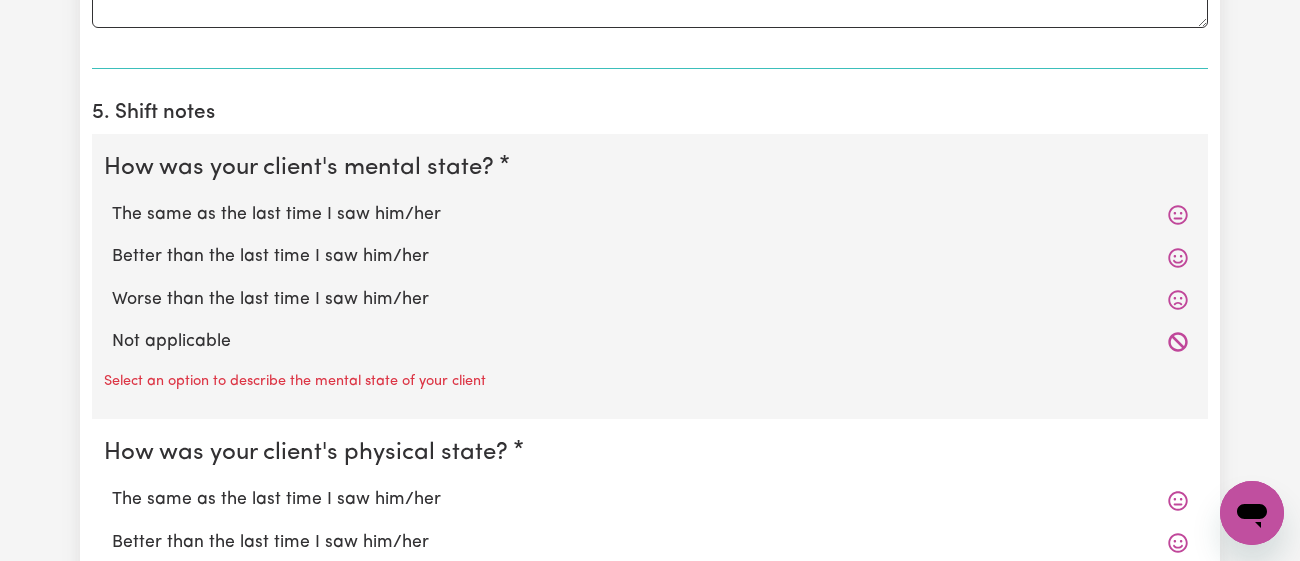 scroll, scrollTop: 1535, scrollLeft: 0, axis: vertical 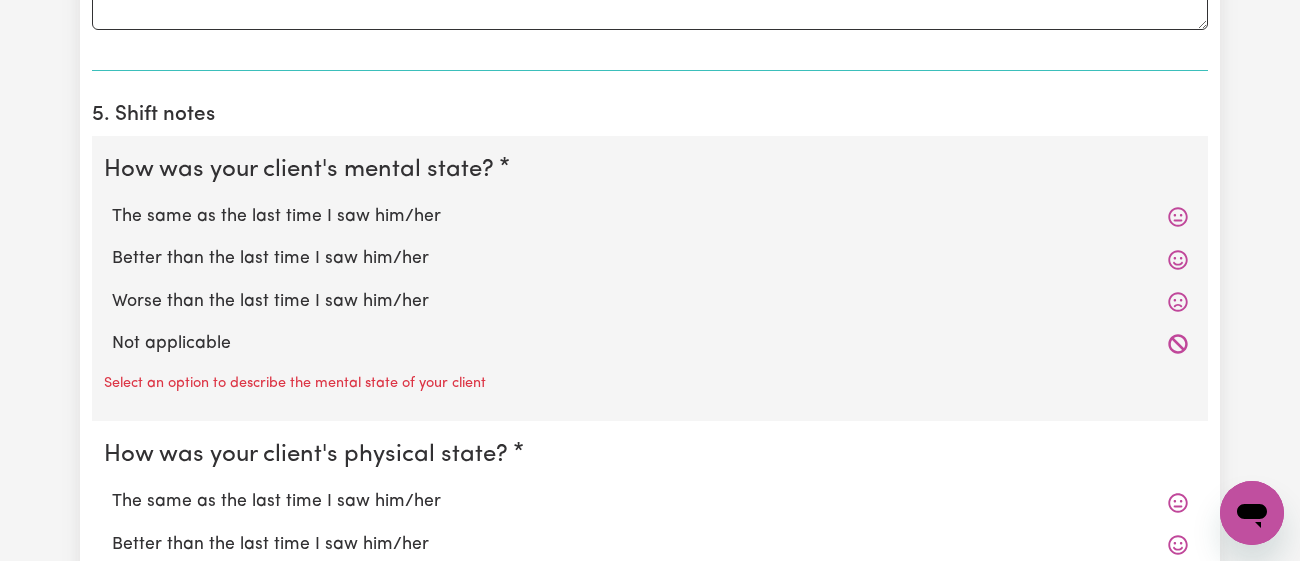 click on "The same as the last time I saw him/her" at bounding box center [650, 217] 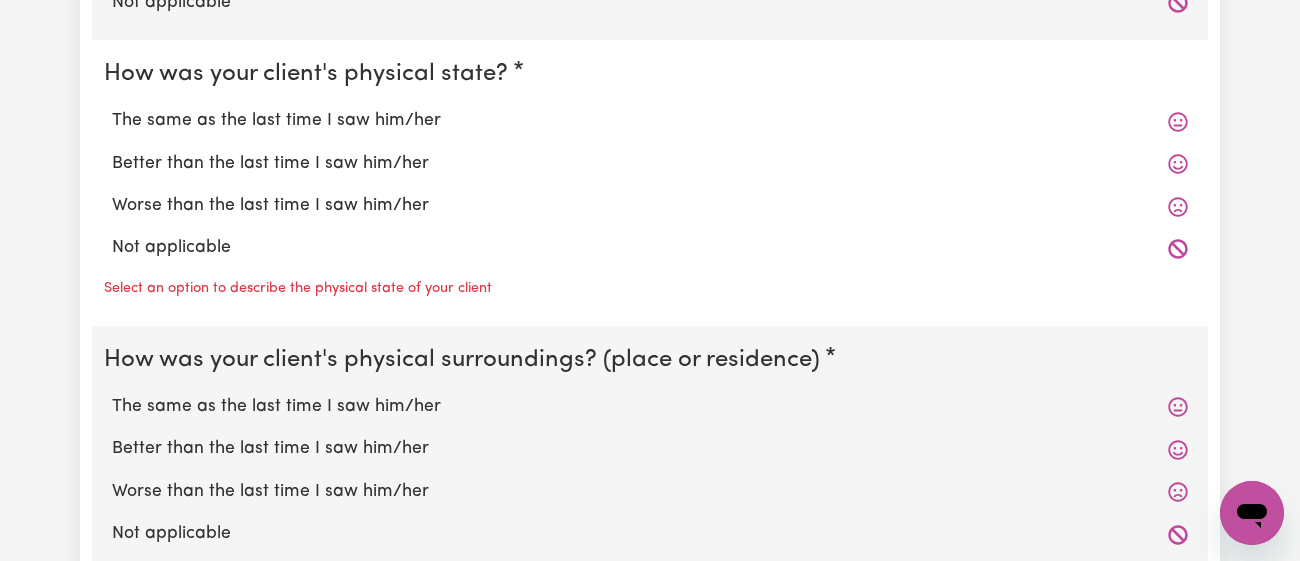 scroll, scrollTop: 1889, scrollLeft: 0, axis: vertical 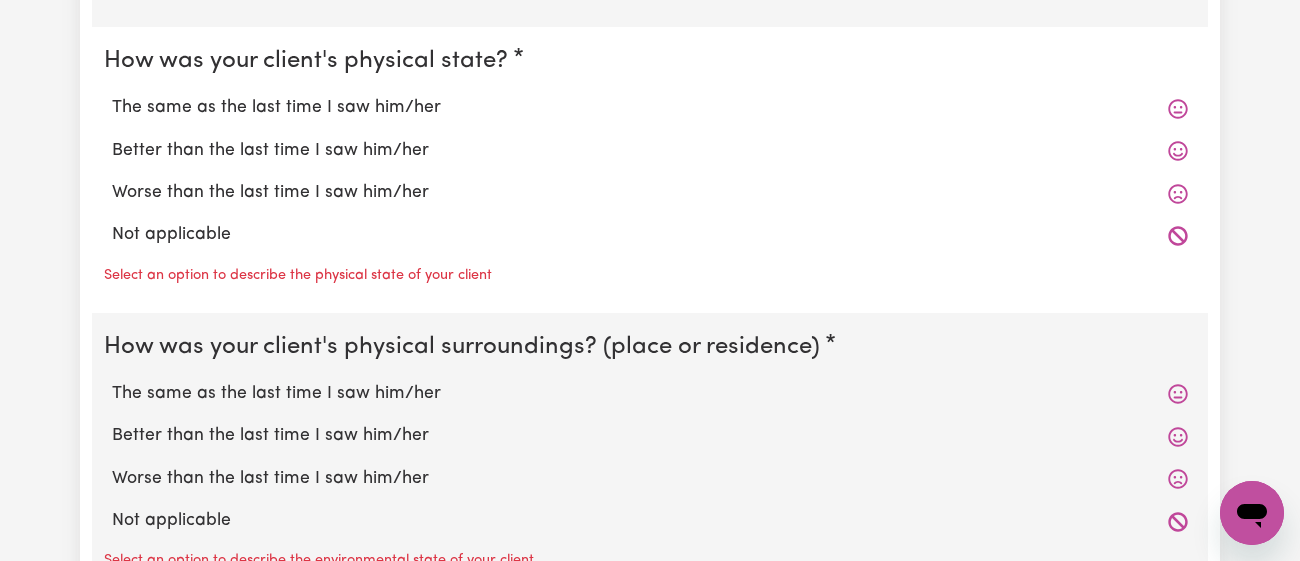 click on "The same as the last time I saw him/her" at bounding box center (650, 108) 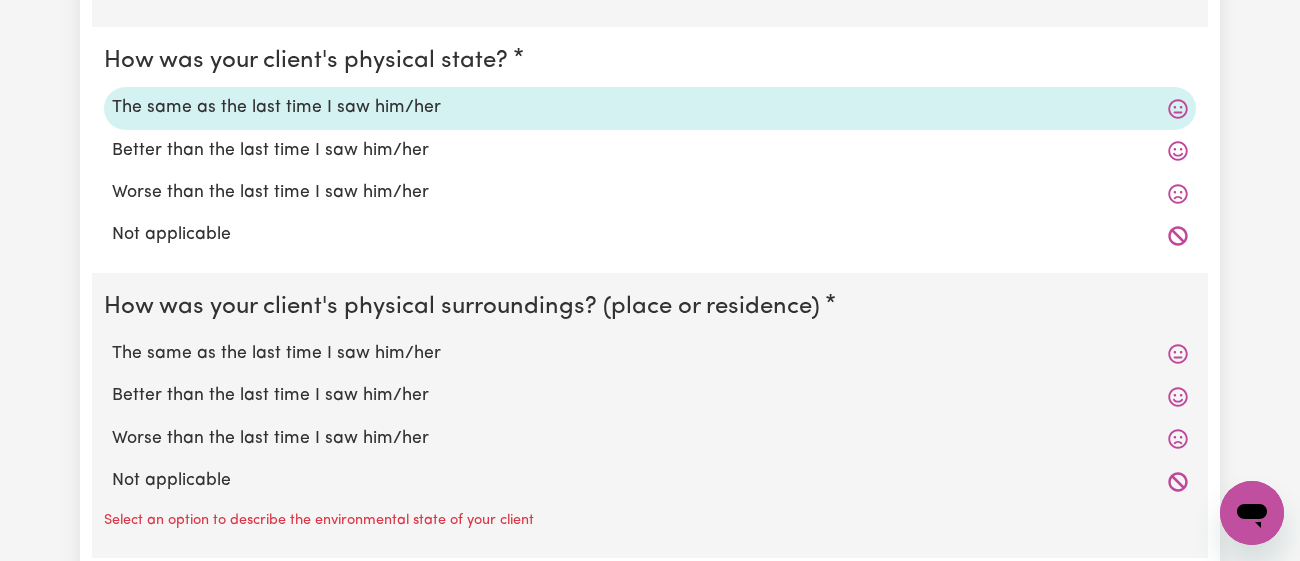click on "Better than the last time I saw him/her" at bounding box center [650, 396] 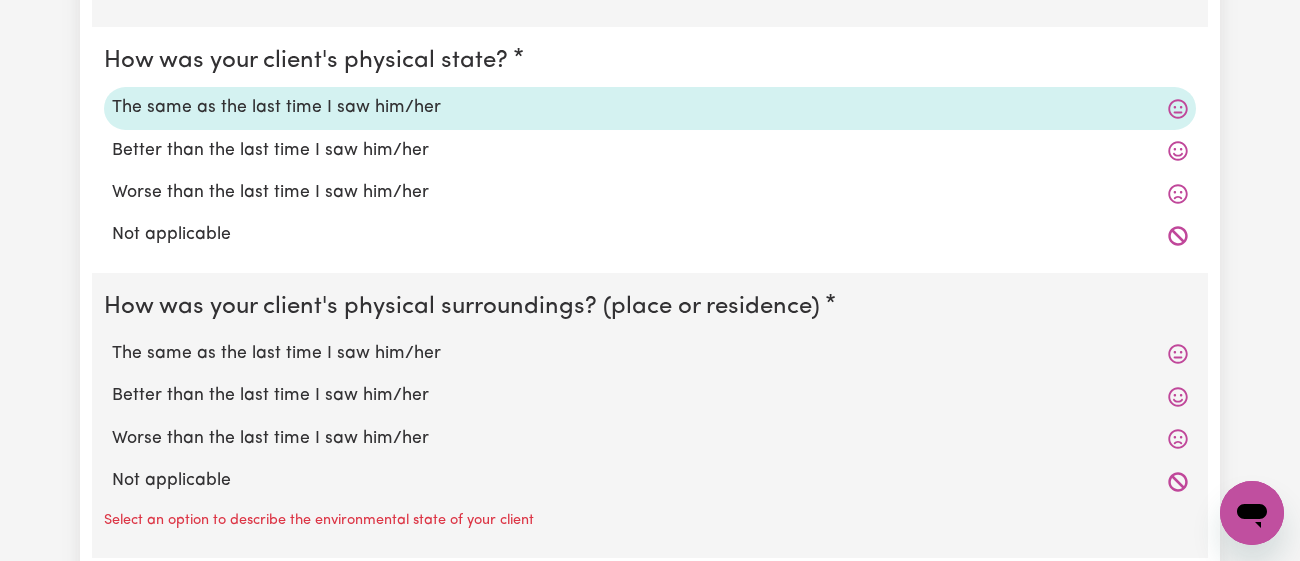 click on "Better than the last time I saw him/her" at bounding box center [111, 382] 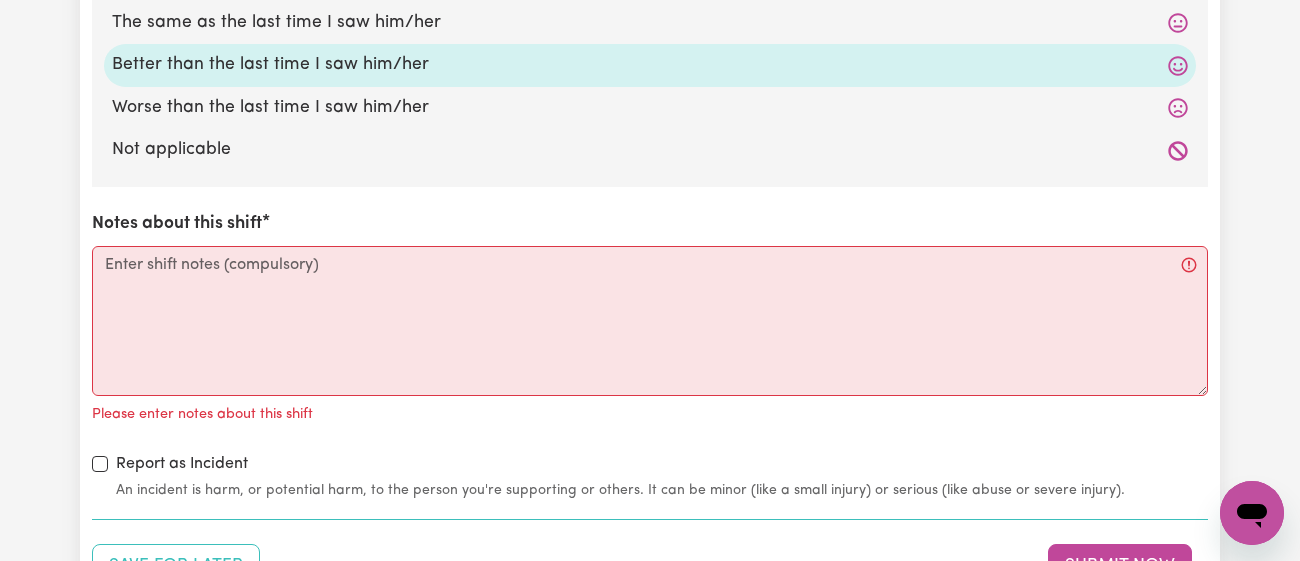 scroll, scrollTop: 2221, scrollLeft: 0, axis: vertical 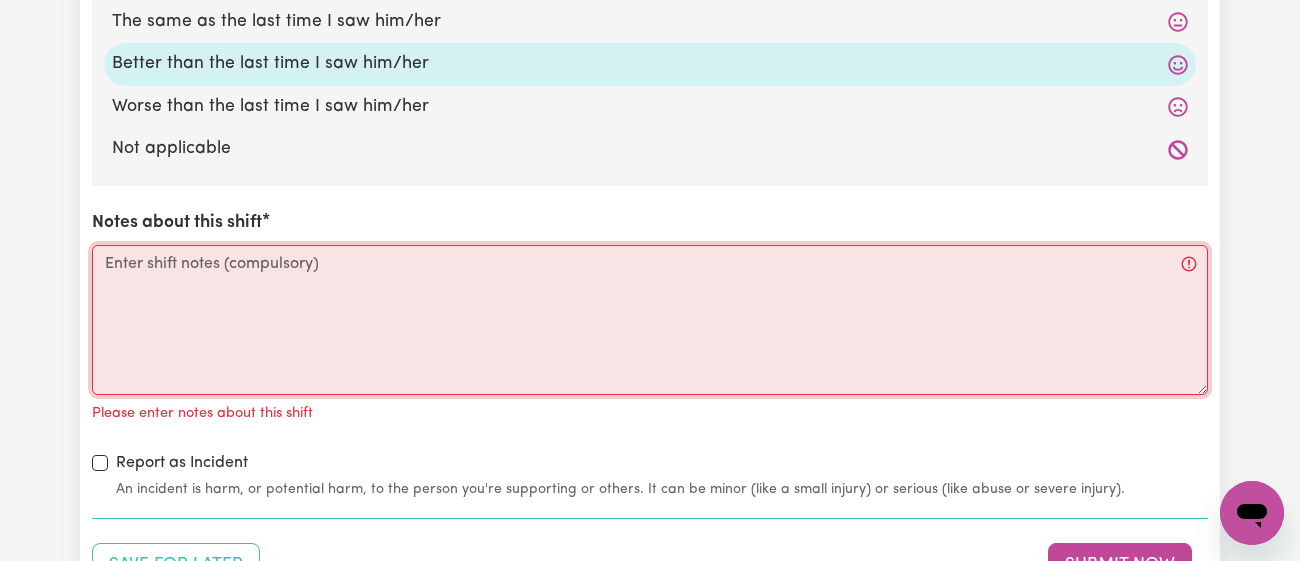 click on "Notes about this shift" at bounding box center [650, 320] 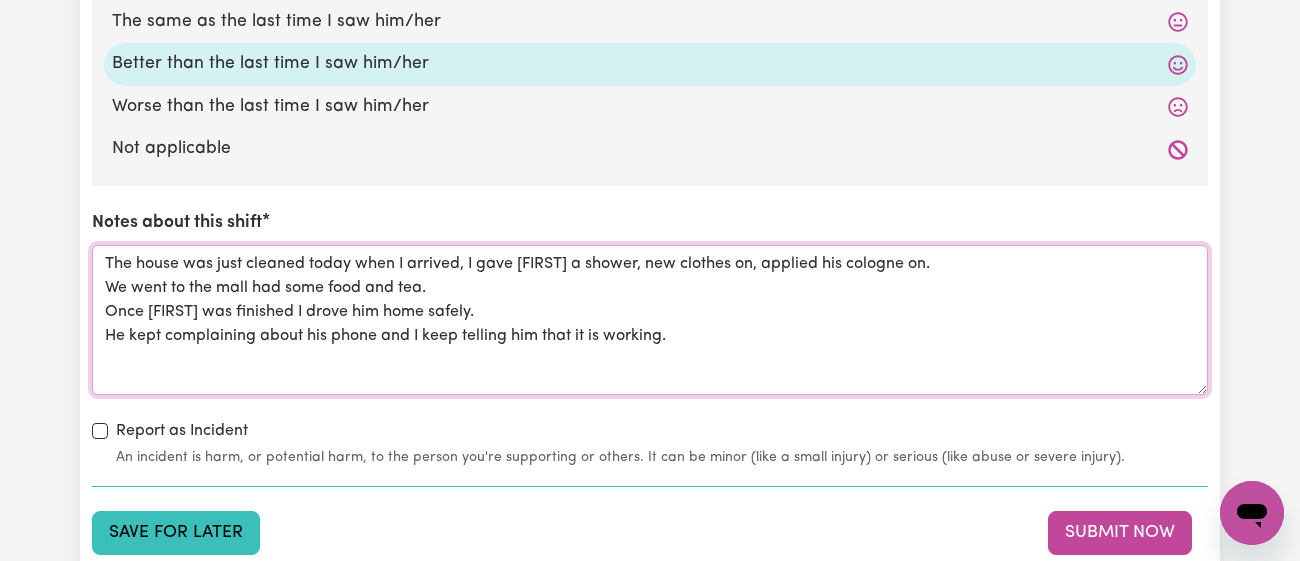 type on "The house was just cleaned today when I arrived, I gave [FIRST] a shower, new clothes on, applied his cologne on.
We went to the mall had some food and tea.
Once [FIRST] was finished I drove him home safely.
He kept complaining about his phone and I keep telling him that it is working." 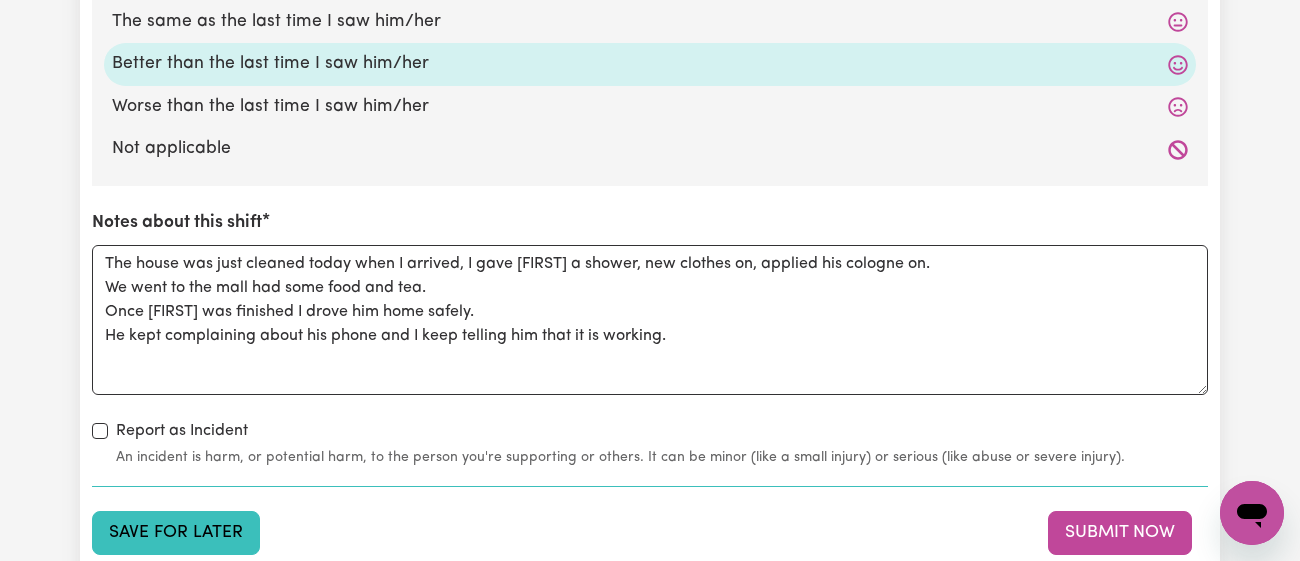 click on "Save for Later" at bounding box center (176, 533) 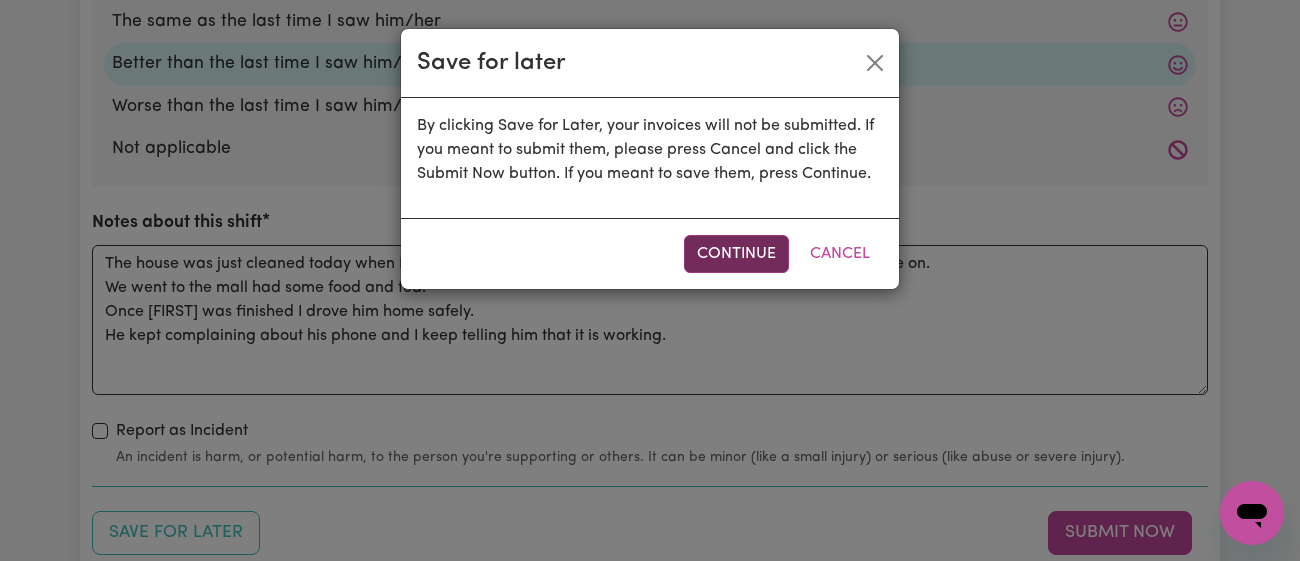 click on "Continue" at bounding box center (736, 254) 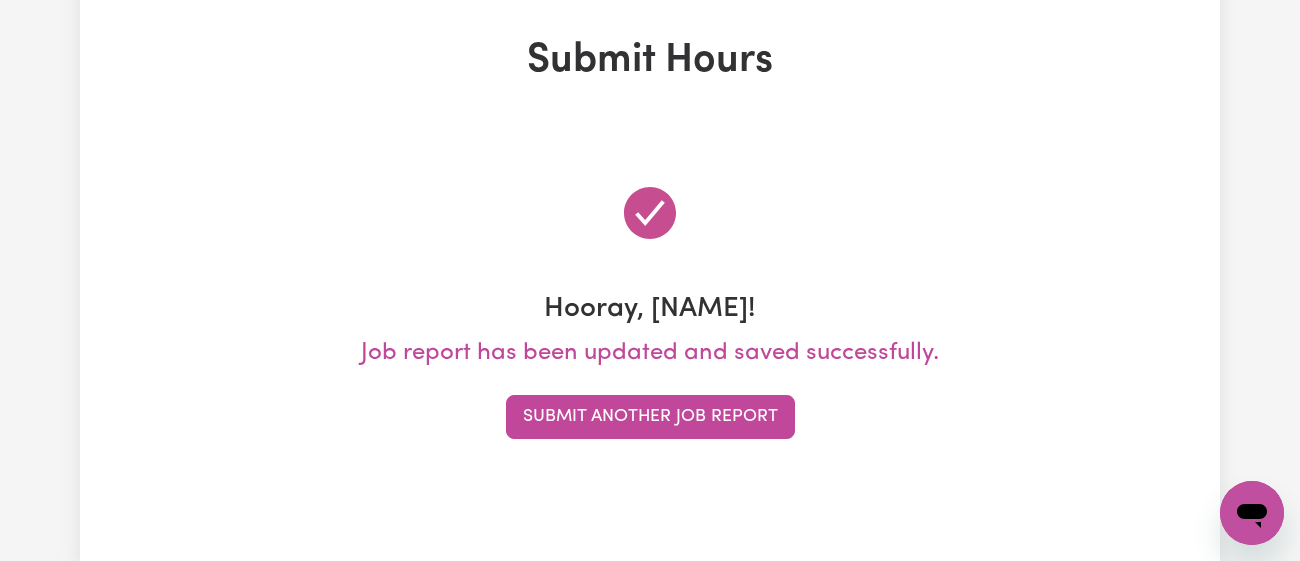 scroll, scrollTop: 0, scrollLeft: 0, axis: both 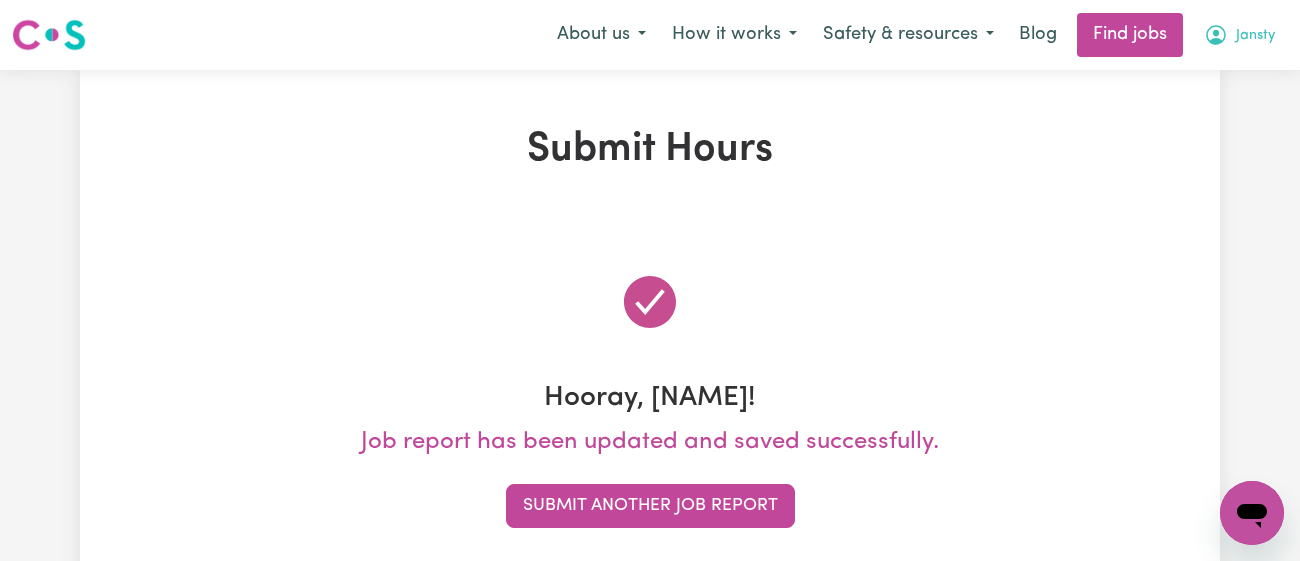 click on "Jansty" at bounding box center (1255, 36) 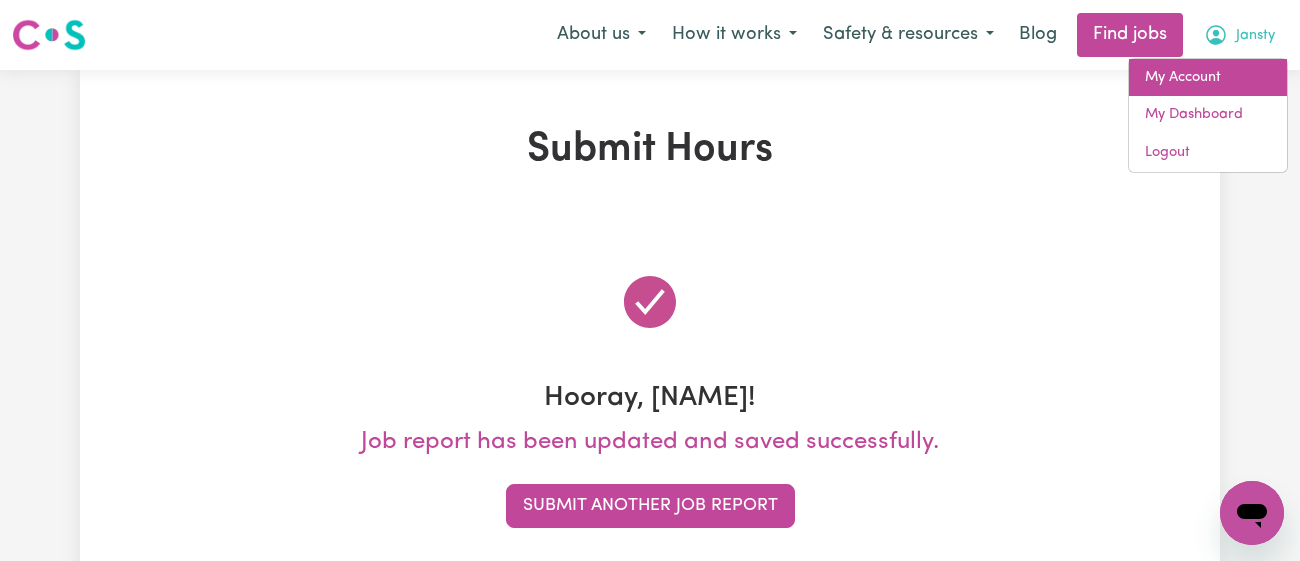 click on "My Account" at bounding box center [1208, 78] 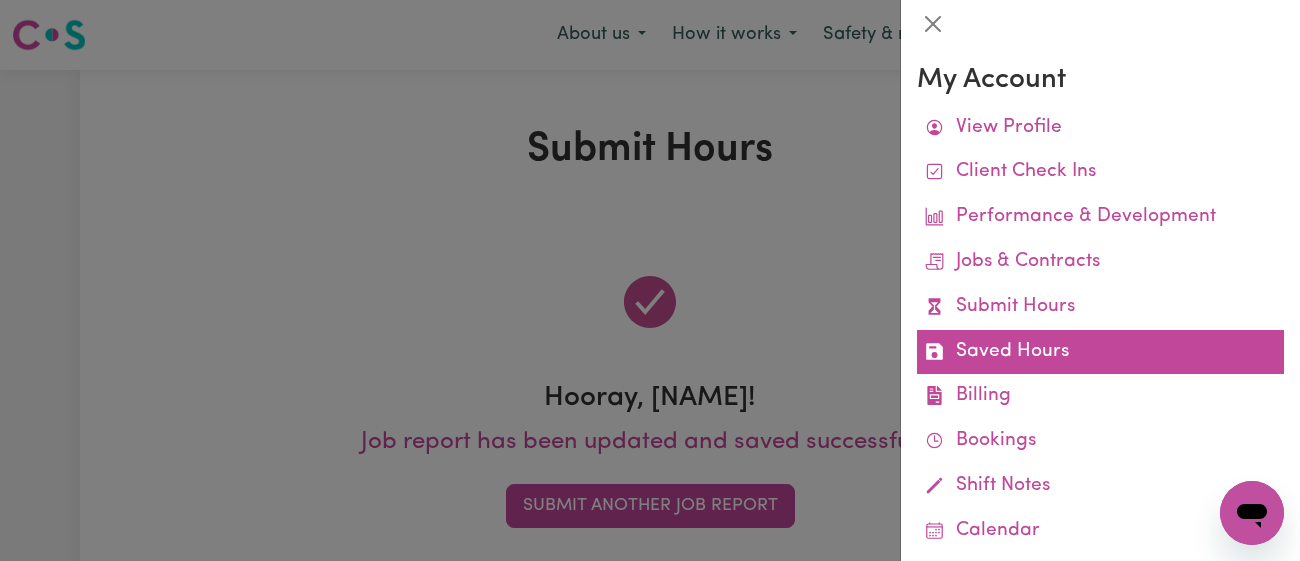 click on "Saved Hours" at bounding box center (1100, 352) 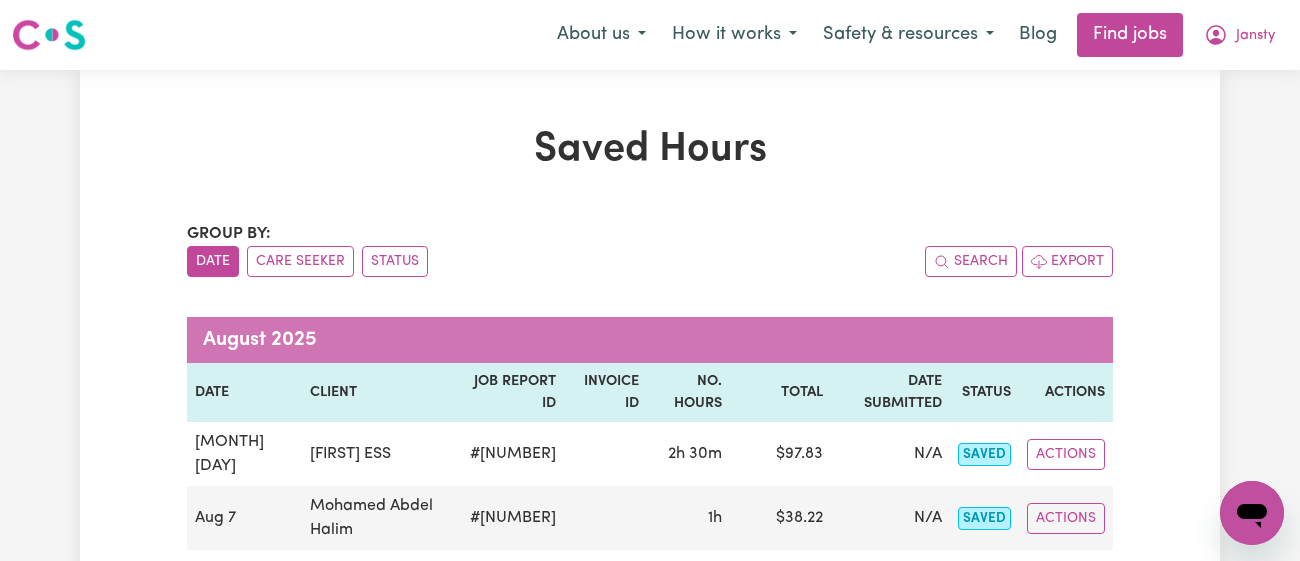 click on "Saved Hours Group by: Date Care Seeker Status Search Export August 2025 Date Client Job Report ID Invoice ID No. Hours Total Date Submitted Status Actions Aug 8 [FIRST] ESS # [NUMBER] 2h 30m $ 97.83 N/A saved Actions Aug 7 [FIRST] [LASTNAME] # [NUMBER] 1h  $ 38.22 N/A saved Actions Aug 7 [FIRST] ( [FIRST]) [LAST] # [NUMBER] 1h 30m $ 56.99 N/A saved Actions Aug 6 [FIRST] ESS # [NUMBER] 1h  $ 39.13 N/A saved Actions Aug 5 [FIRST] ESS # [NUMBER] 2h 30m $ 97.83 N/A saved Actions Aug 4 [FIRST] ESS # [NUMBER] 1h  $ 39.13 N/A saved Actions" at bounding box center [650, 473] 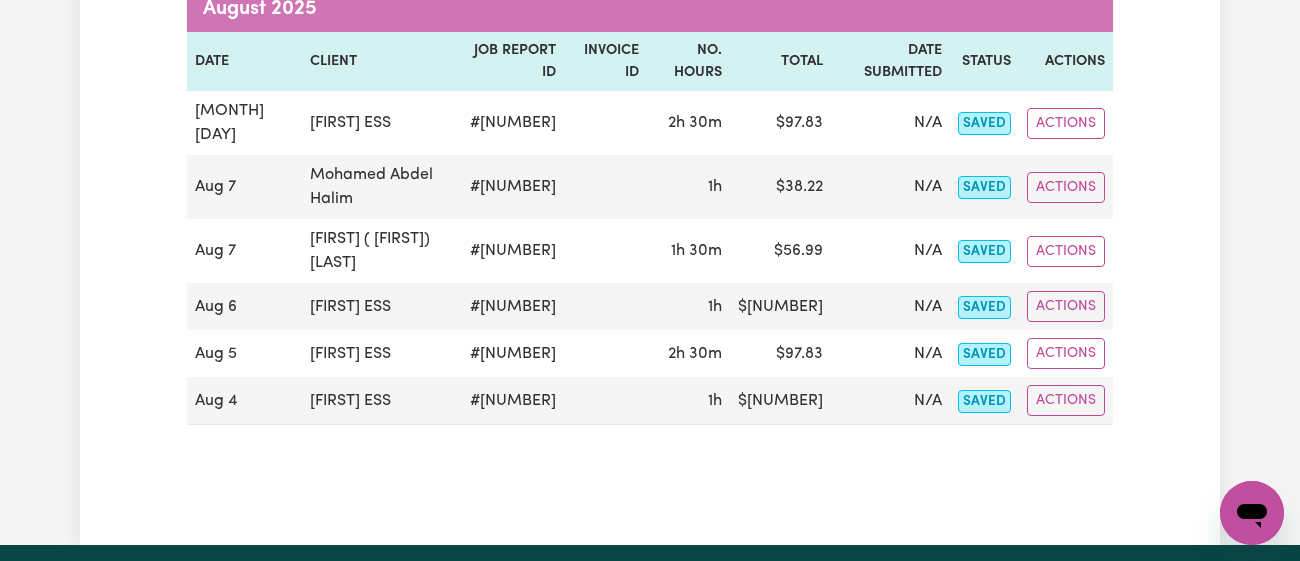 scroll, scrollTop: 0, scrollLeft: 0, axis: both 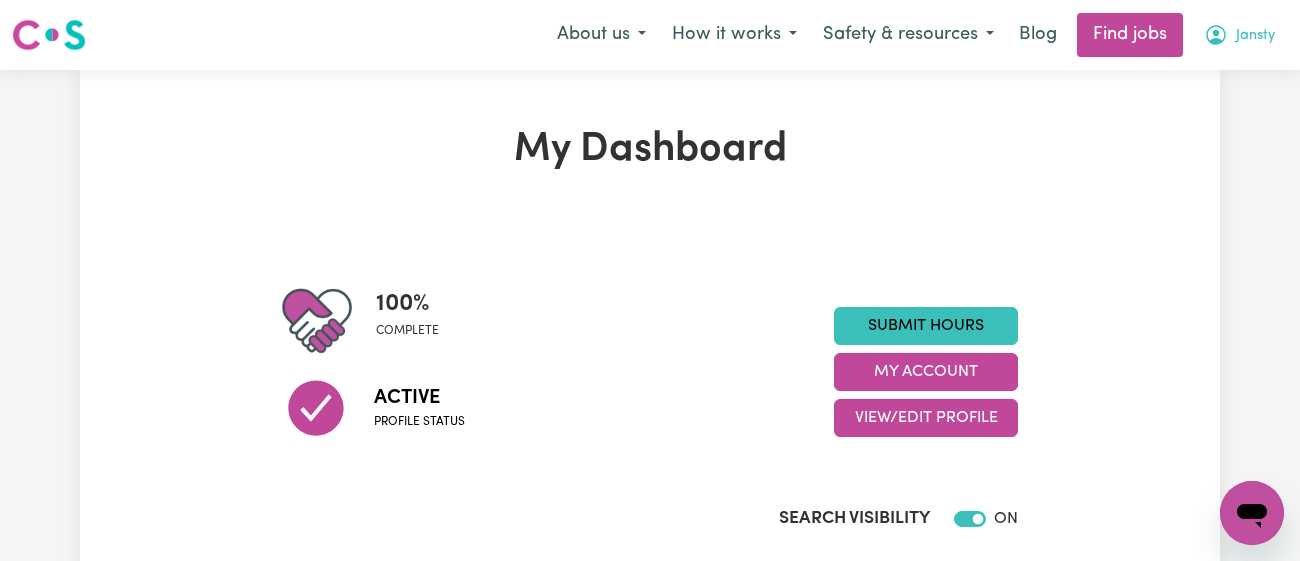 click on "Jansty" at bounding box center (1255, 36) 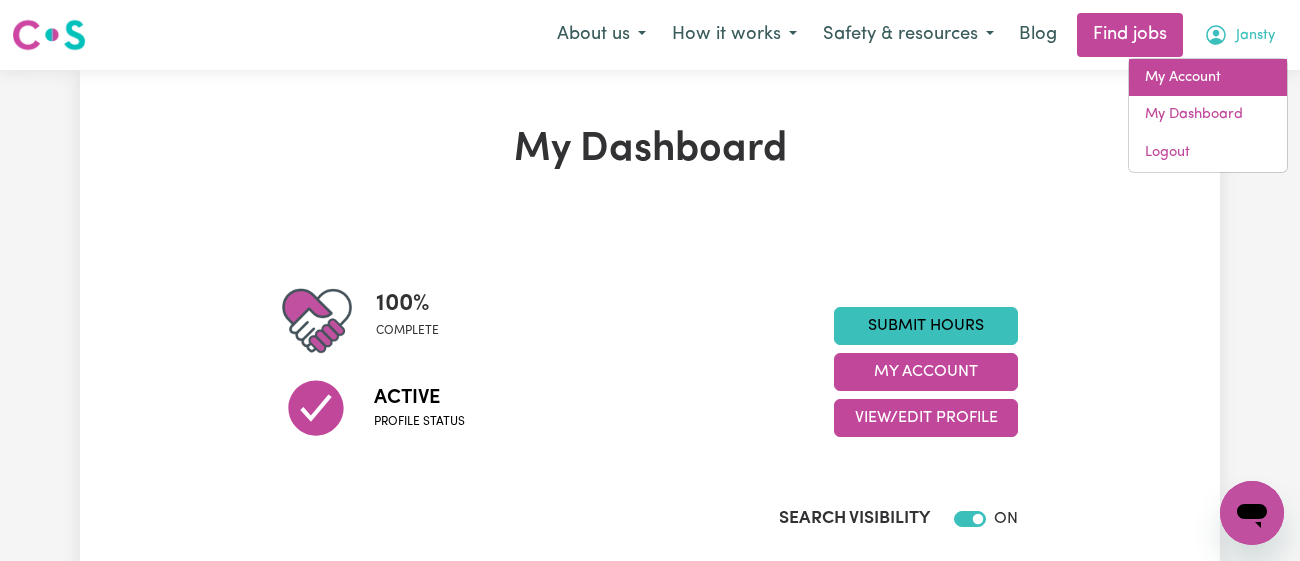 click on "My Account" at bounding box center (1208, 78) 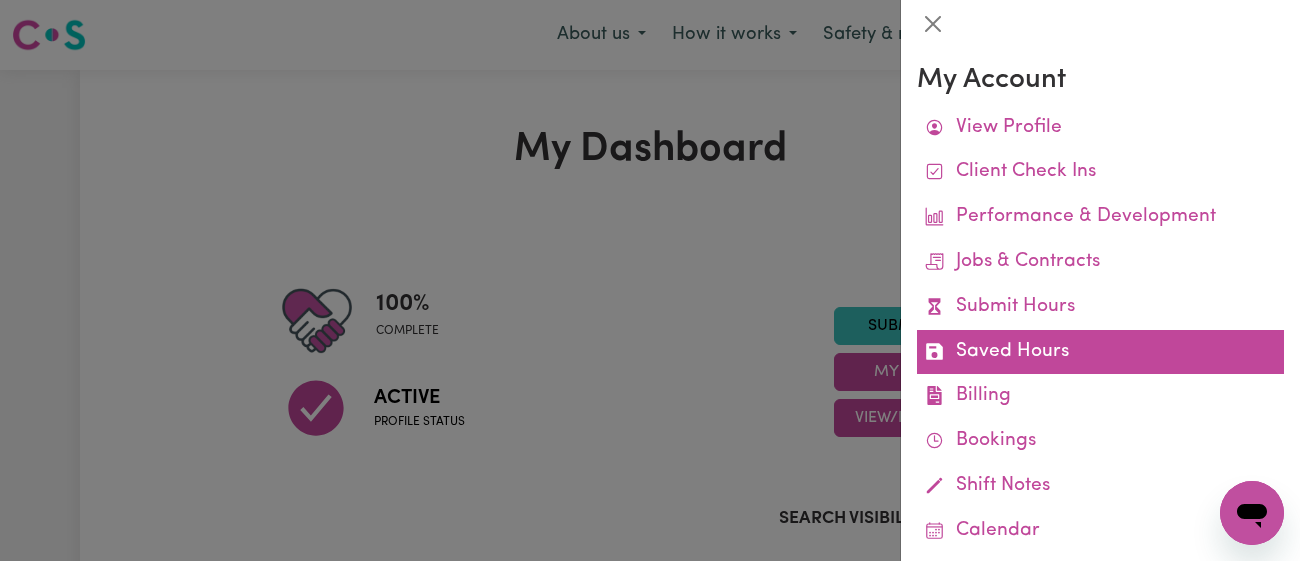 click on "Saved Hours" at bounding box center (1100, 352) 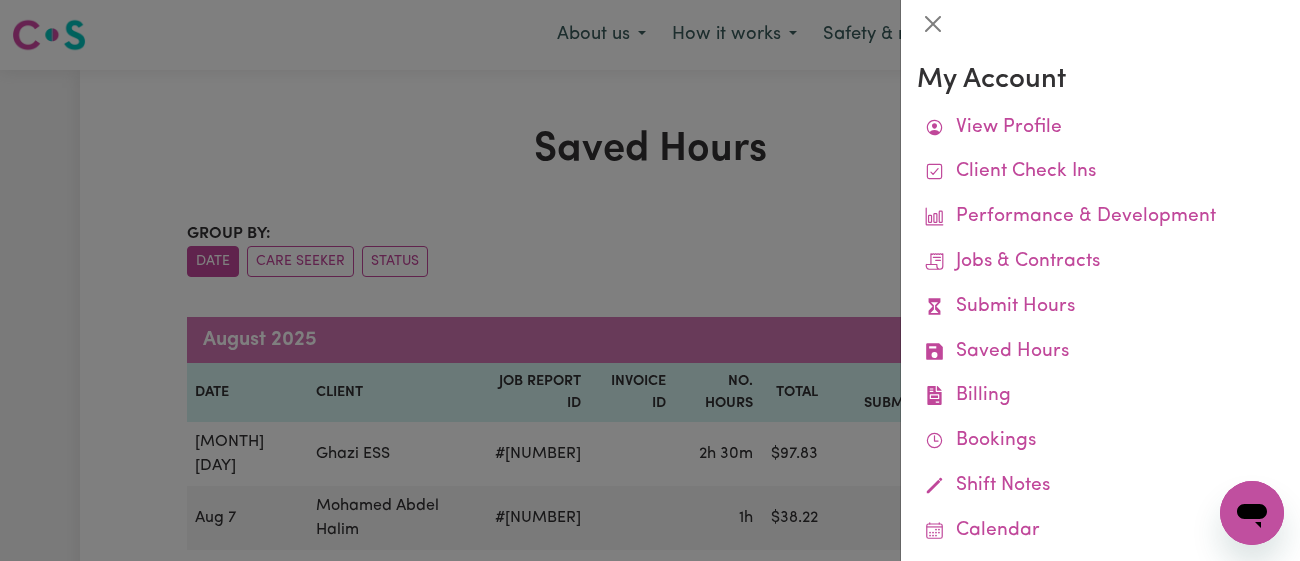 click at bounding box center [650, 280] 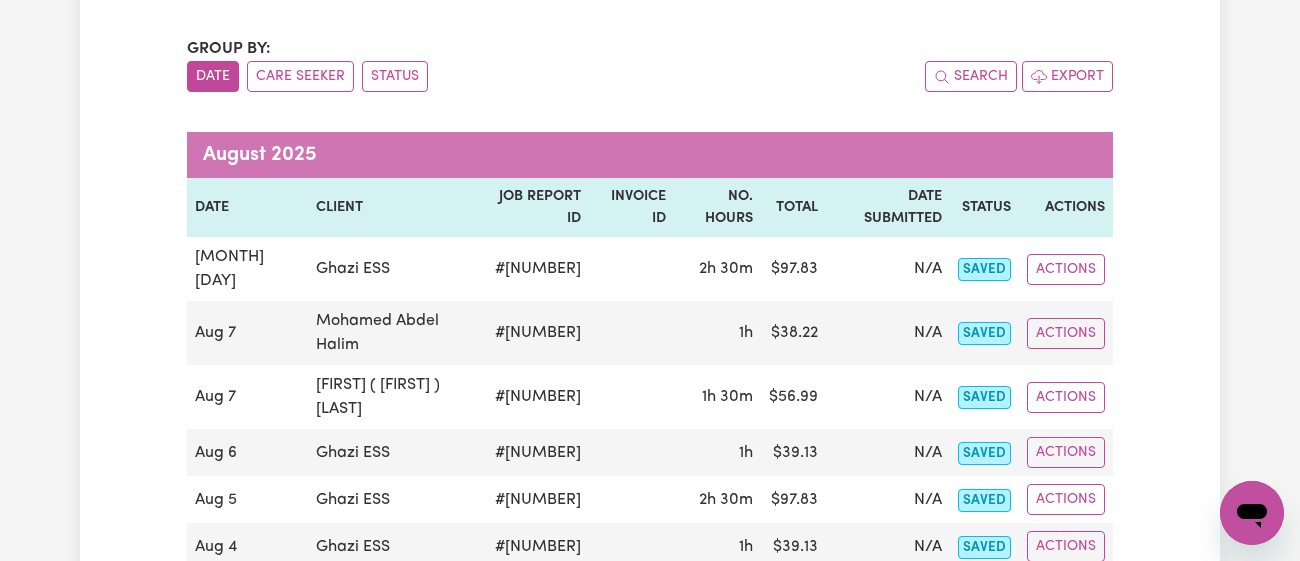 scroll, scrollTop: 184, scrollLeft: 0, axis: vertical 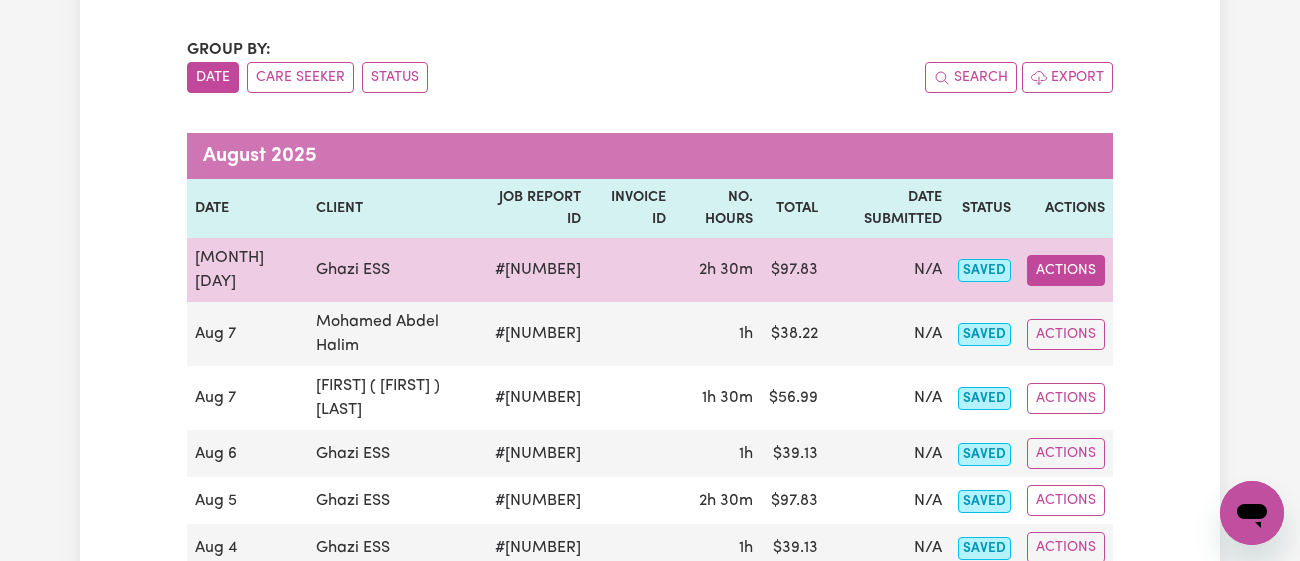 click on "Actions" at bounding box center [1066, 270] 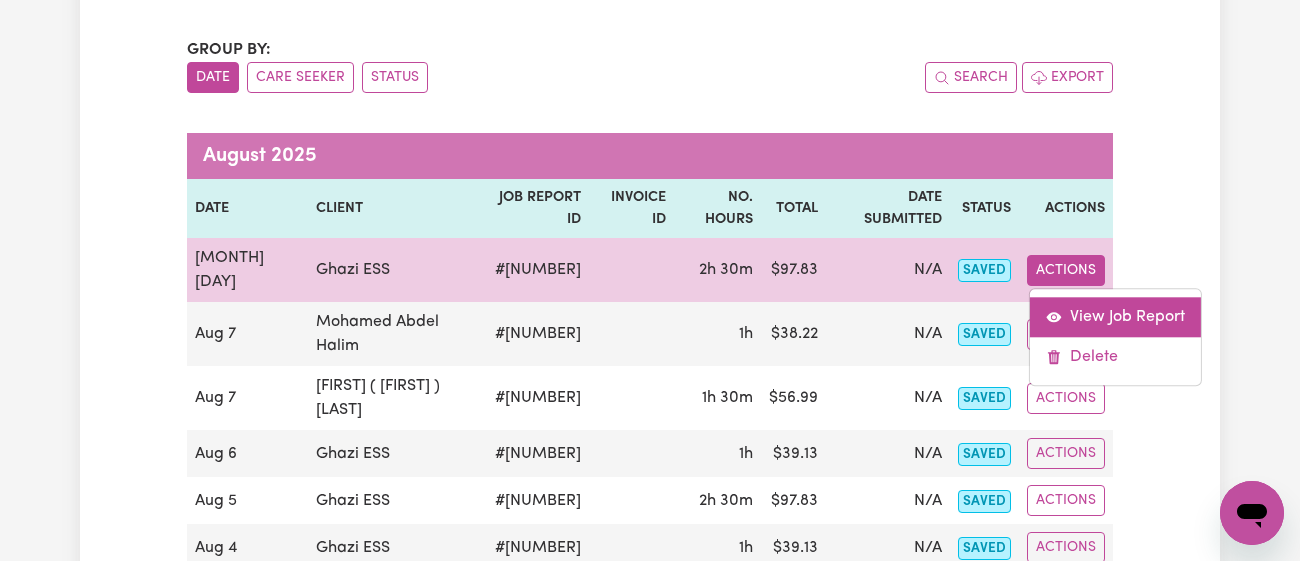 click on "View Job Report" at bounding box center (1115, 317) 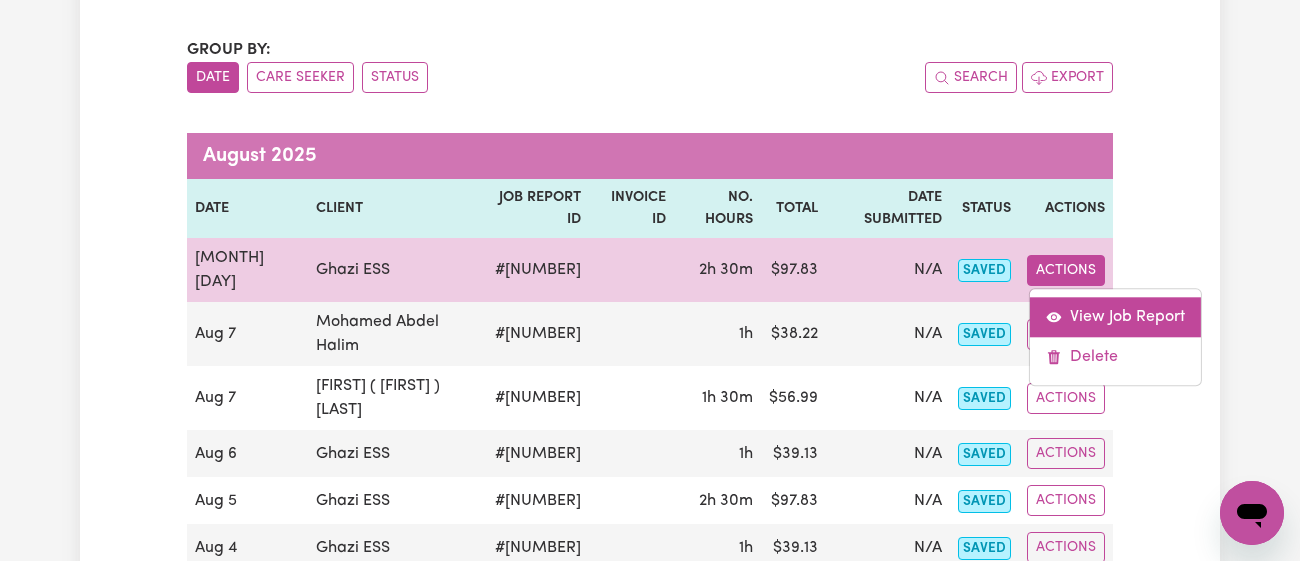 select on "pm" 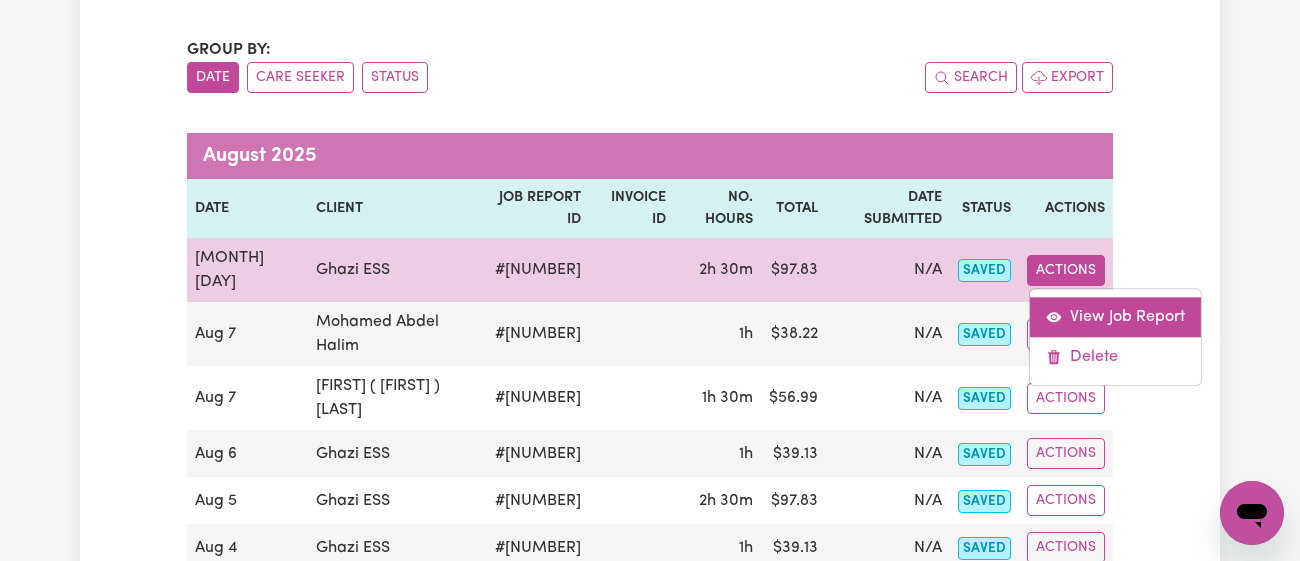 select on "pm" 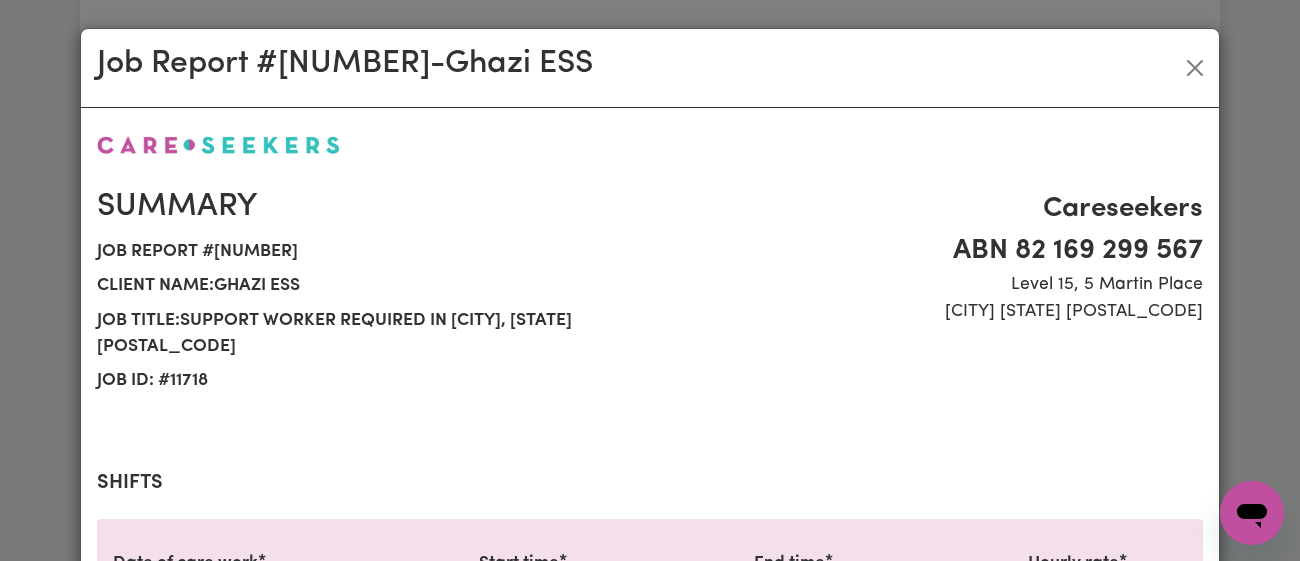 select on "43-Weekday" 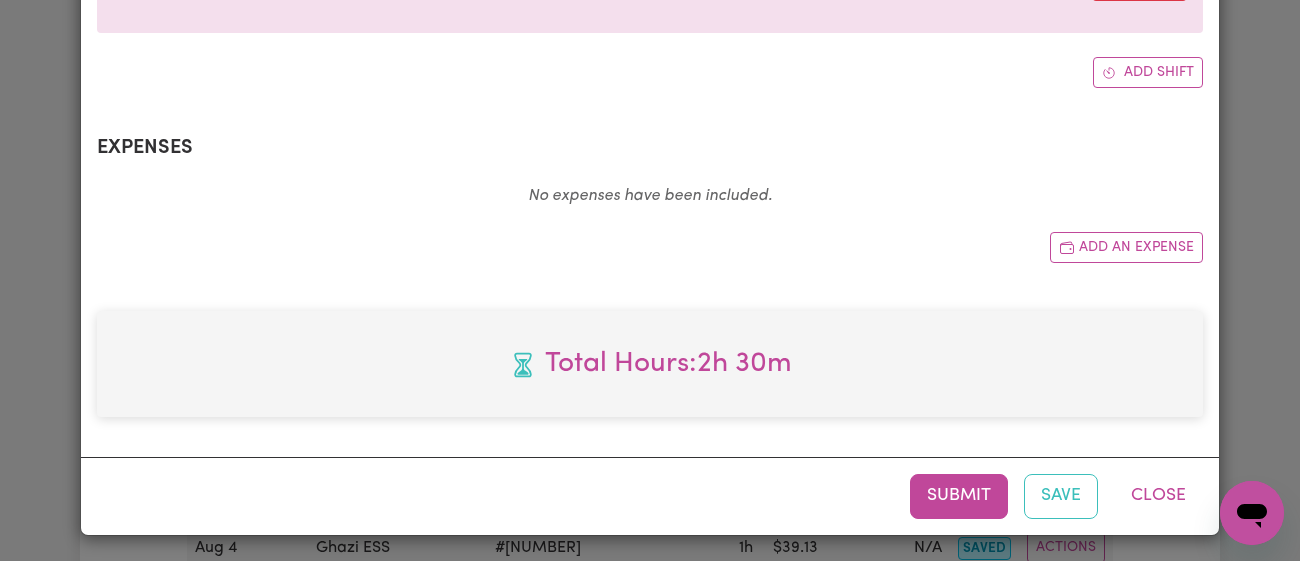 click on "Submit Save Close" at bounding box center (650, 495) 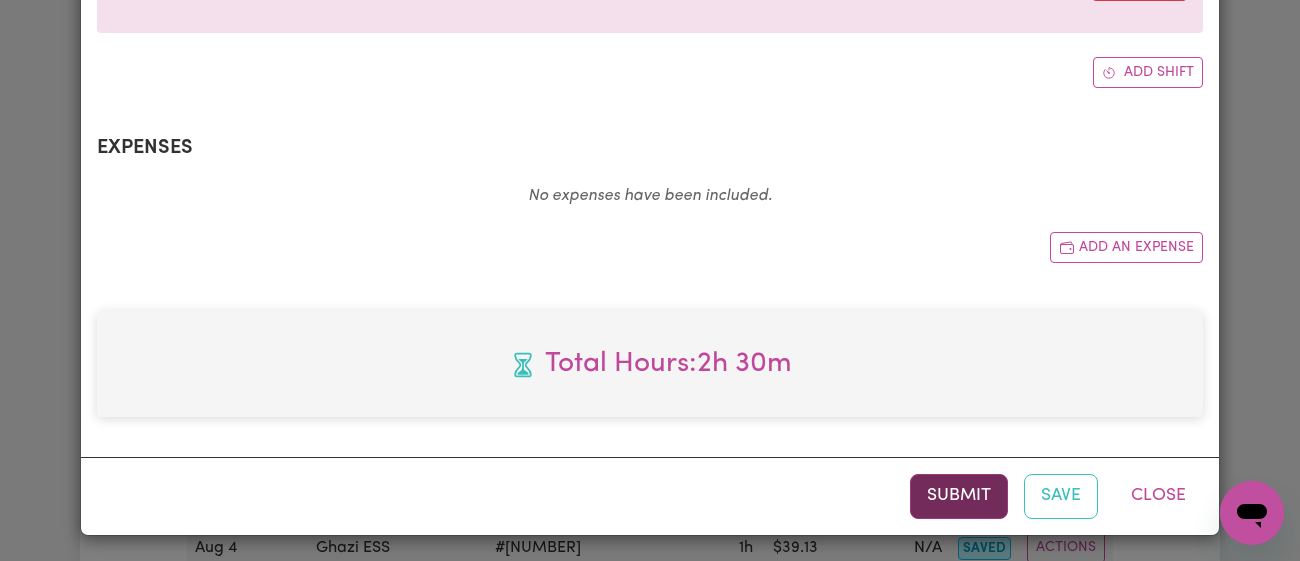 click on "Submit" at bounding box center [959, 496] 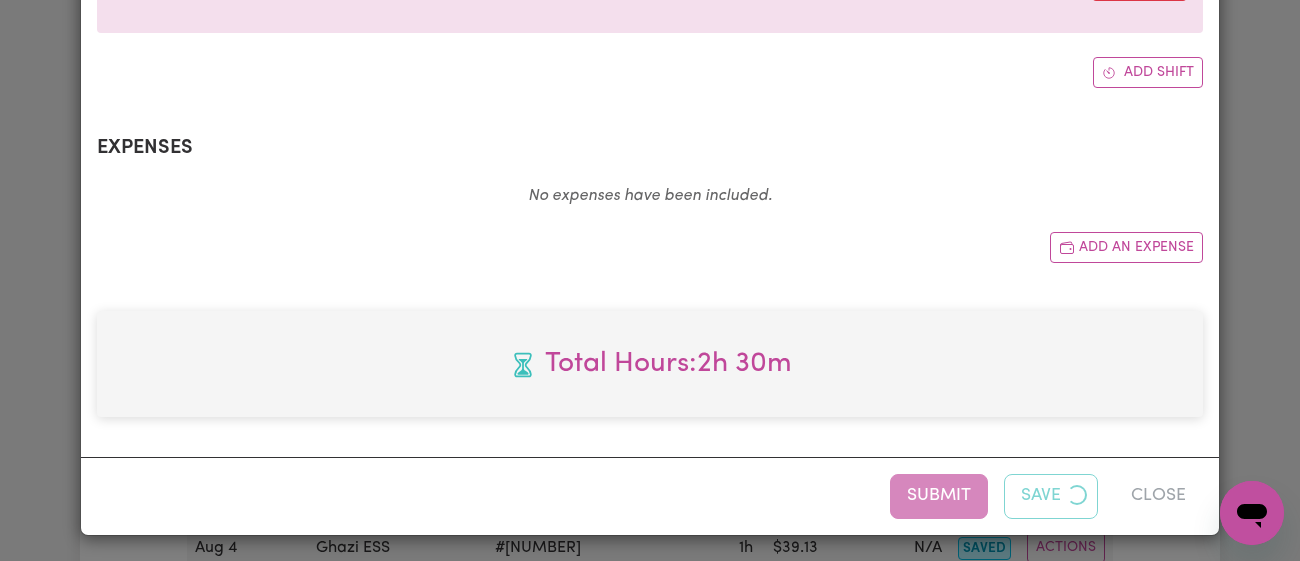 scroll, scrollTop: 0, scrollLeft: 0, axis: both 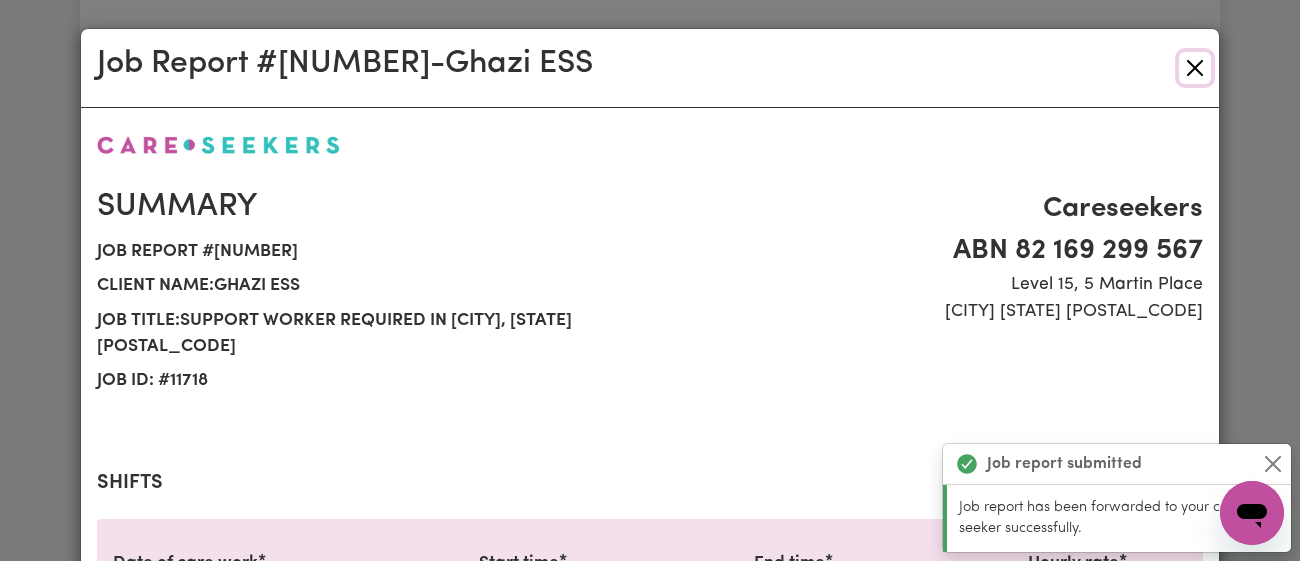 click at bounding box center (1195, 68) 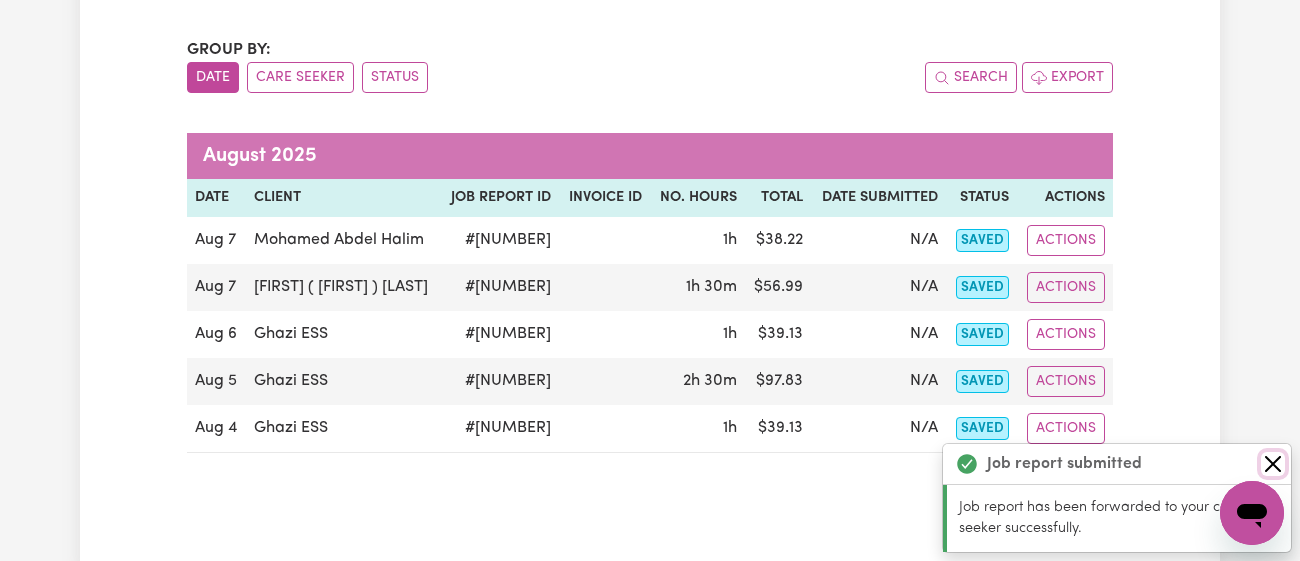 click at bounding box center (1273, 464) 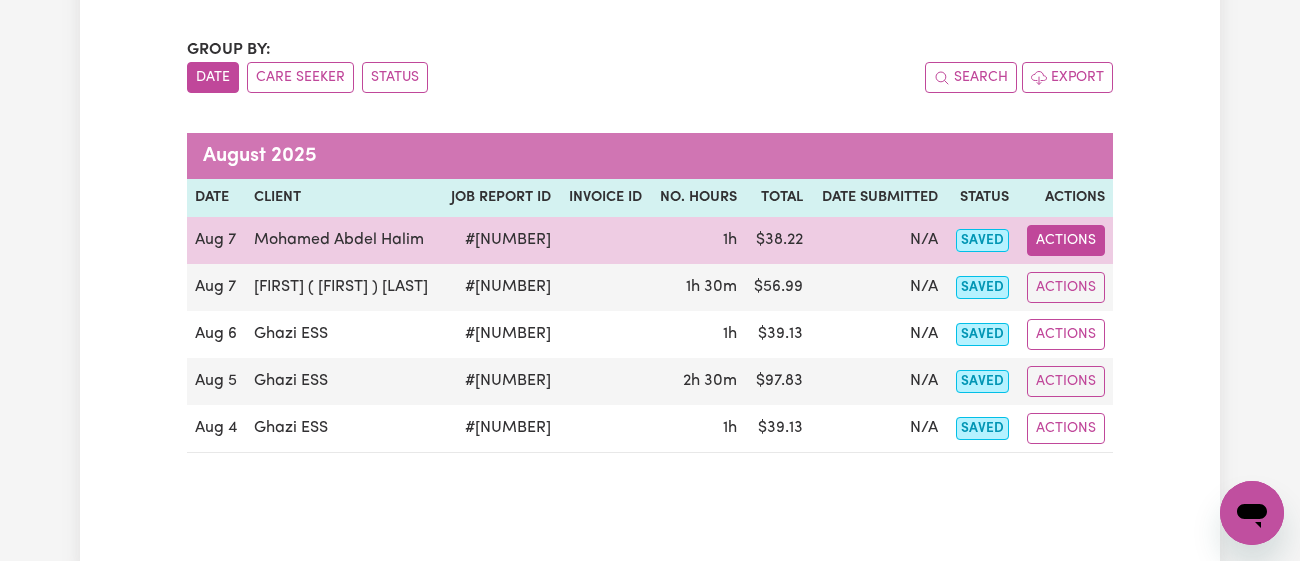 click on "Actions" at bounding box center [1066, 240] 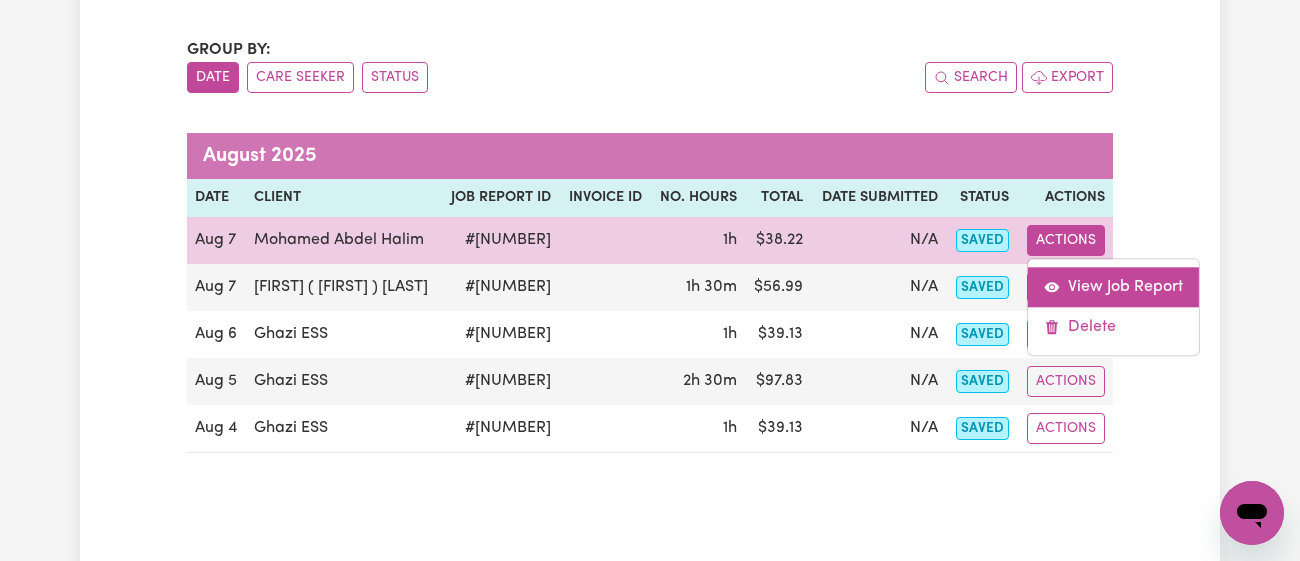 click on "View Job Report" at bounding box center (1113, 287) 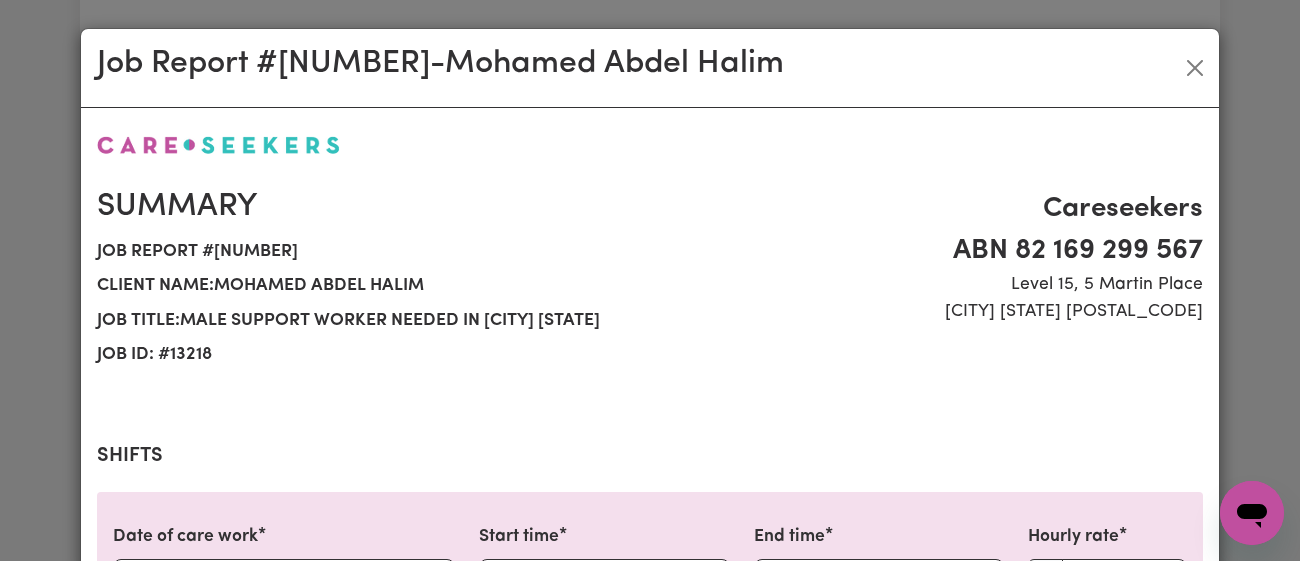 scroll, scrollTop: 737, scrollLeft: 0, axis: vertical 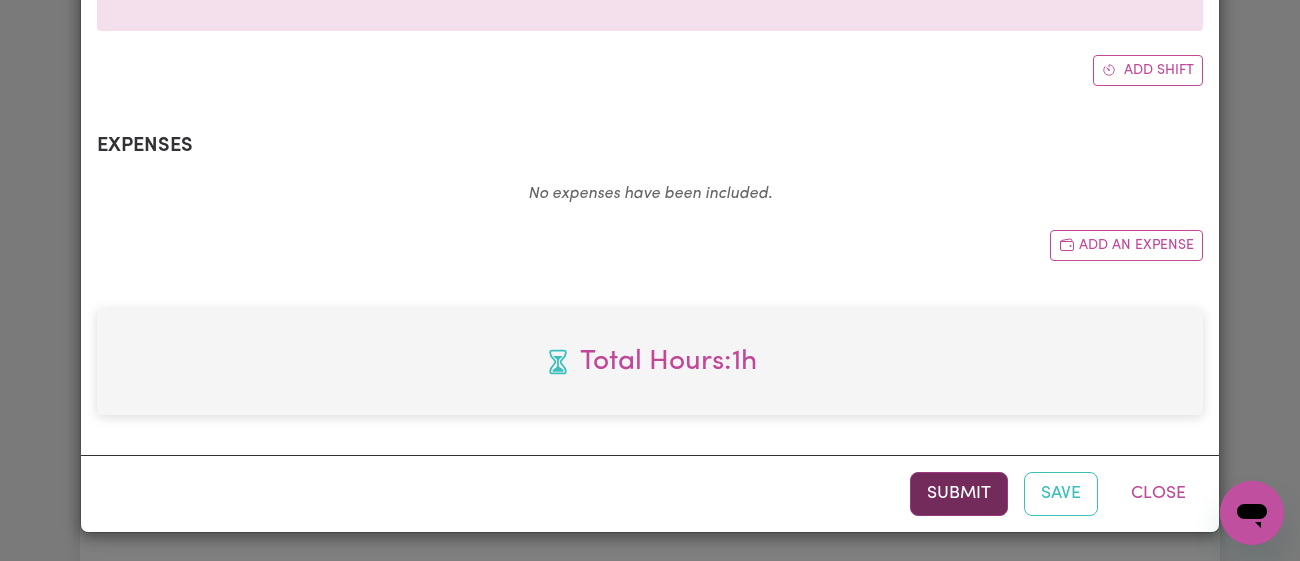 click on "Submit" at bounding box center [959, 494] 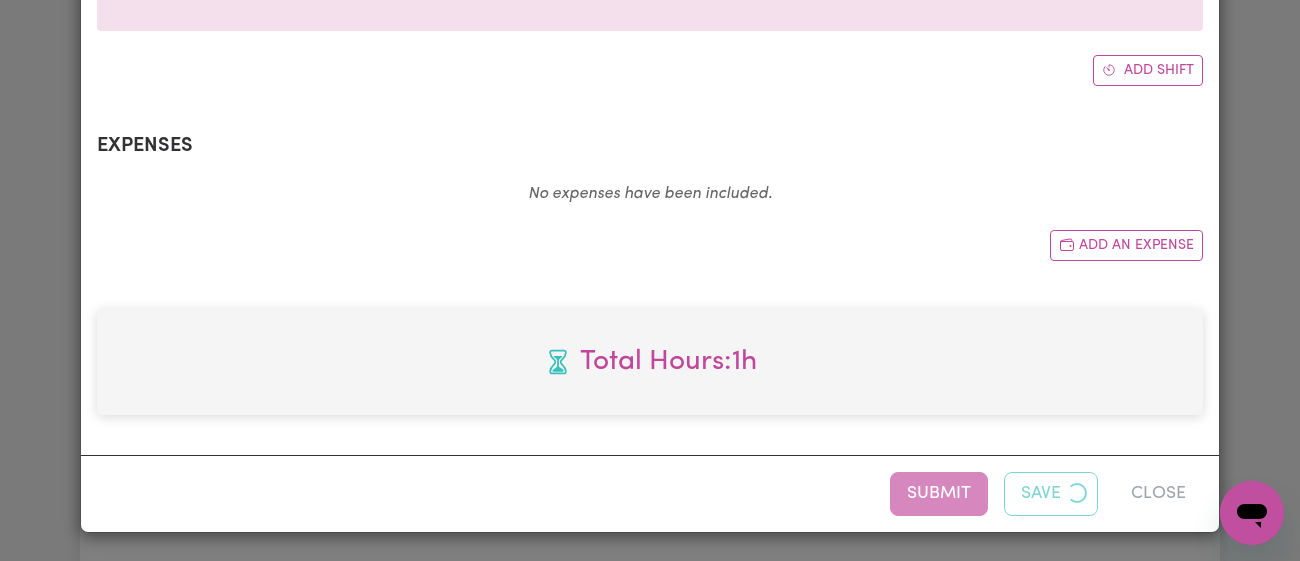 scroll, scrollTop: 0, scrollLeft: 0, axis: both 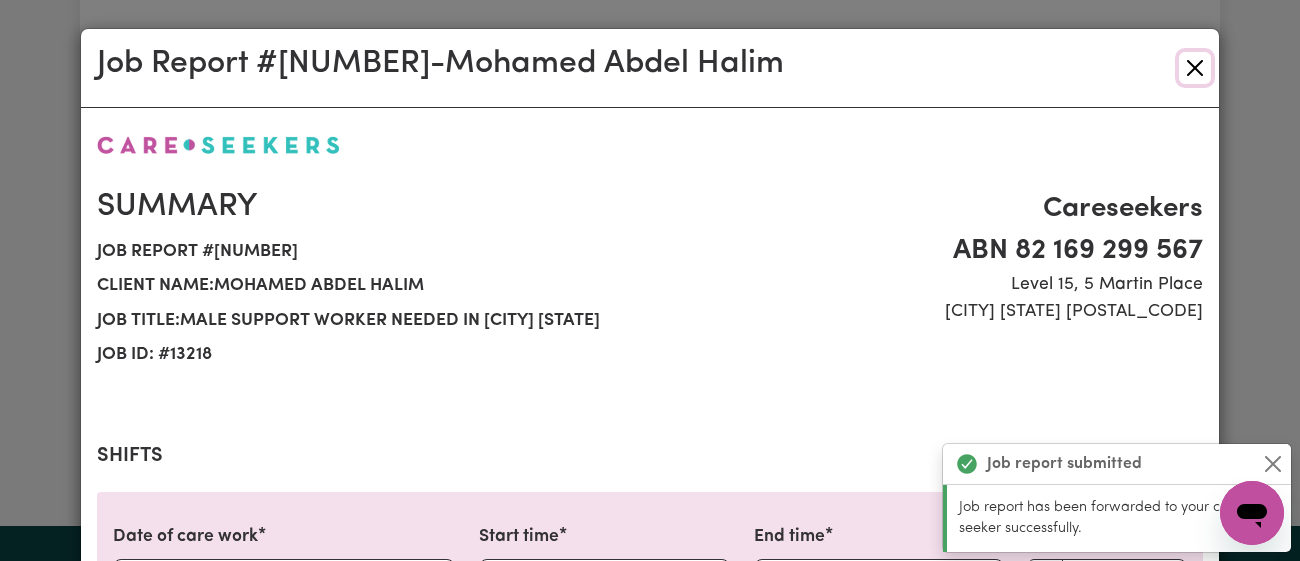 click at bounding box center [1195, 68] 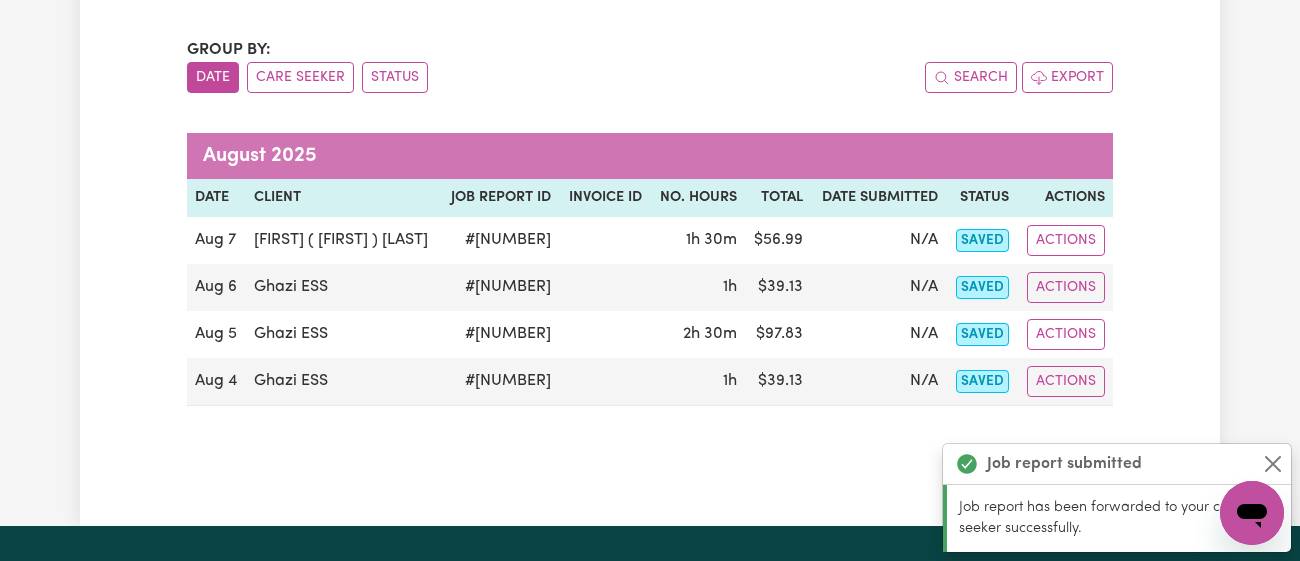 click on "Job report submitted" at bounding box center (1117, 464) 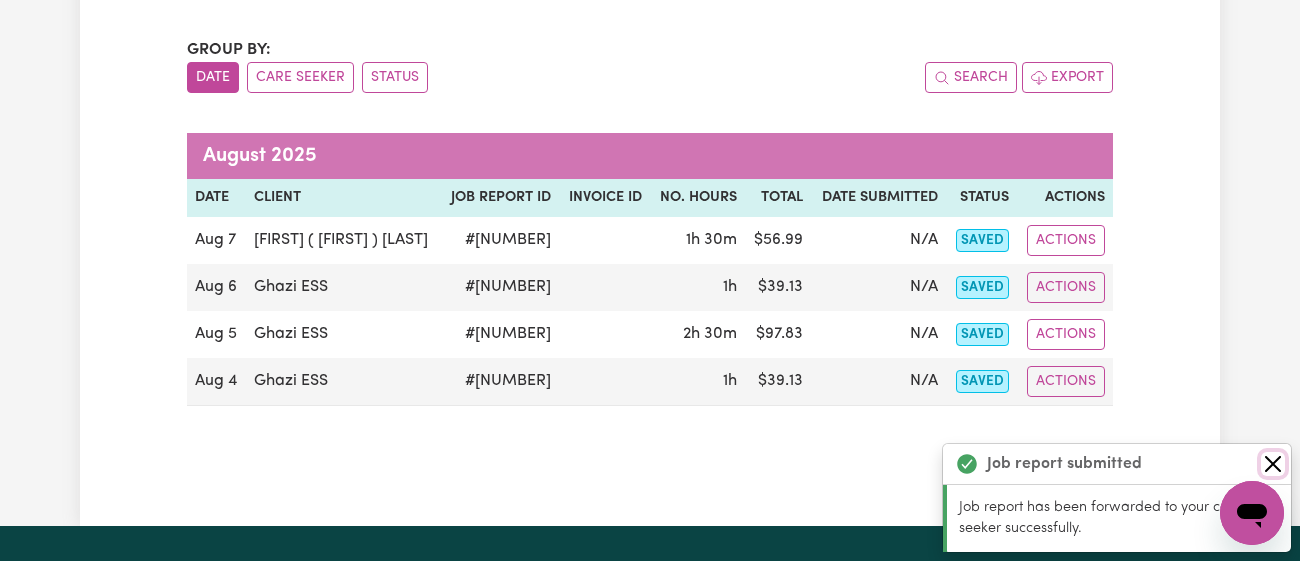 click at bounding box center (1273, 464) 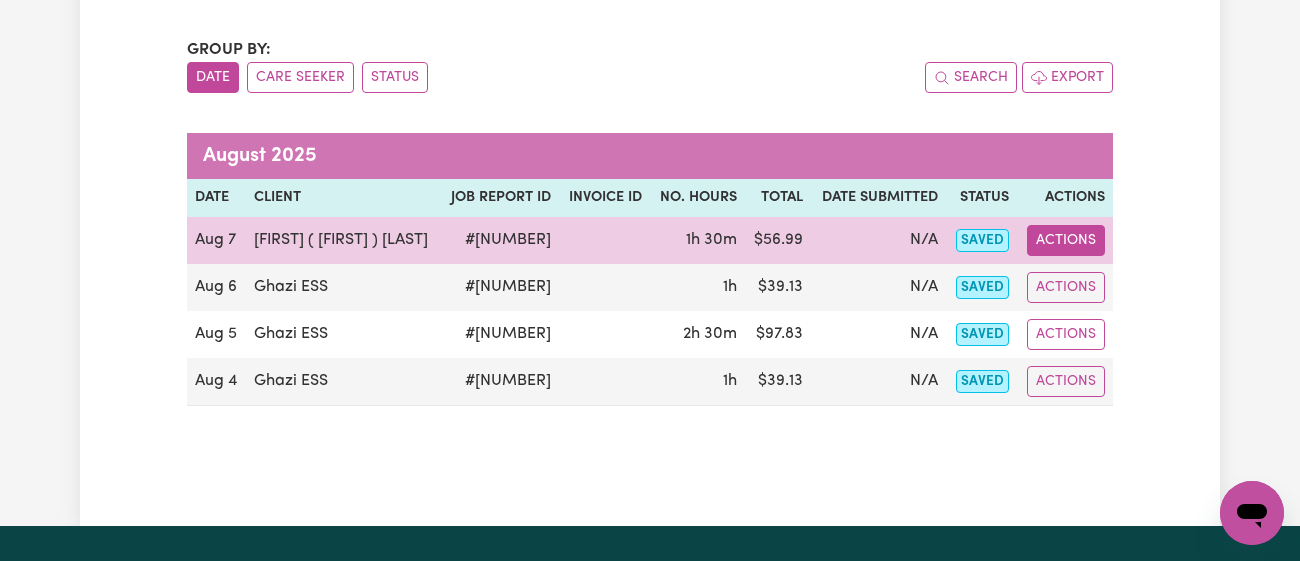 click on "Actions" at bounding box center [1066, 240] 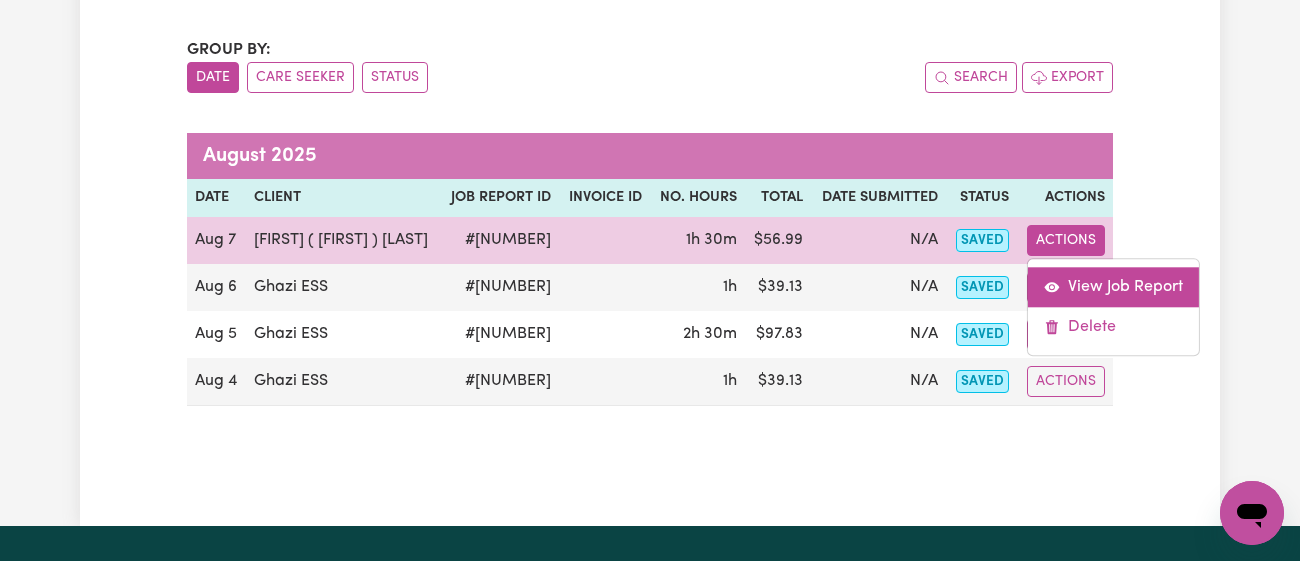 click on "View Job Report" at bounding box center (1113, 287) 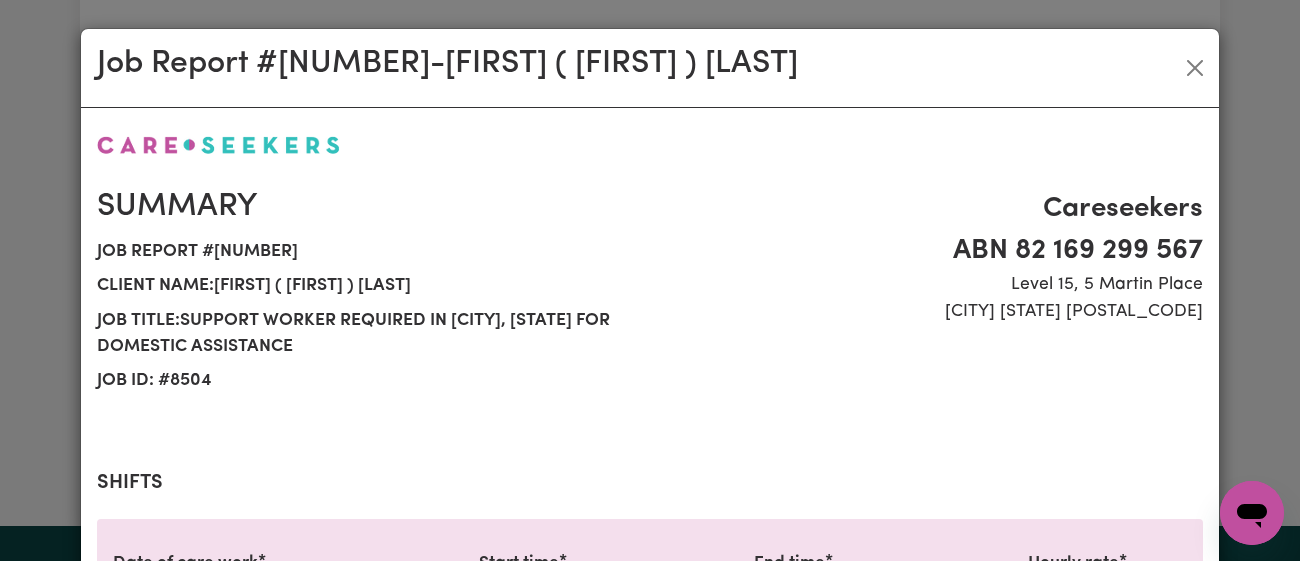 select on "41.75-Weekday" 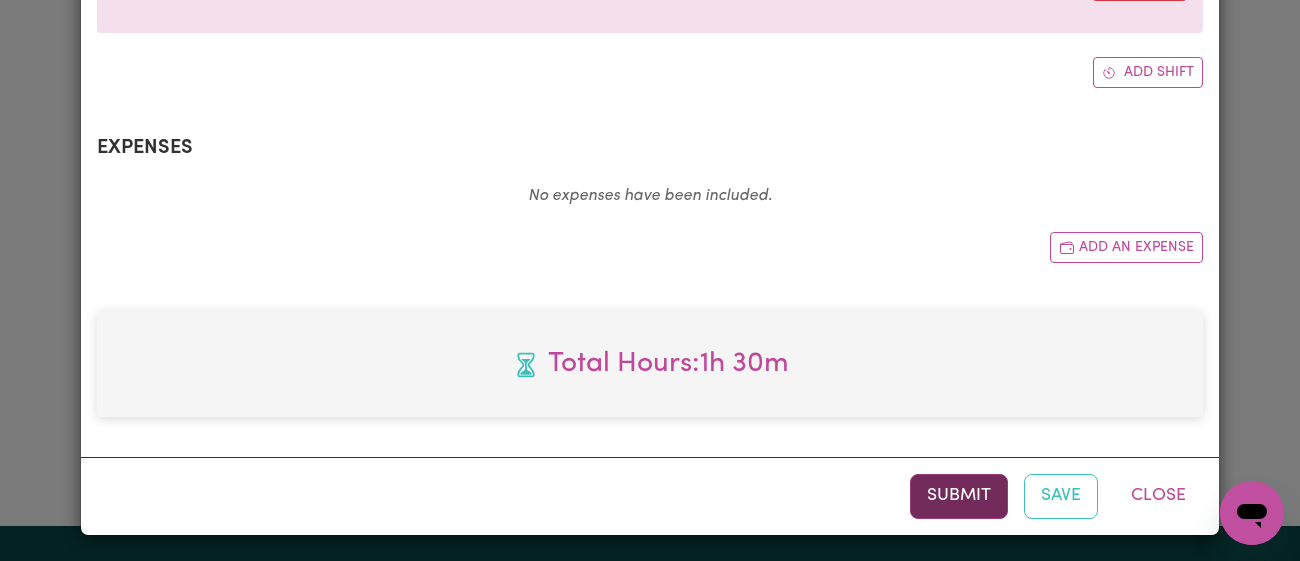 click on "Submit" at bounding box center (959, 496) 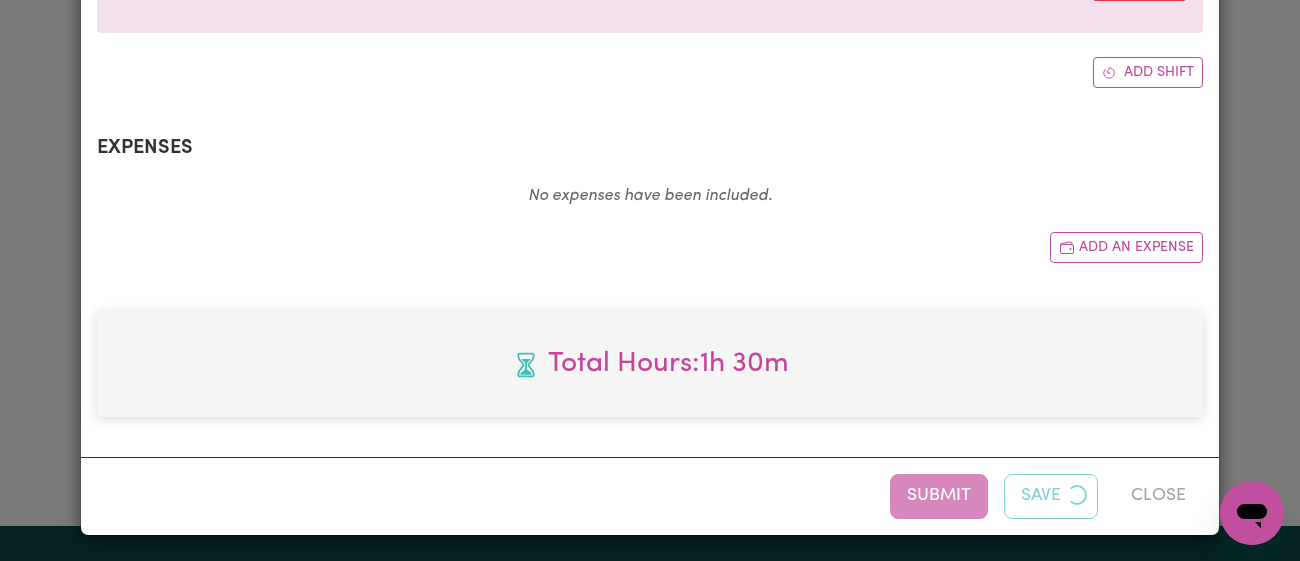 scroll, scrollTop: 0, scrollLeft: 0, axis: both 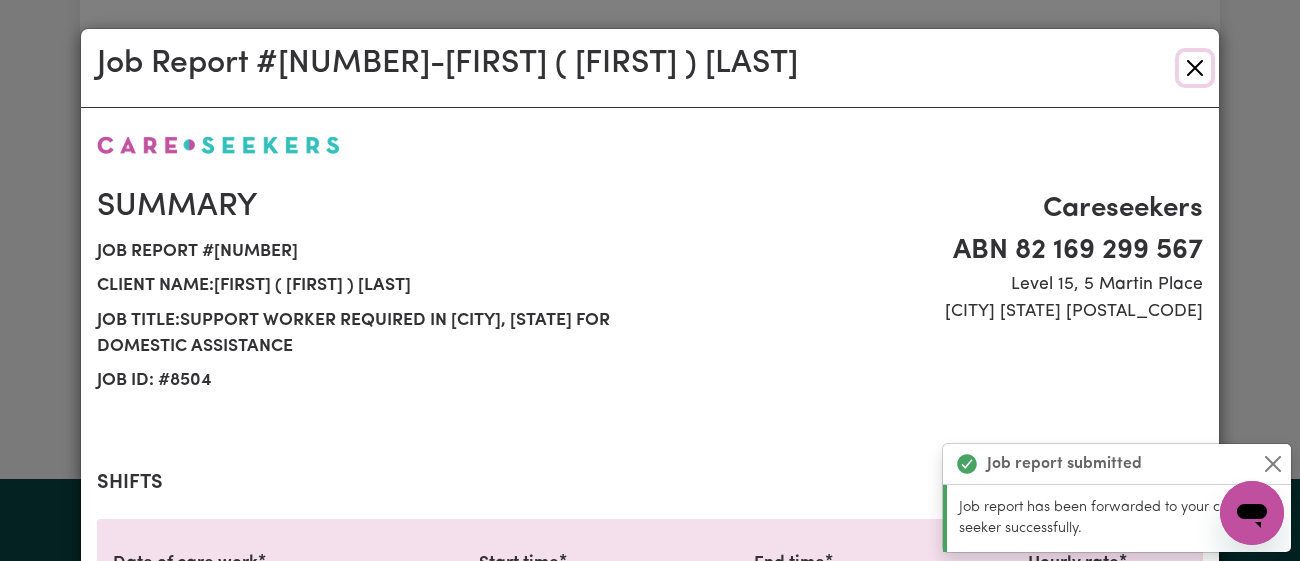 click at bounding box center [1195, 68] 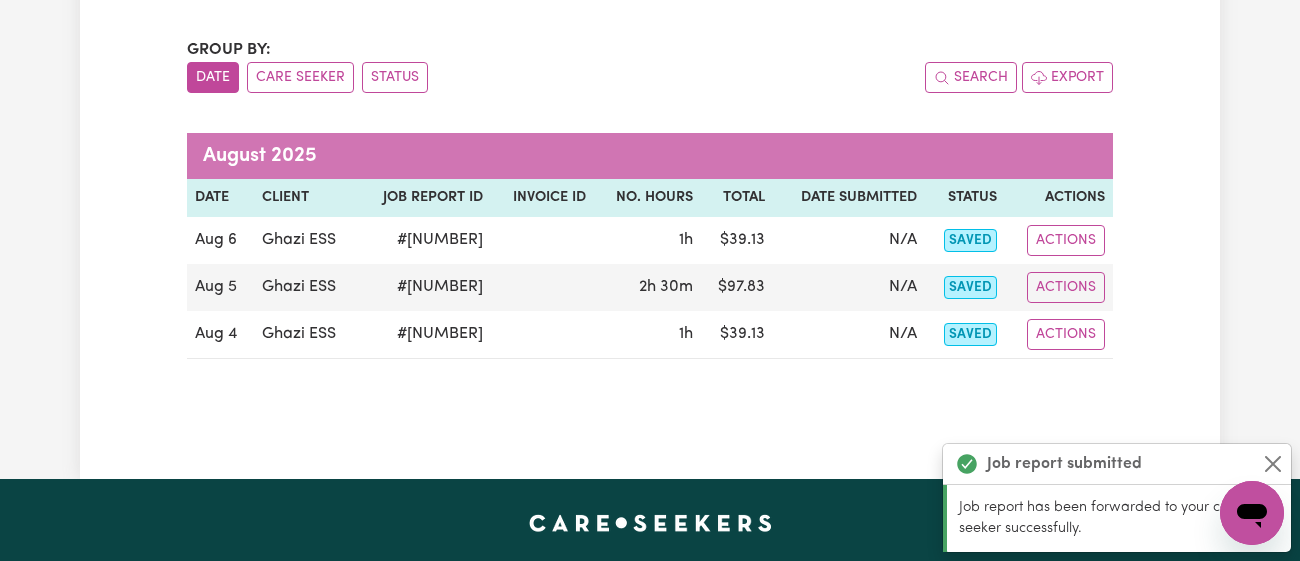click on "Job report submitted" at bounding box center [1117, 464] 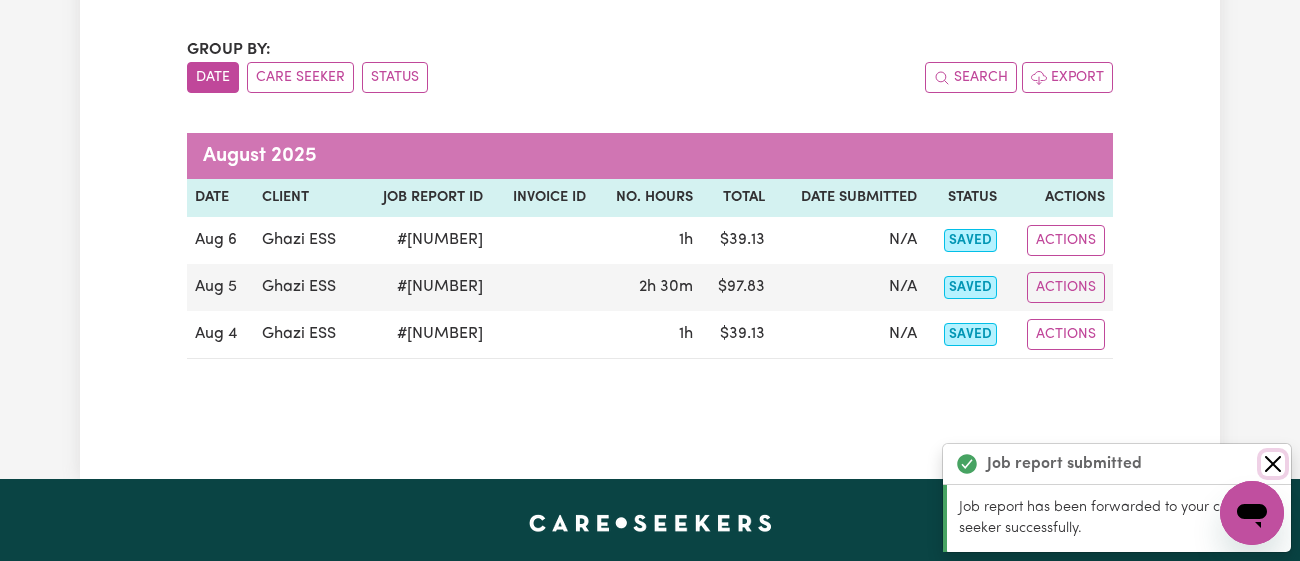 click at bounding box center [1273, 464] 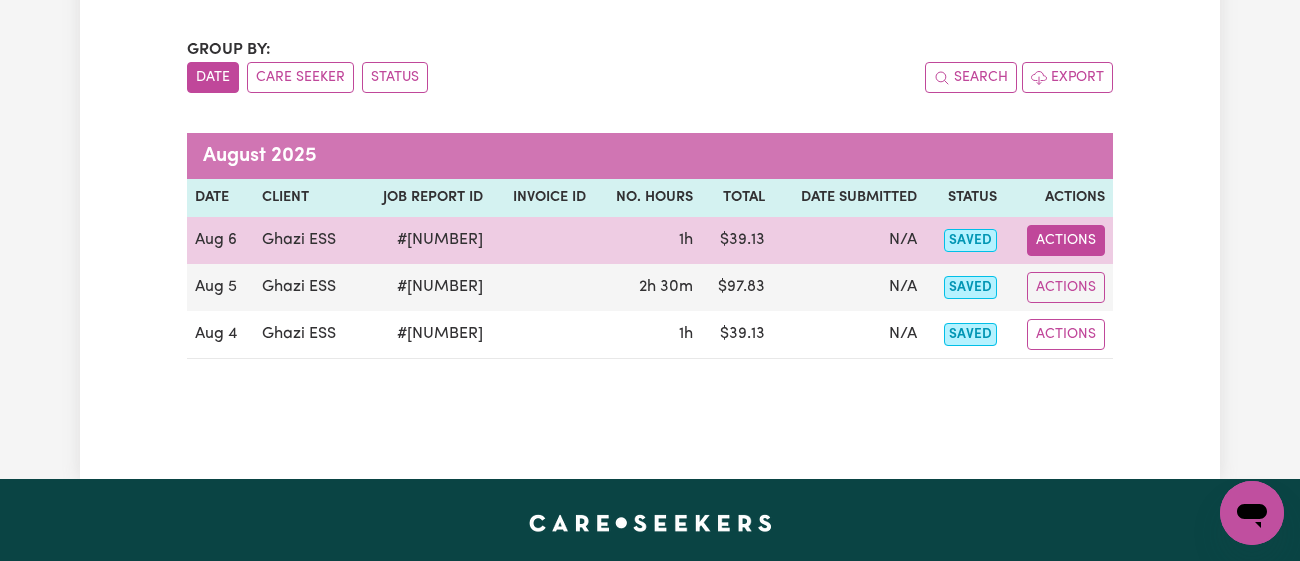 click on "Actions" at bounding box center [1066, 240] 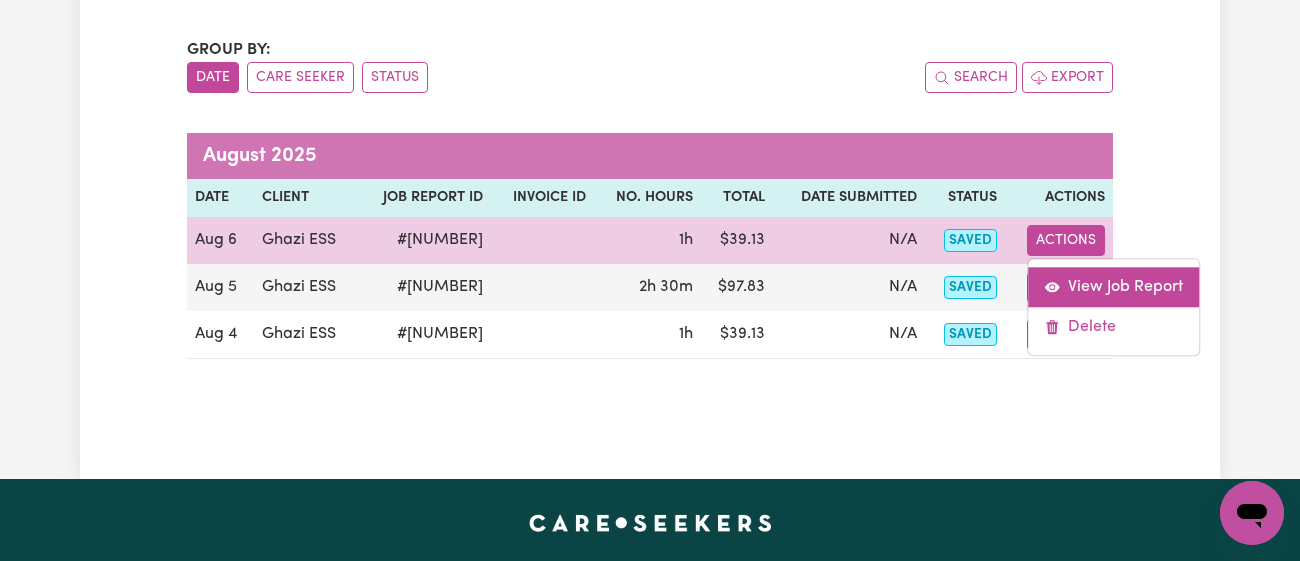 click on "View Job Report" at bounding box center [1113, 287] 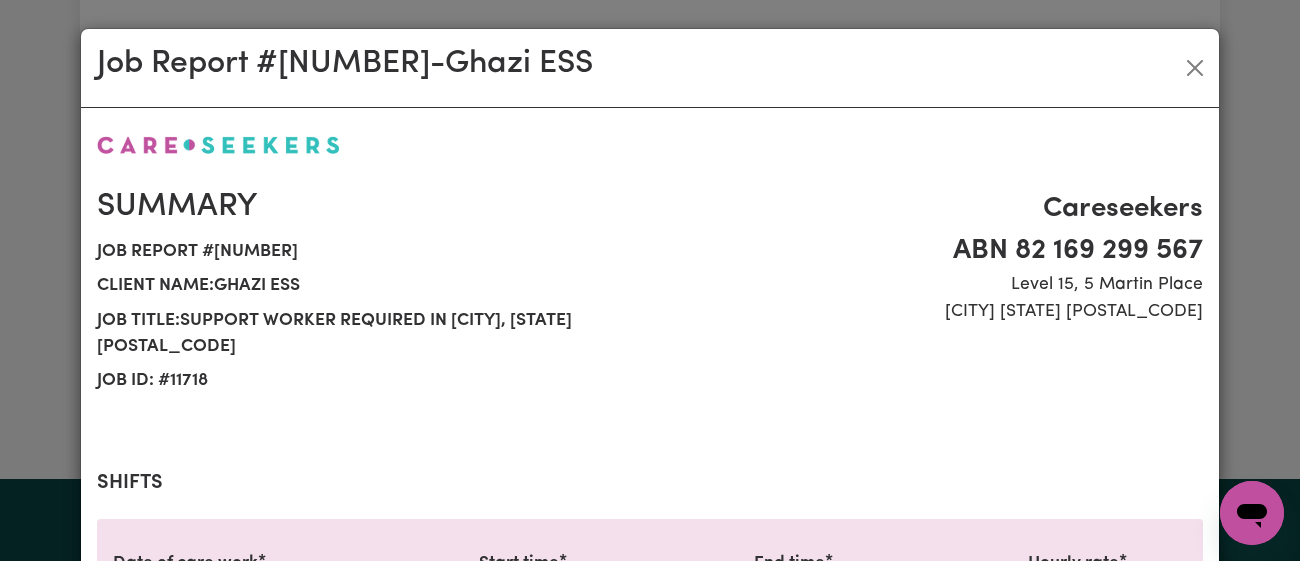 select on "43-Weekday" 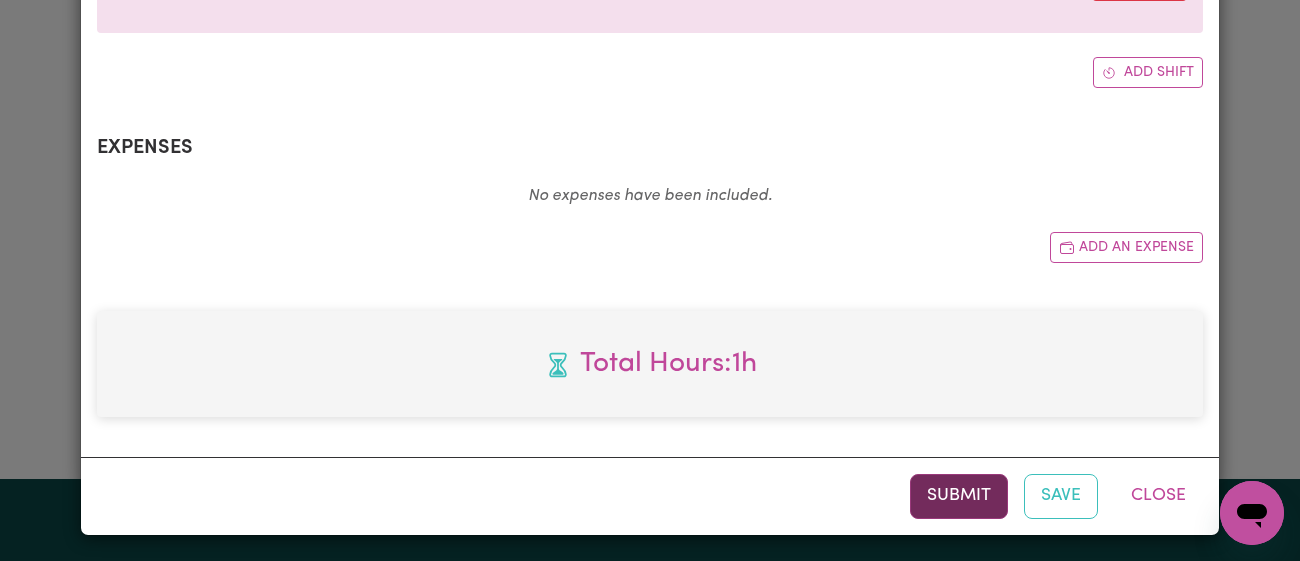 click on "Submit" at bounding box center (959, 496) 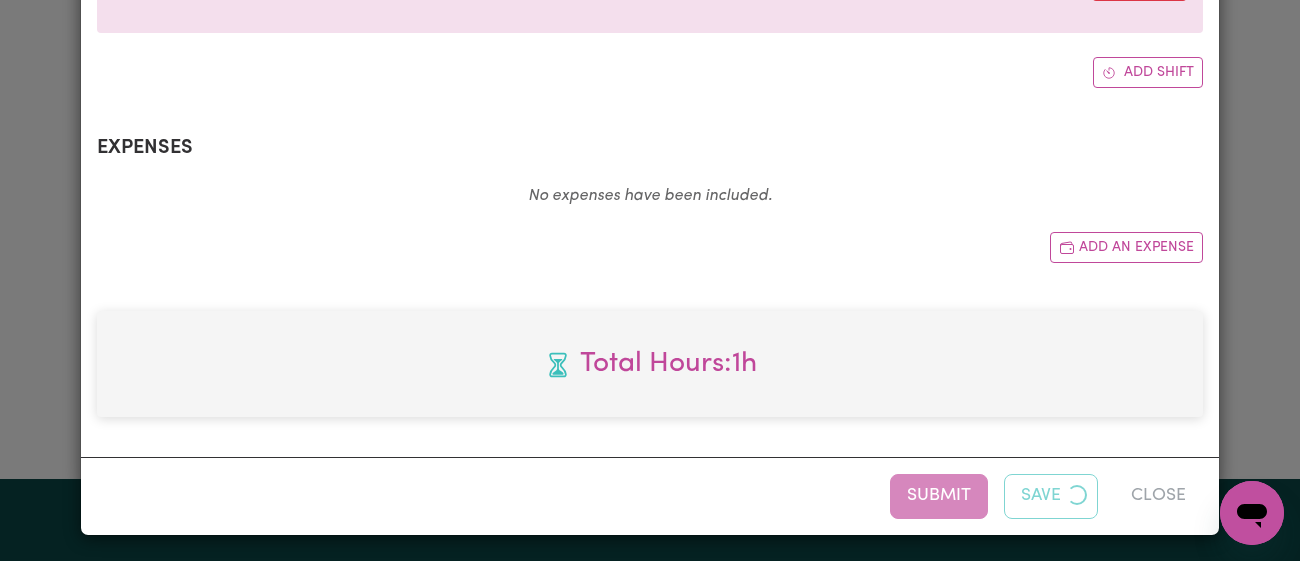 scroll, scrollTop: 0, scrollLeft: 0, axis: both 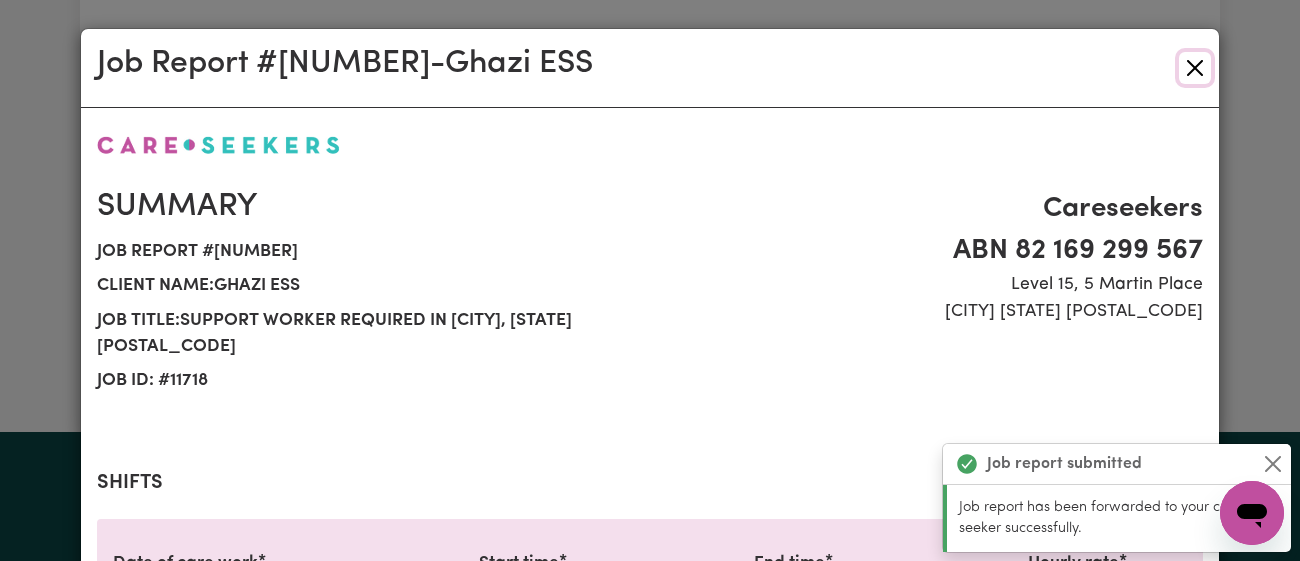 click at bounding box center (1195, 68) 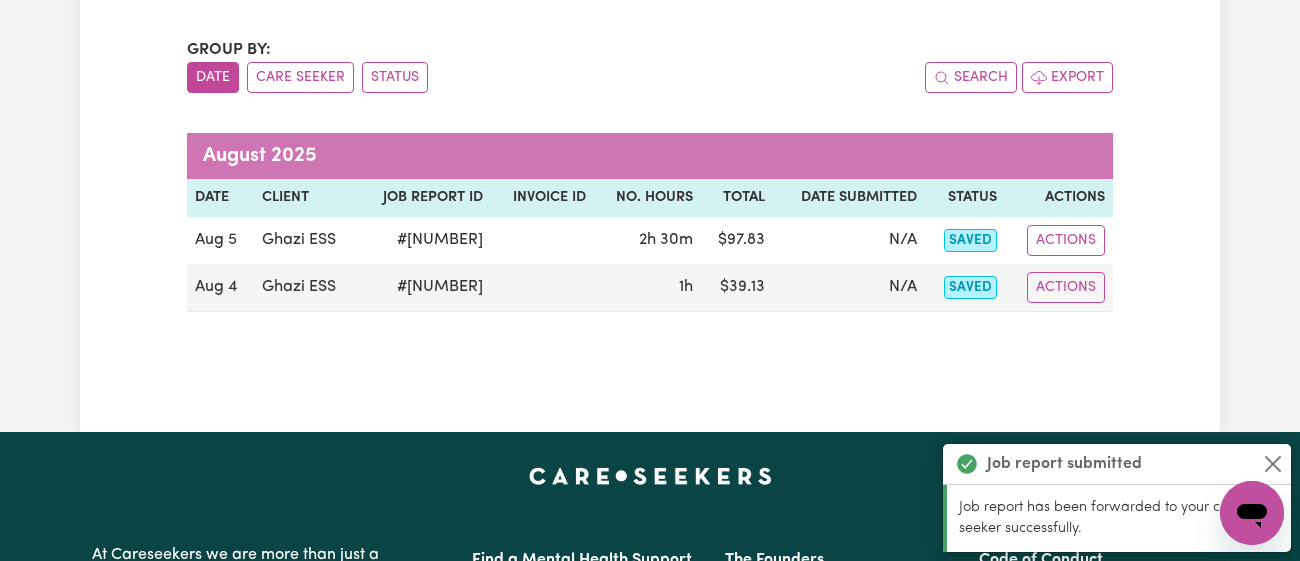 click on "Job report submitted" at bounding box center (1117, 464) 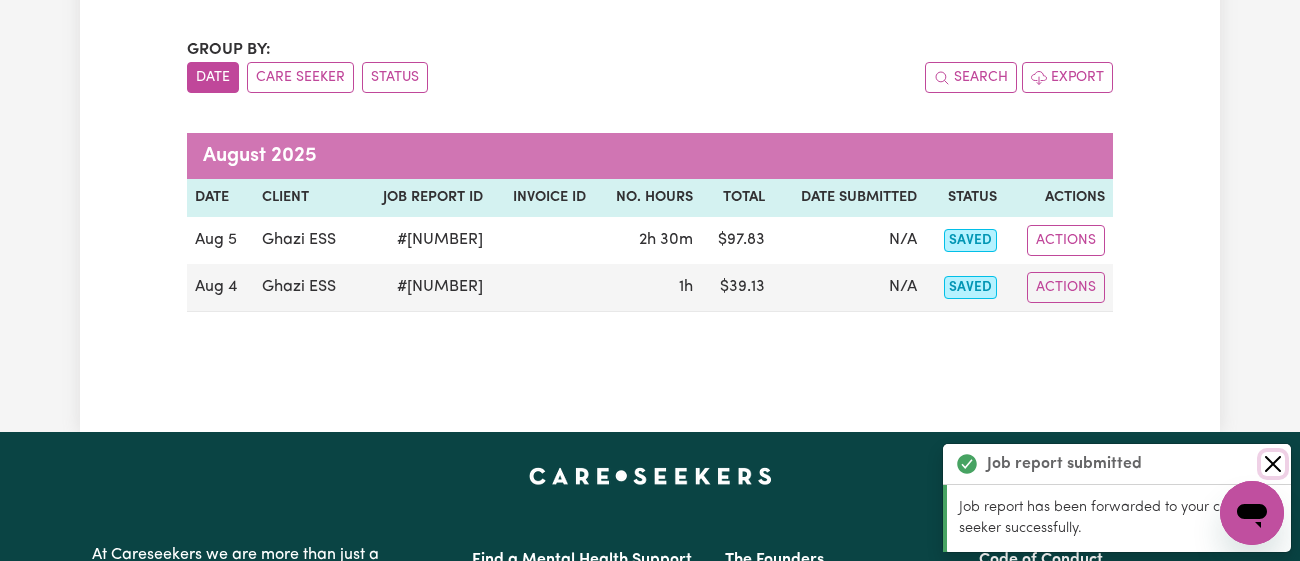 click at bounding box center (1273, 464) 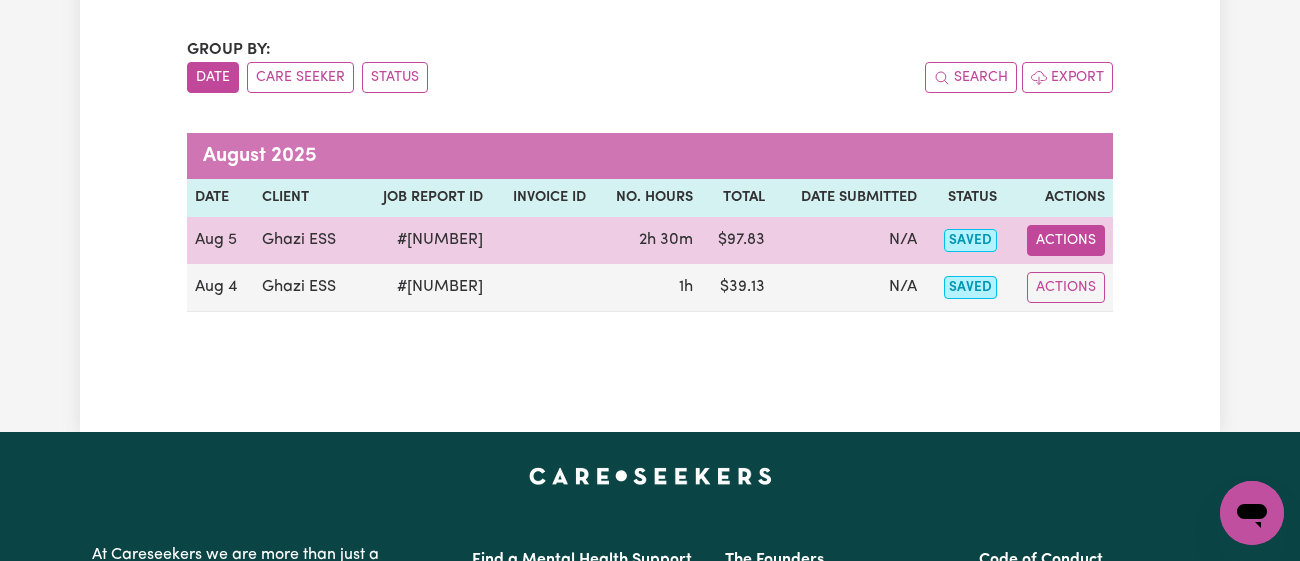 click on "Actions" at bounding box center (1066, 240) 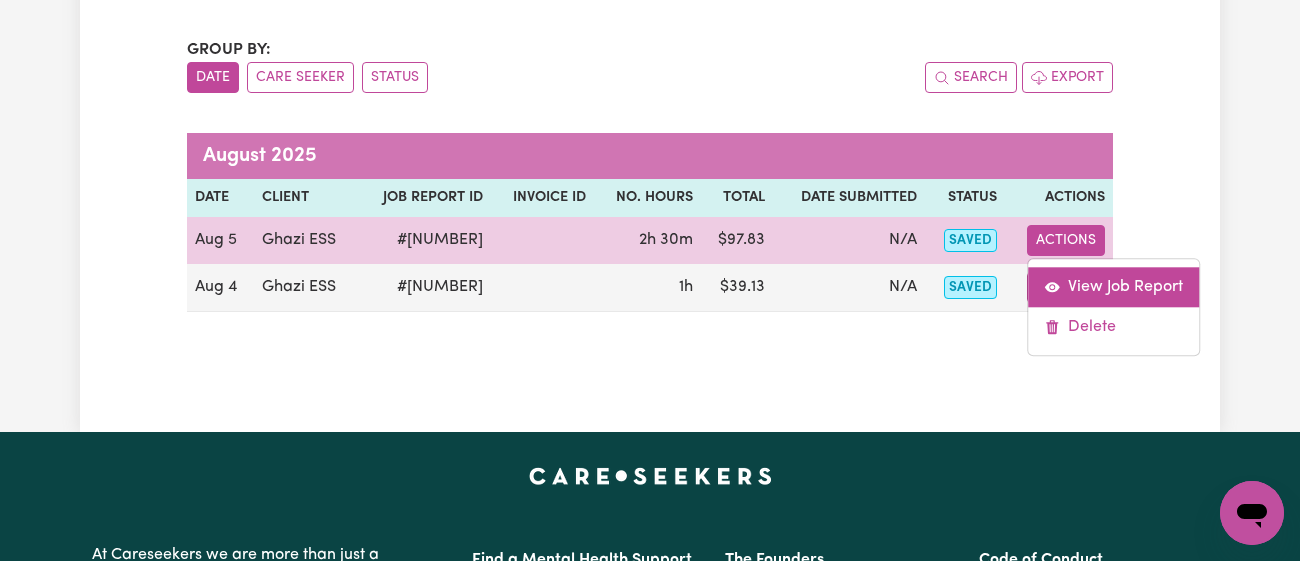 click on "View Job Report" at bounding box center [1113, 287] 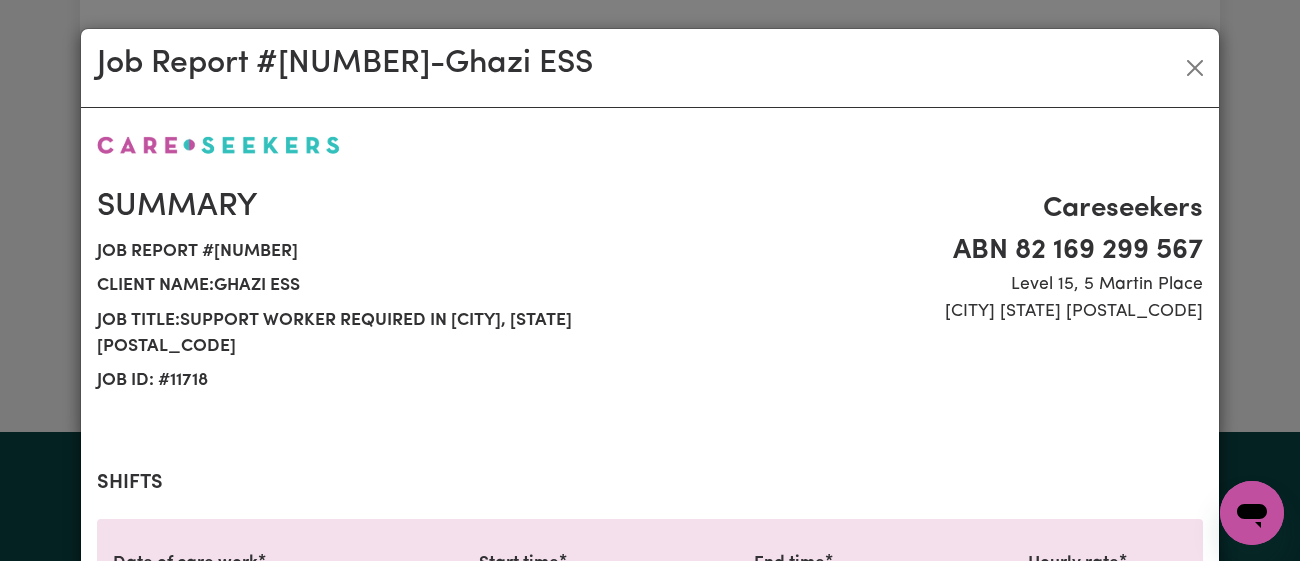 scroll, scrollTop: 737, scrollLeft: 0, axis: vertical 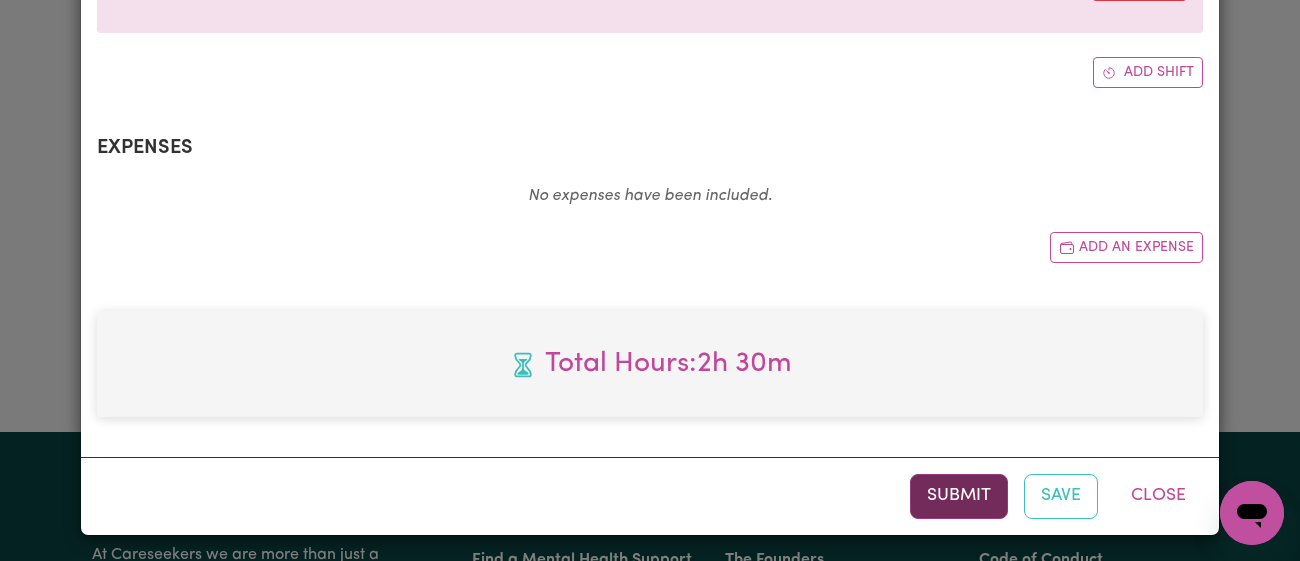 click on "Submit" at bounding box center [959, 496] 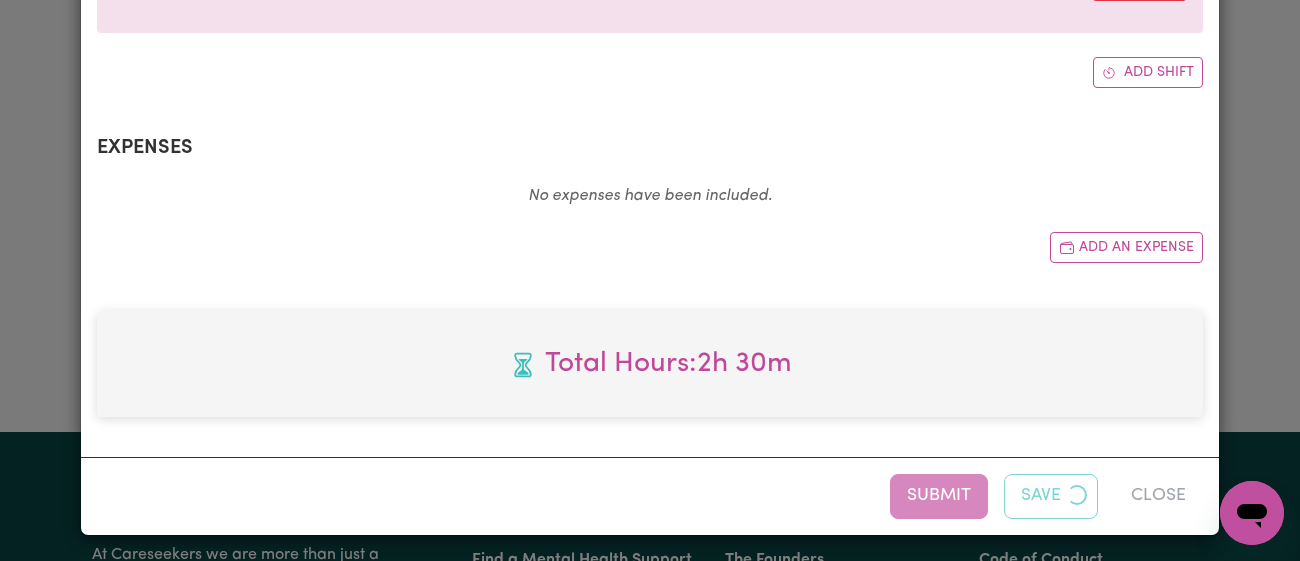 scroll, scrollTop: 0, scrollLeft: 0, axis: both 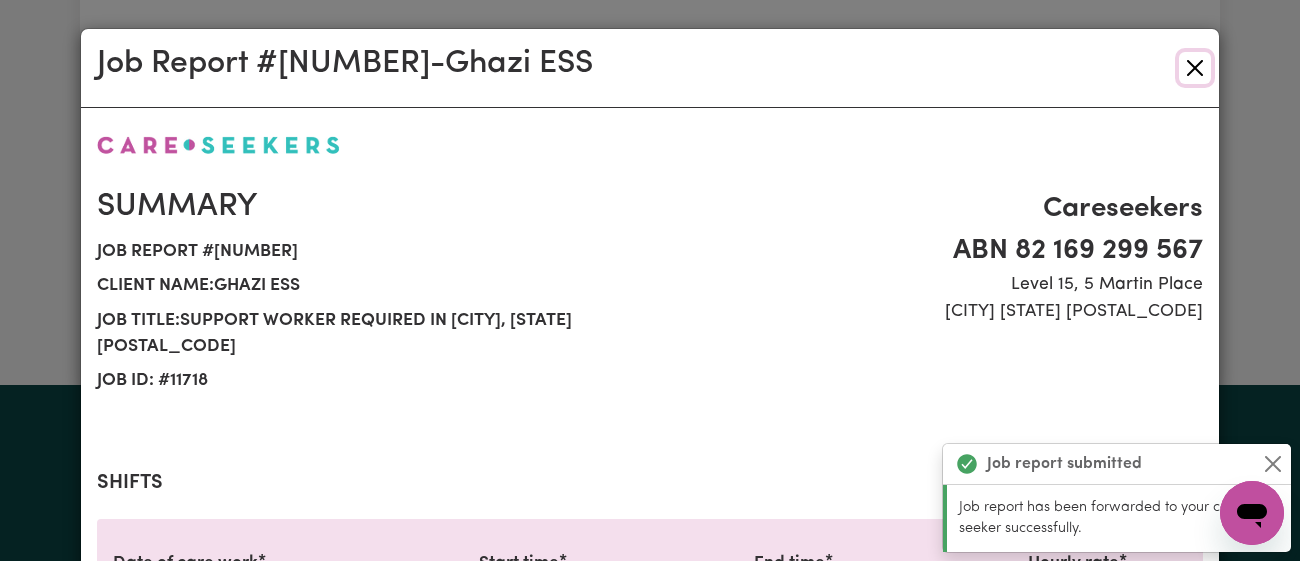 click at bounding box center (1195, 68) 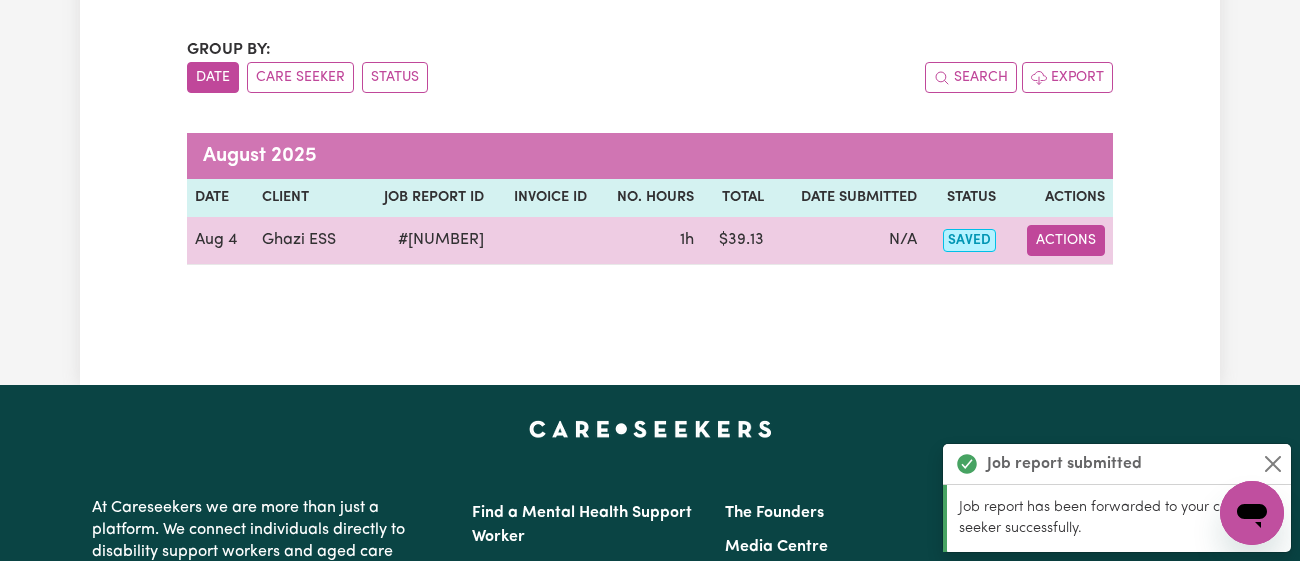 click on "Actions" at bounding box center (1066, 240) 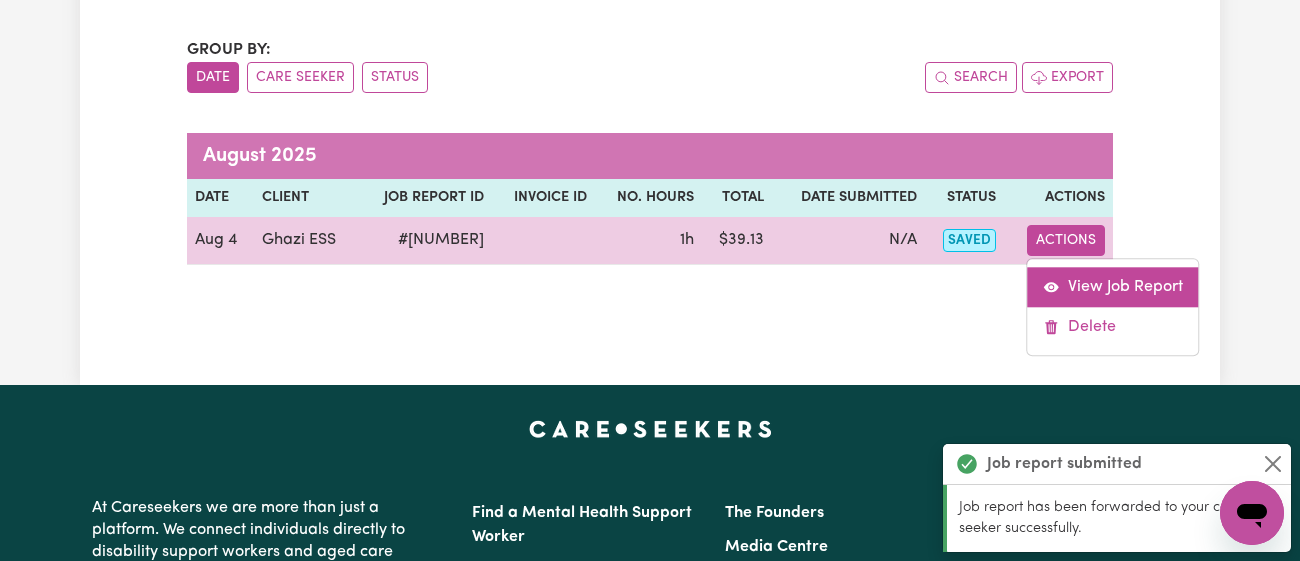 click on "View Job Report" at bounding box center [1113, 287] 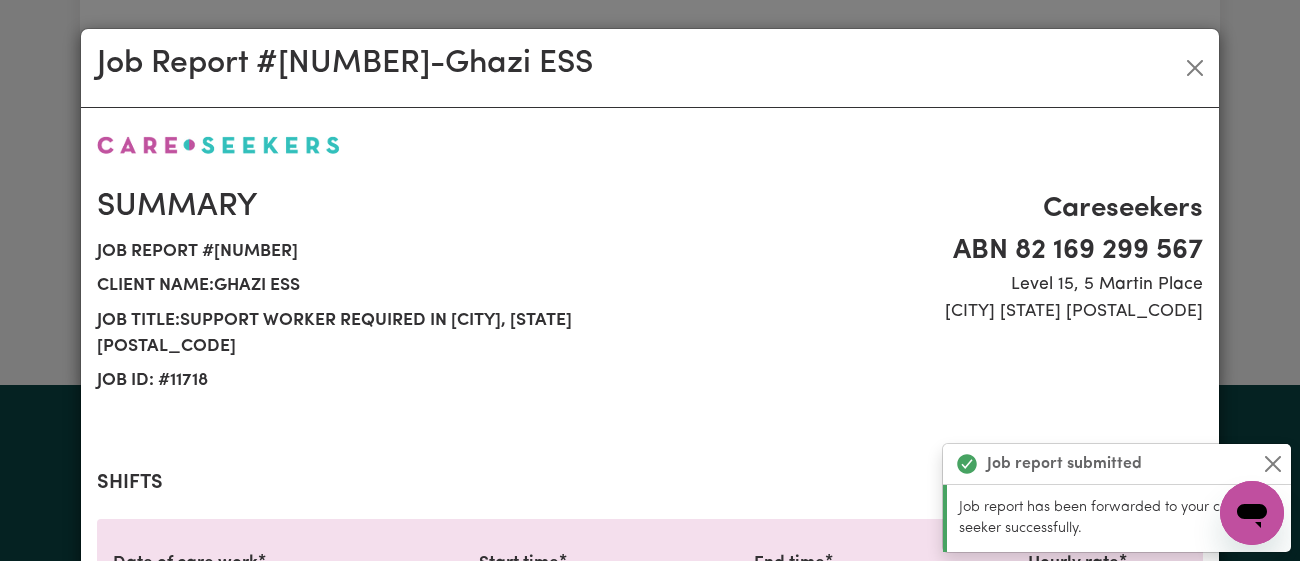 scroll, scrollTop: 737, scrollLeft: 0, axis: vertical 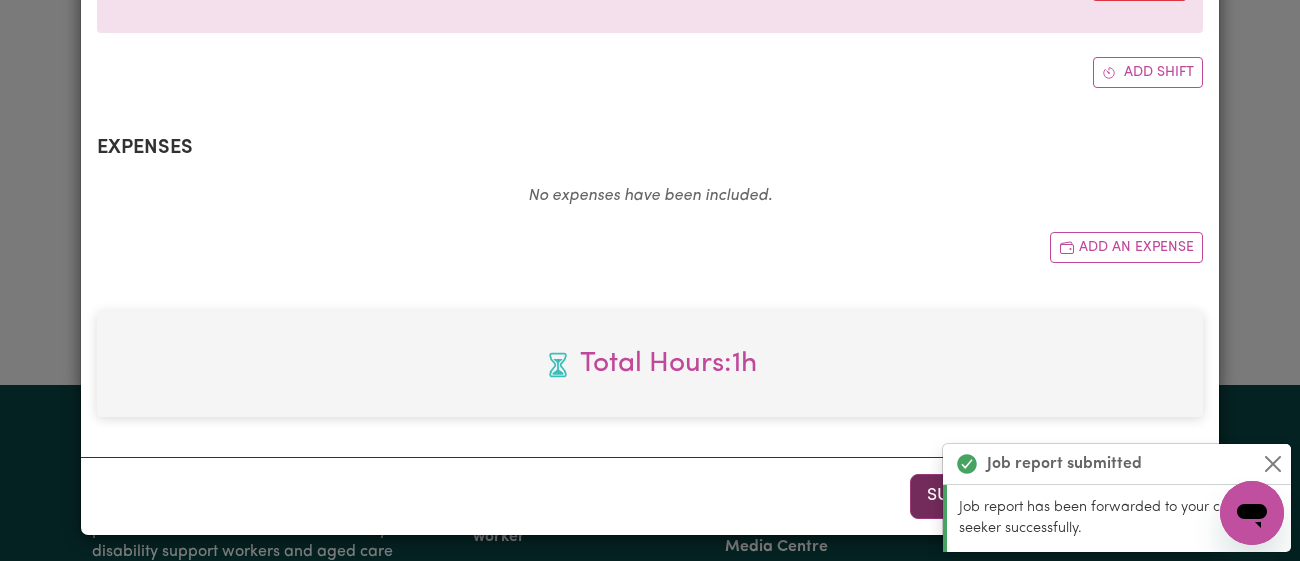click on "Submit" at bounding box center (959, 496) 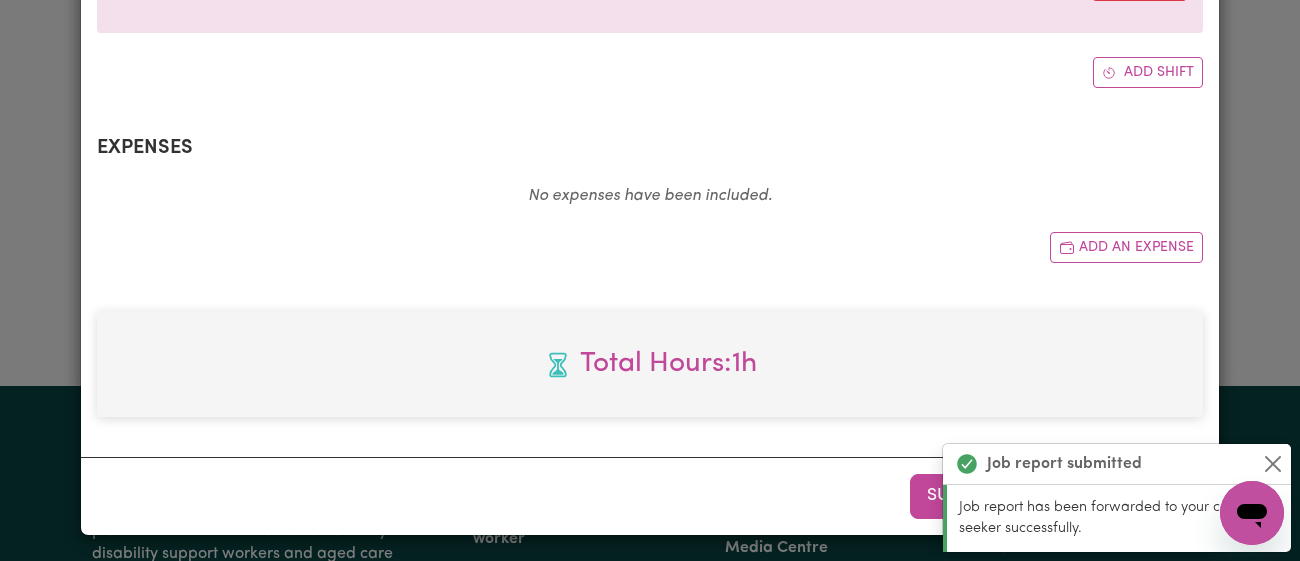 scroll, scrollTop: 0, scrollLeft: 0, axis: both 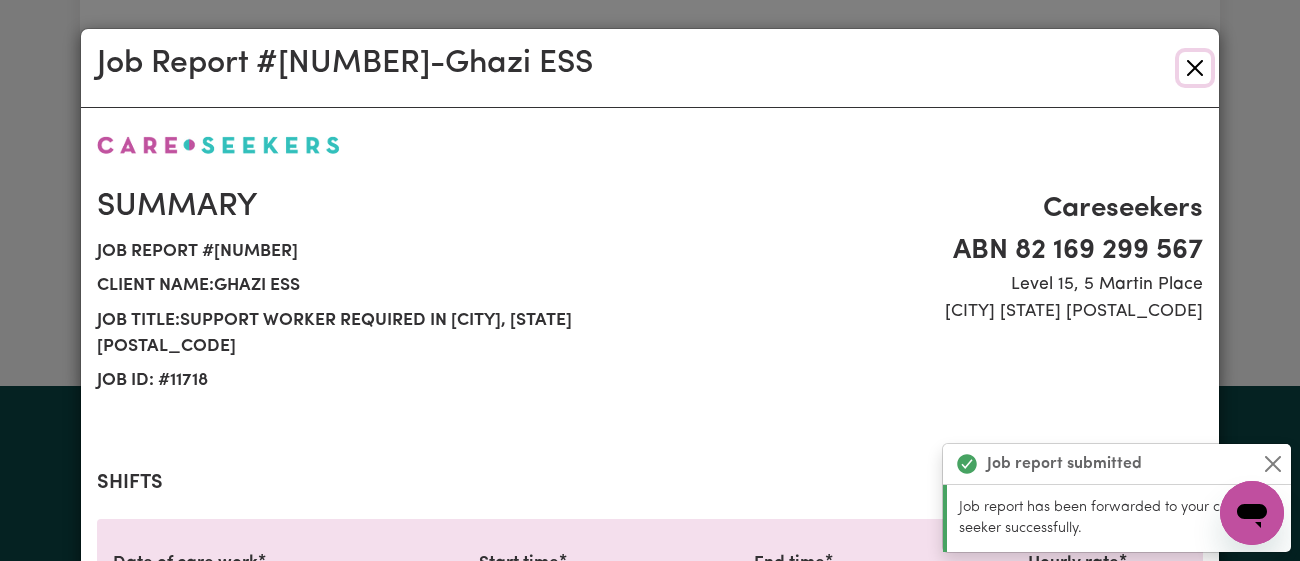 click at bounding box center (1195, 68) 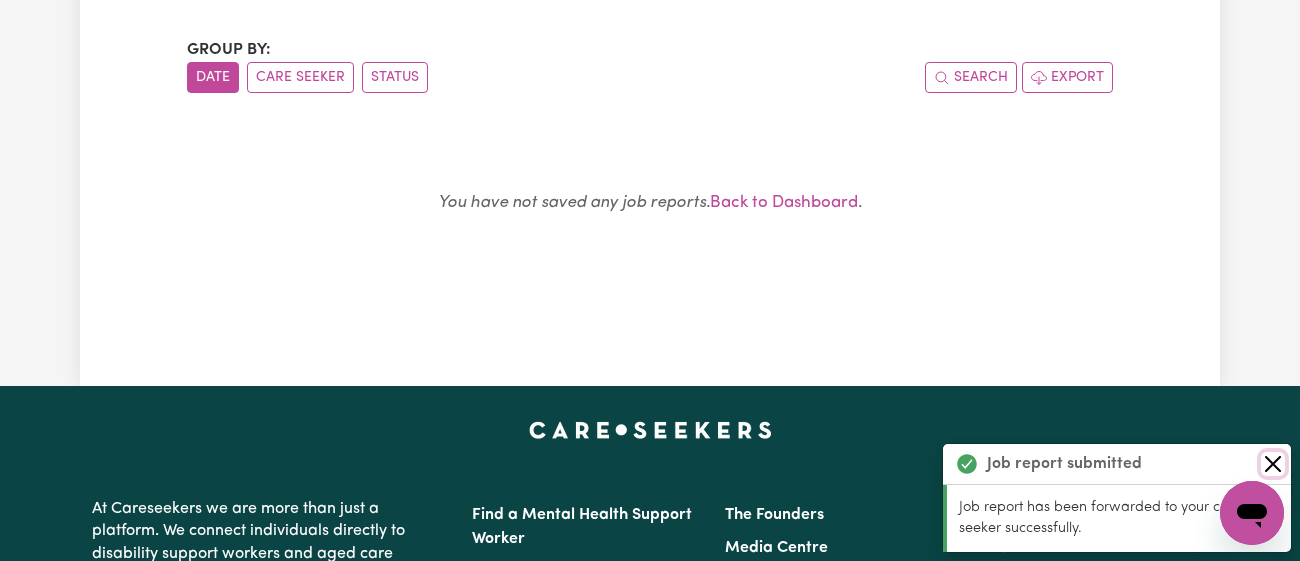 click at bounding box center [1273, 464] 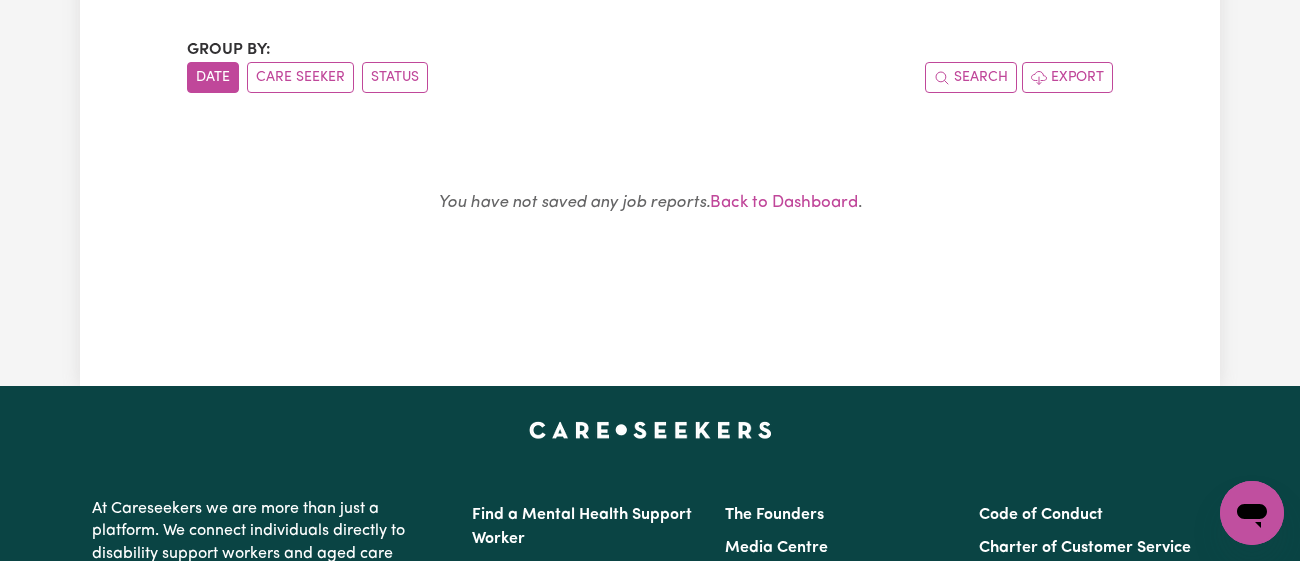 scroll, scrollTop: 0, scrollLeft: 0, axis: both 